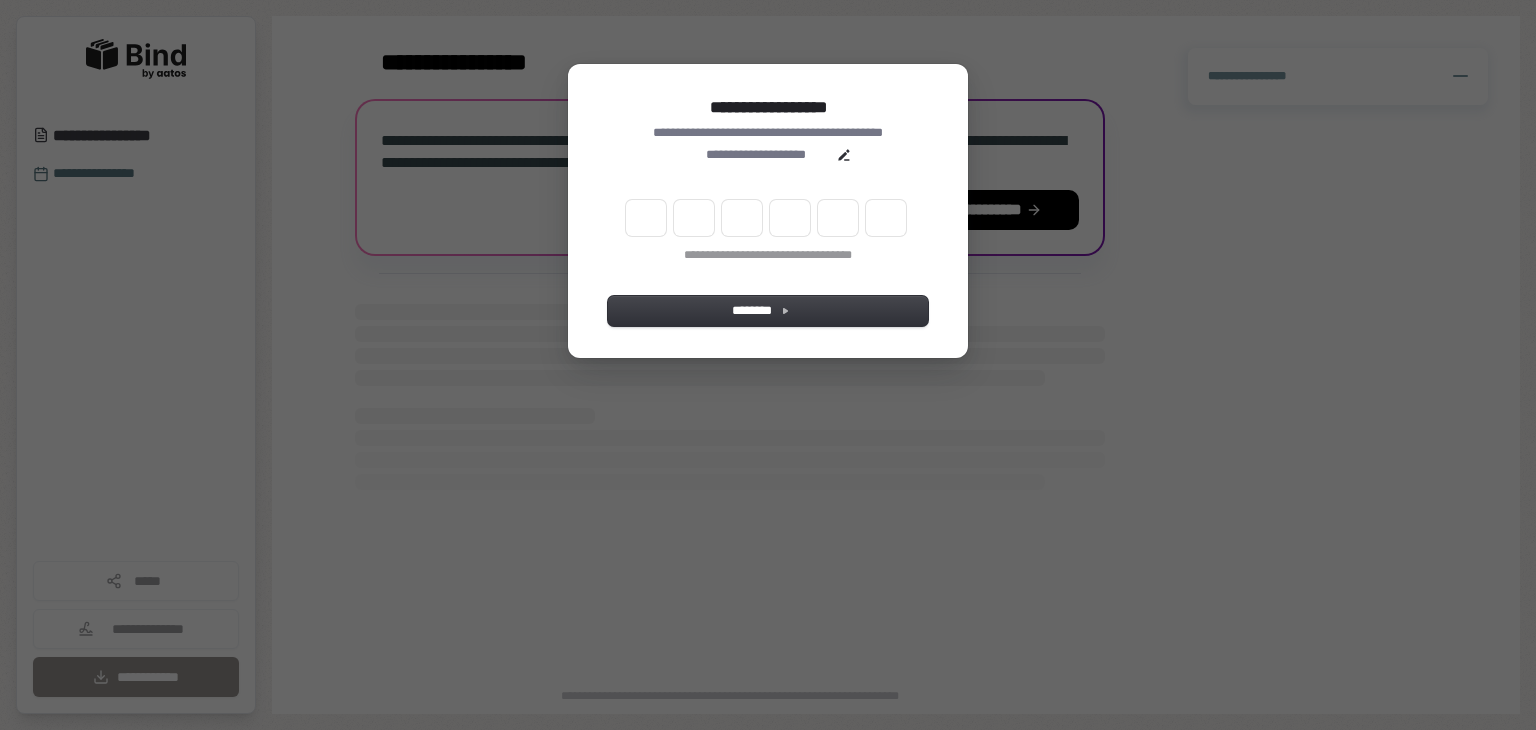 scroll, scrollTop: 0, scrollLeft: 0, axis: both 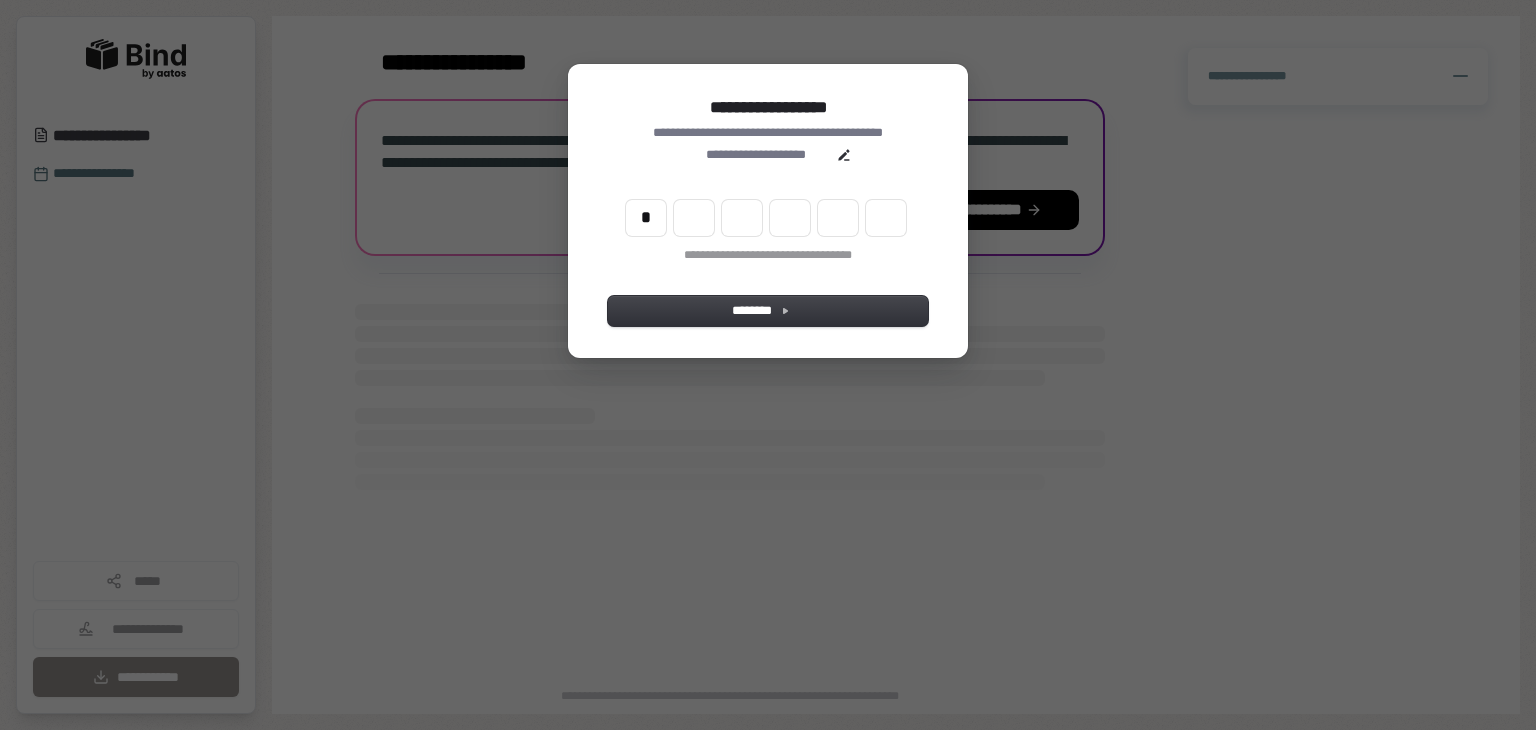 type on "*" 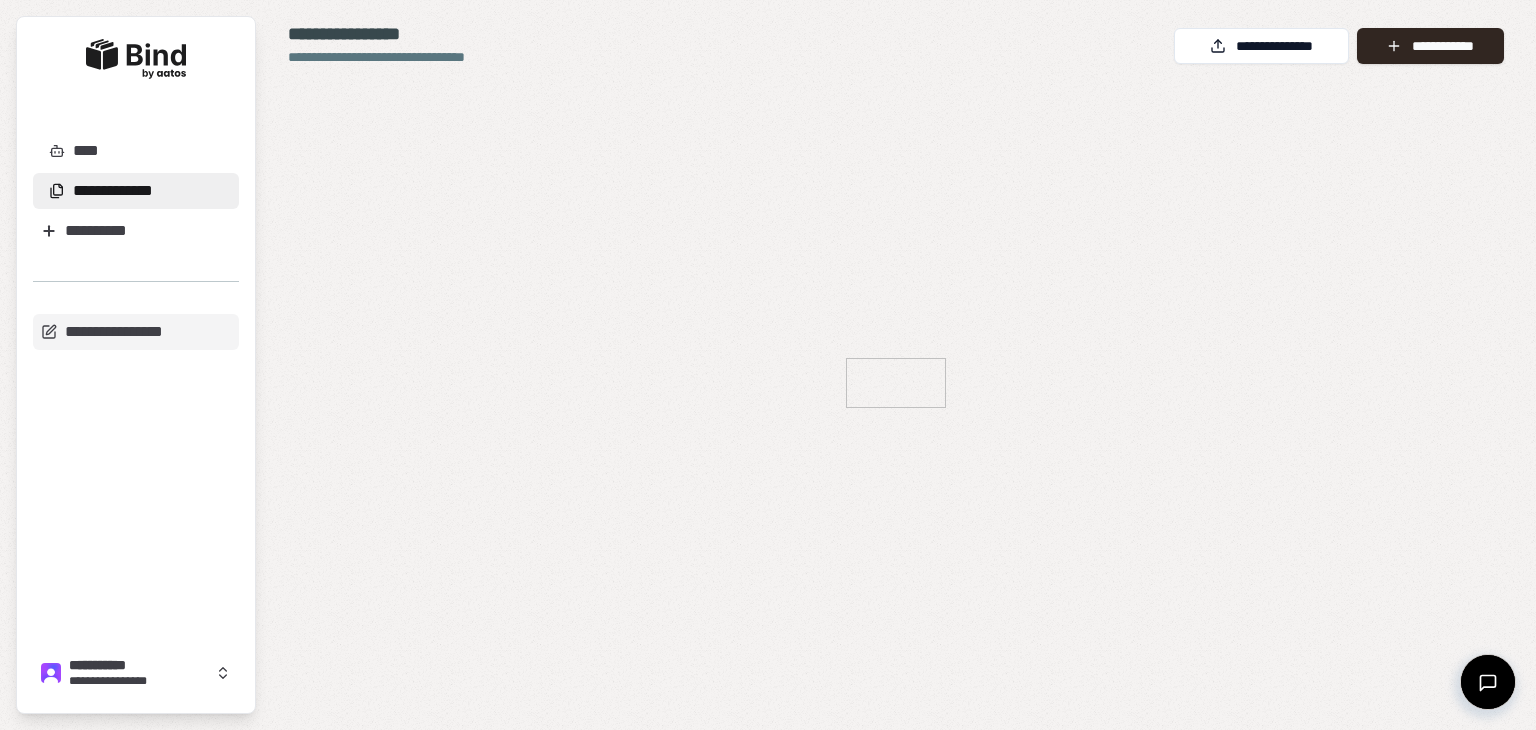 scroll, scrollTop: 0, scrollLeft: 0, axis: both 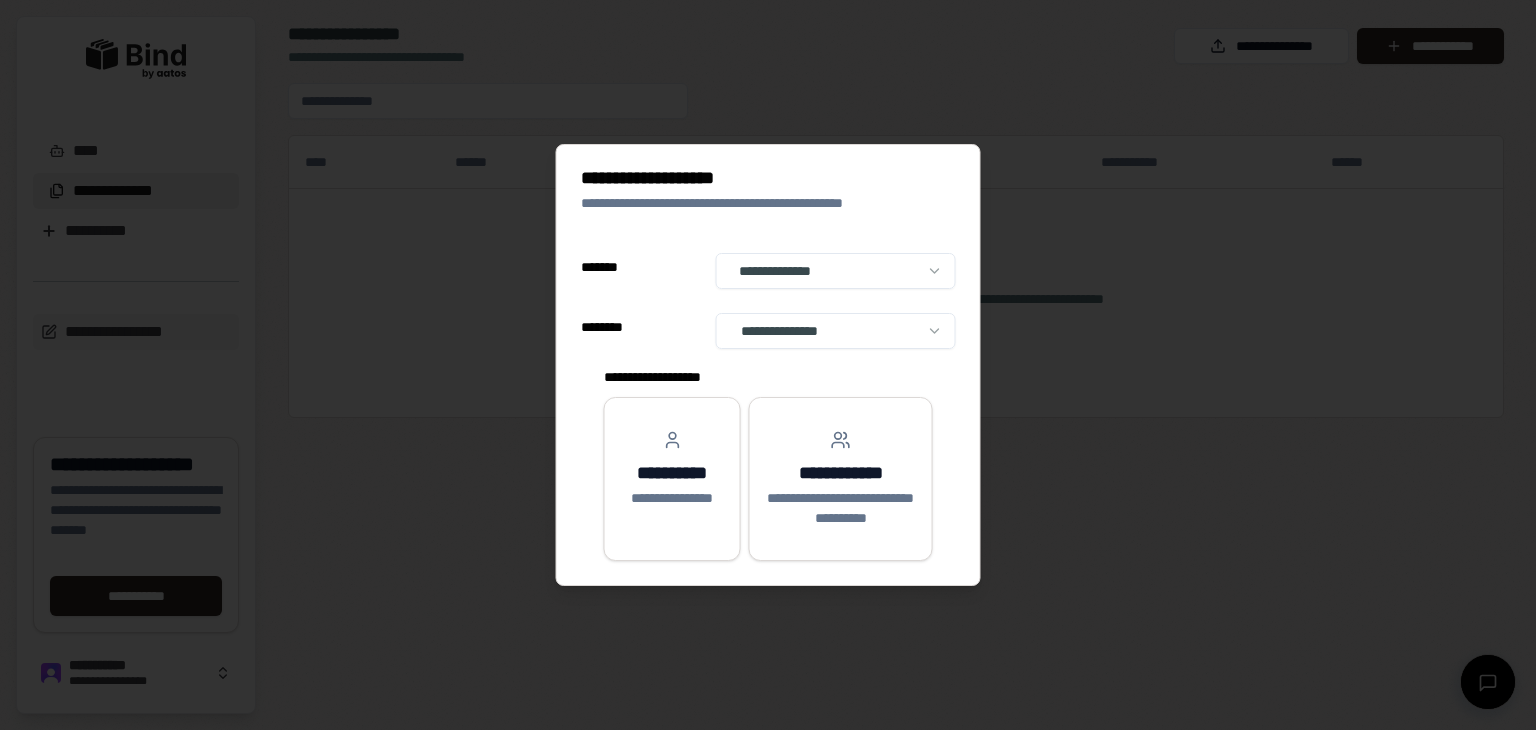 select on "******" 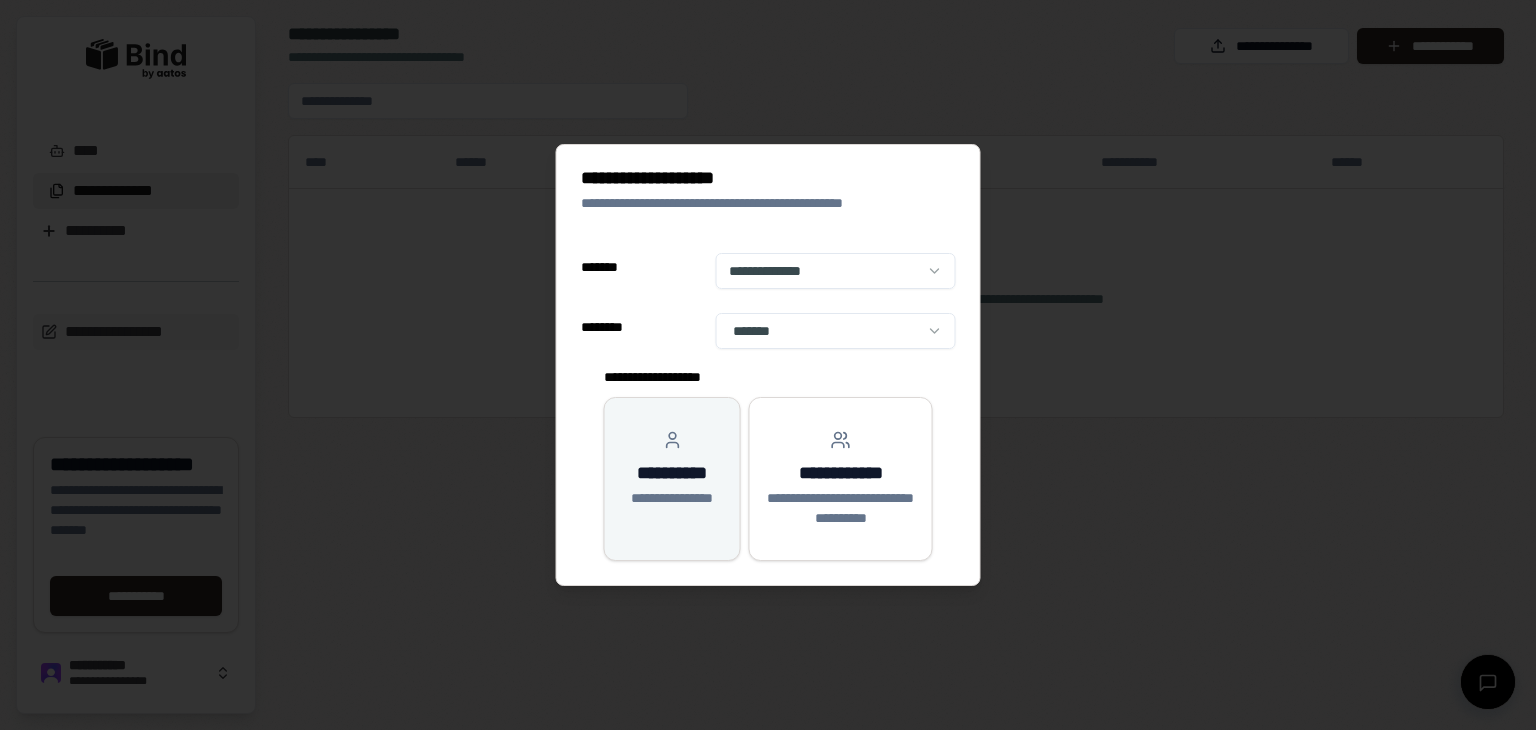 click on "**********" at bounding box center [672, 498] 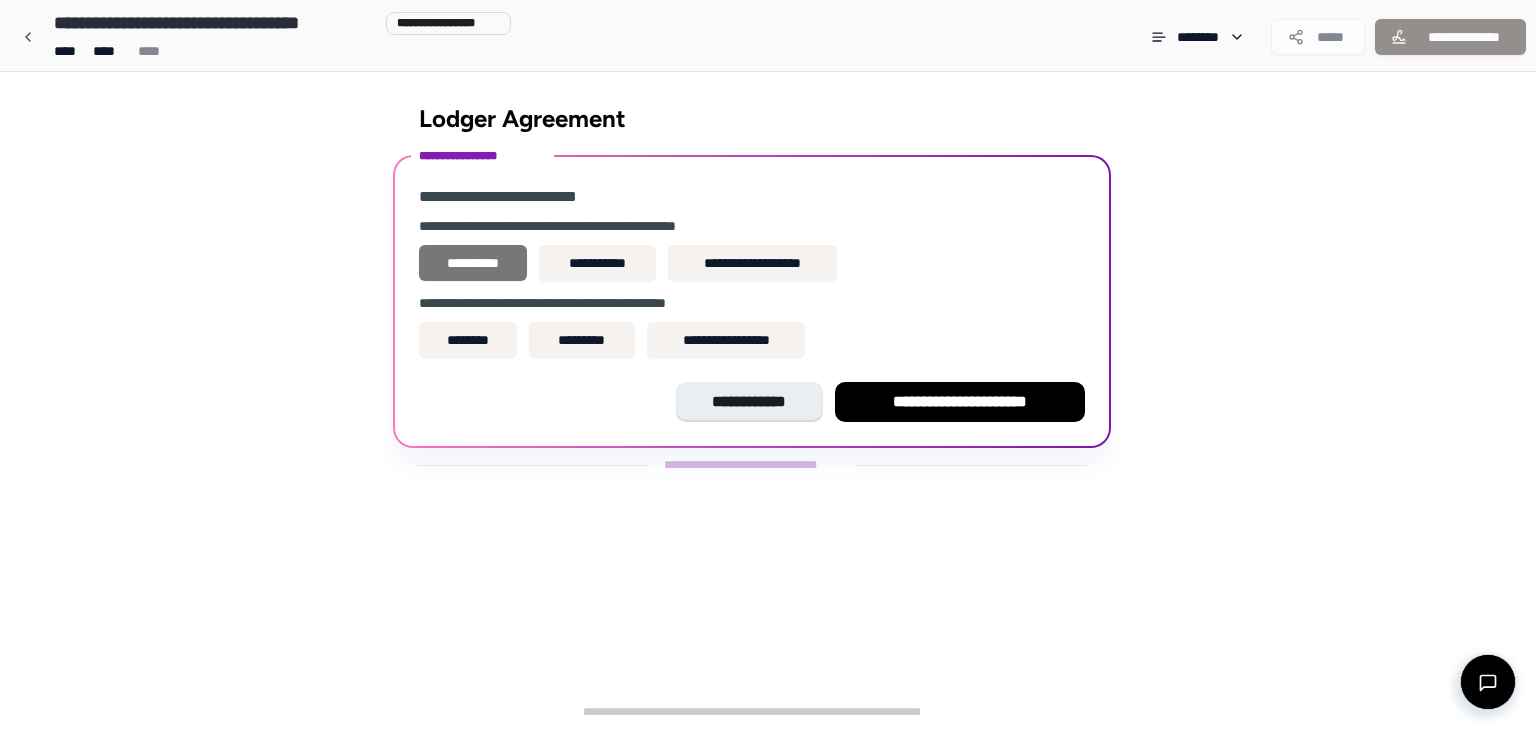click on "**********" at bounding box center (473, 263) 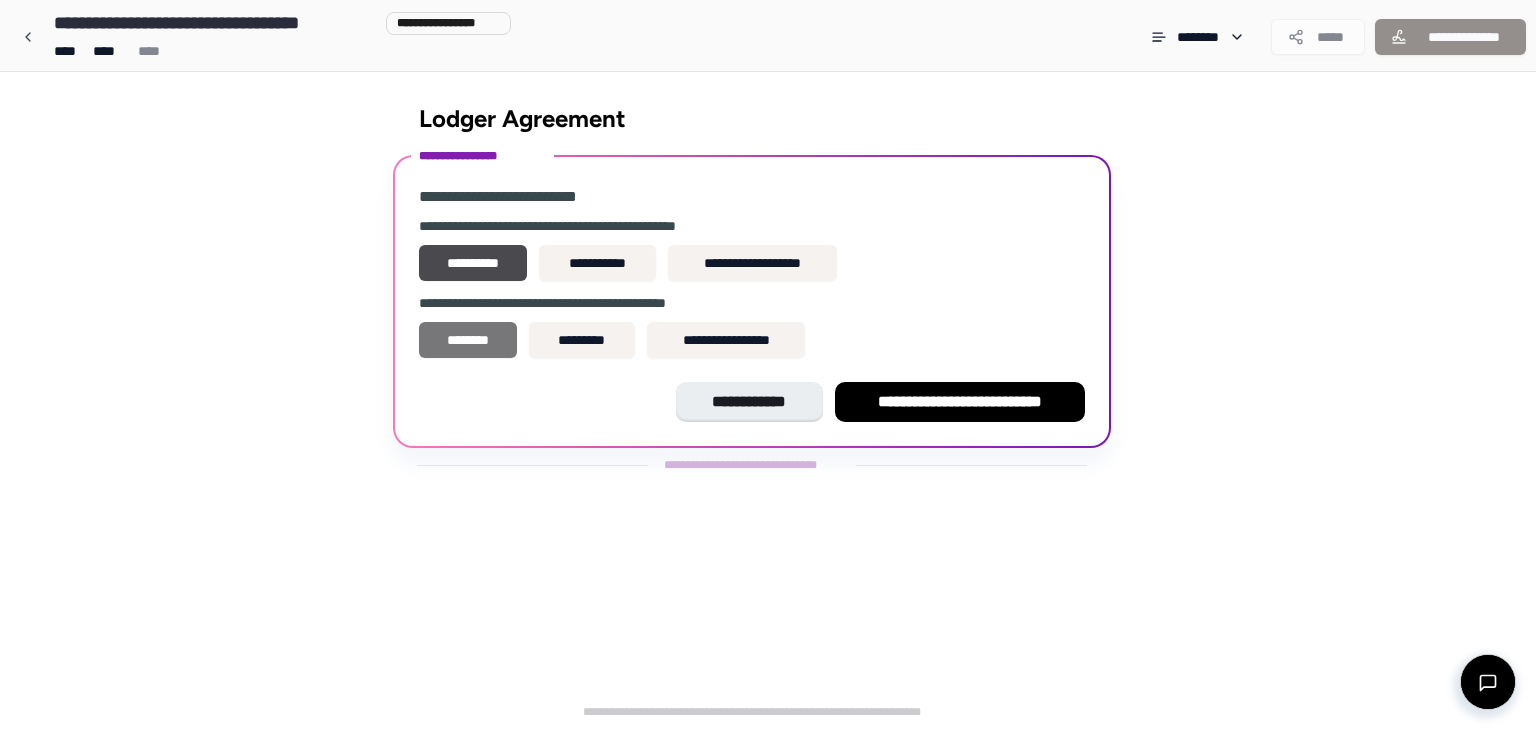 click on "********" at bounding box center [468, 340] 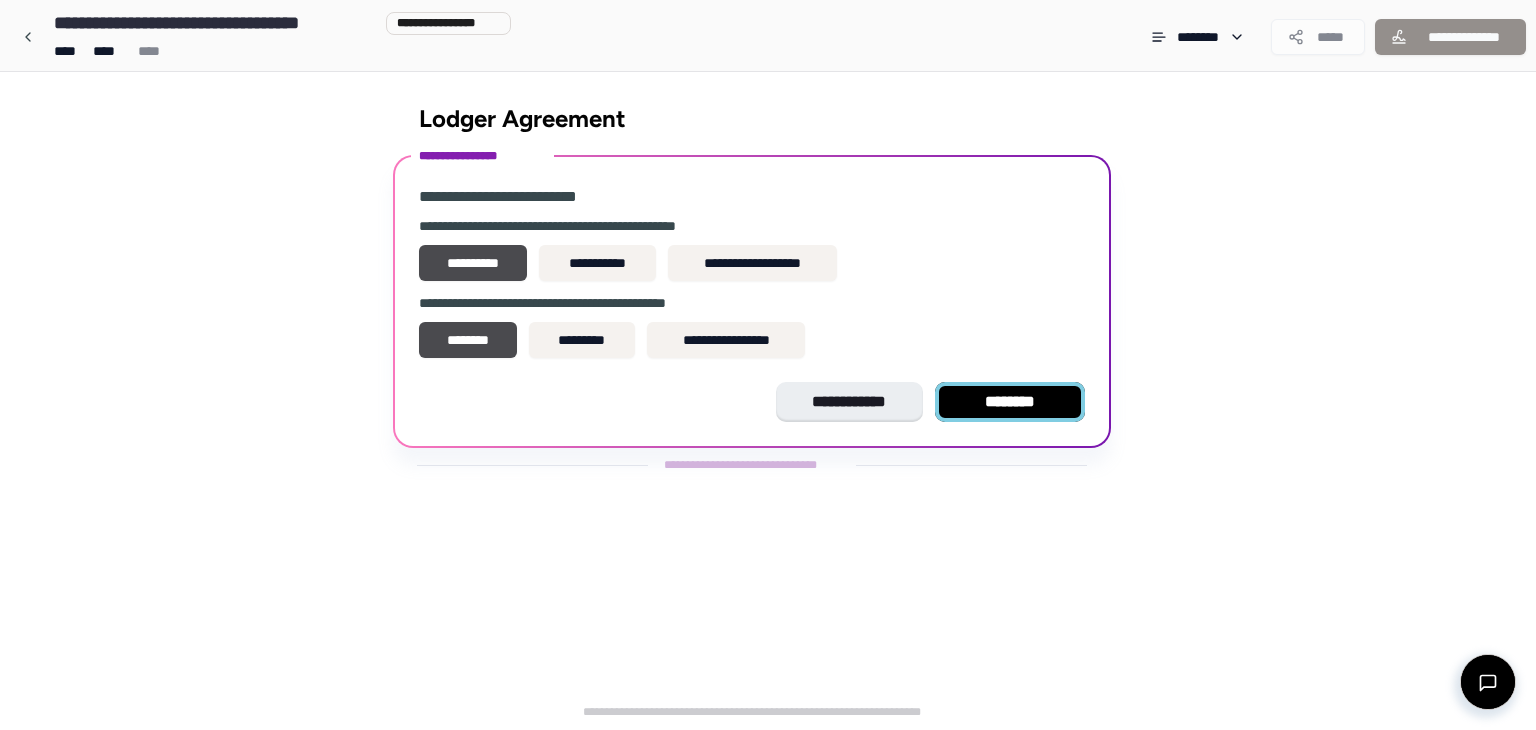 click on "********" at bounding box center (1010, 402) 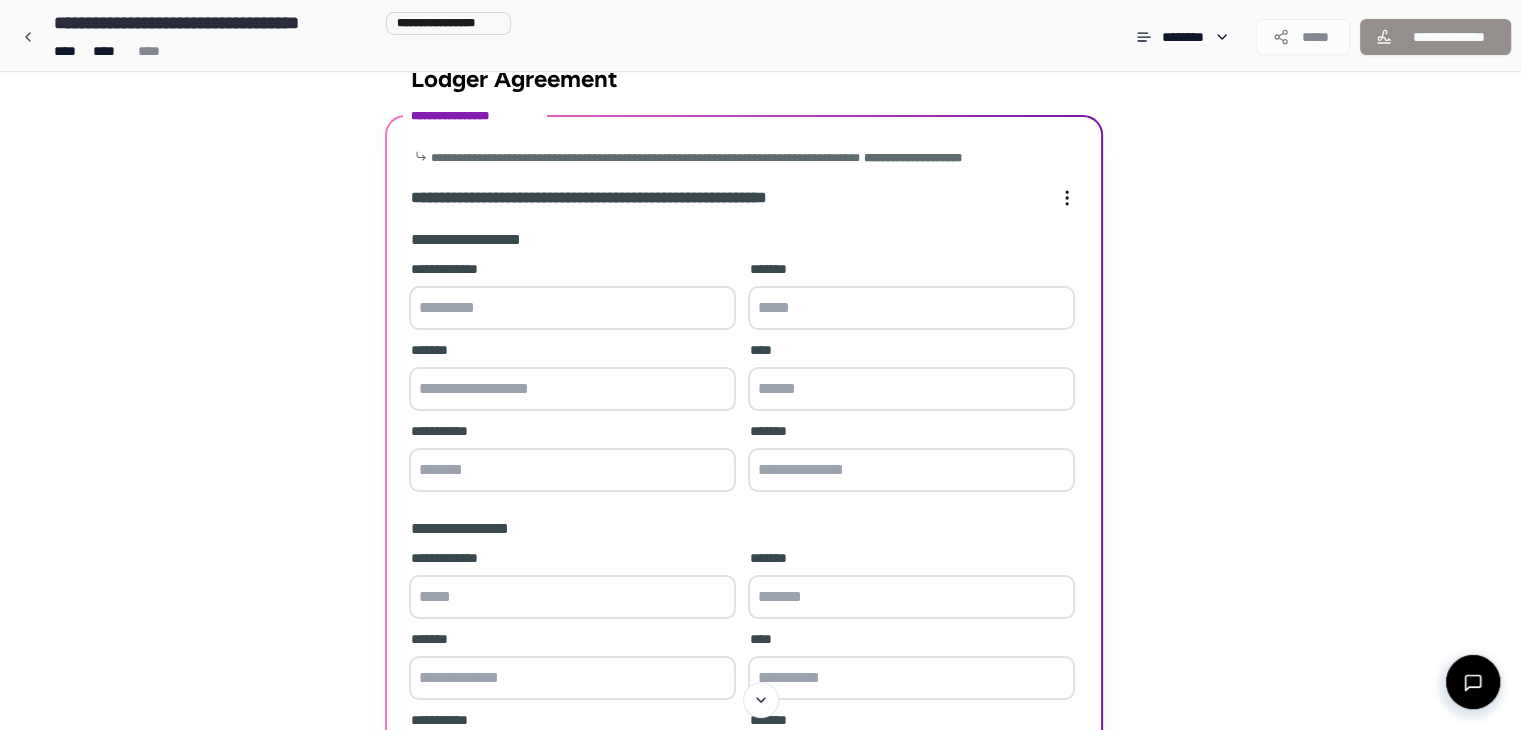 scroll, scrollTop: 0, scrollLeft: 0, axis: both 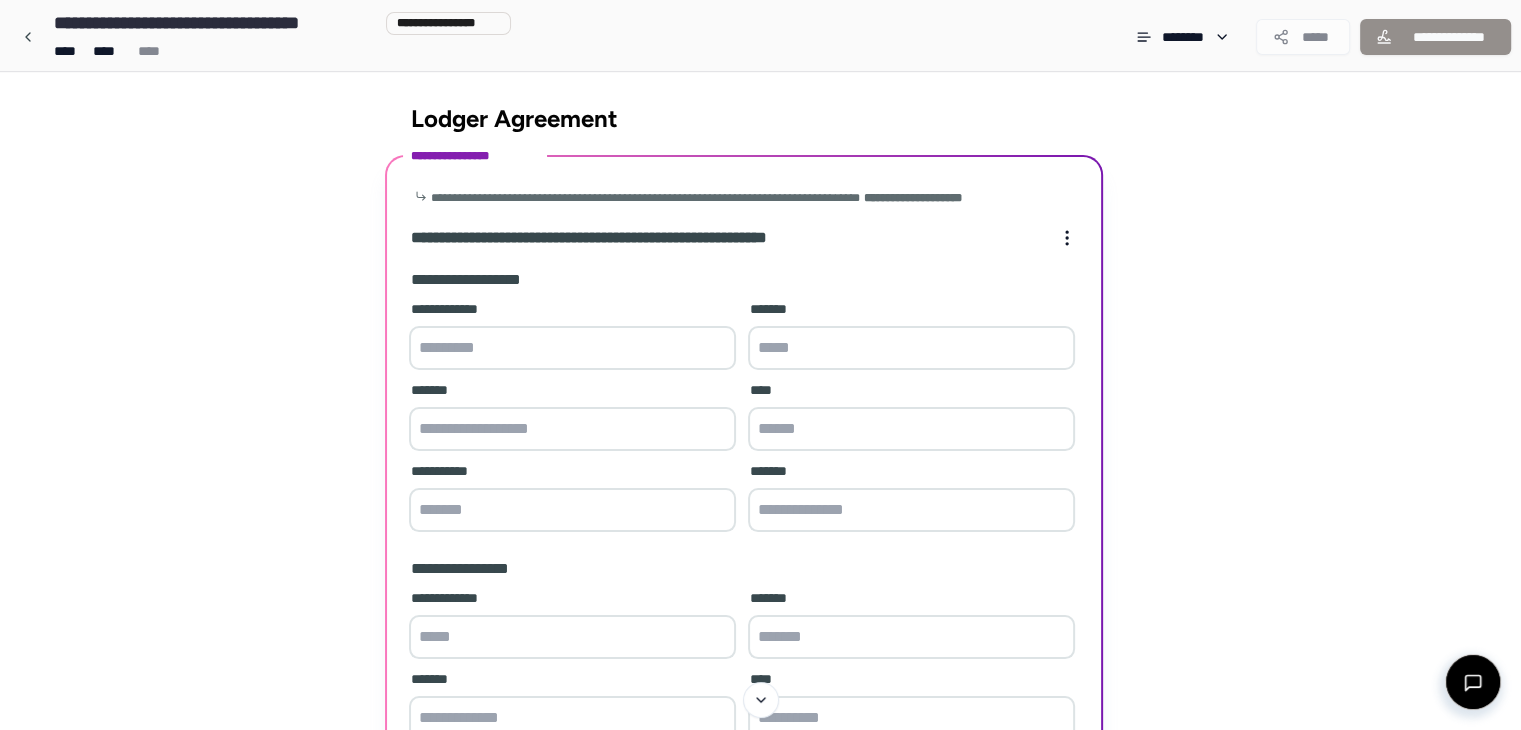 click at bounding box center [572, 348] 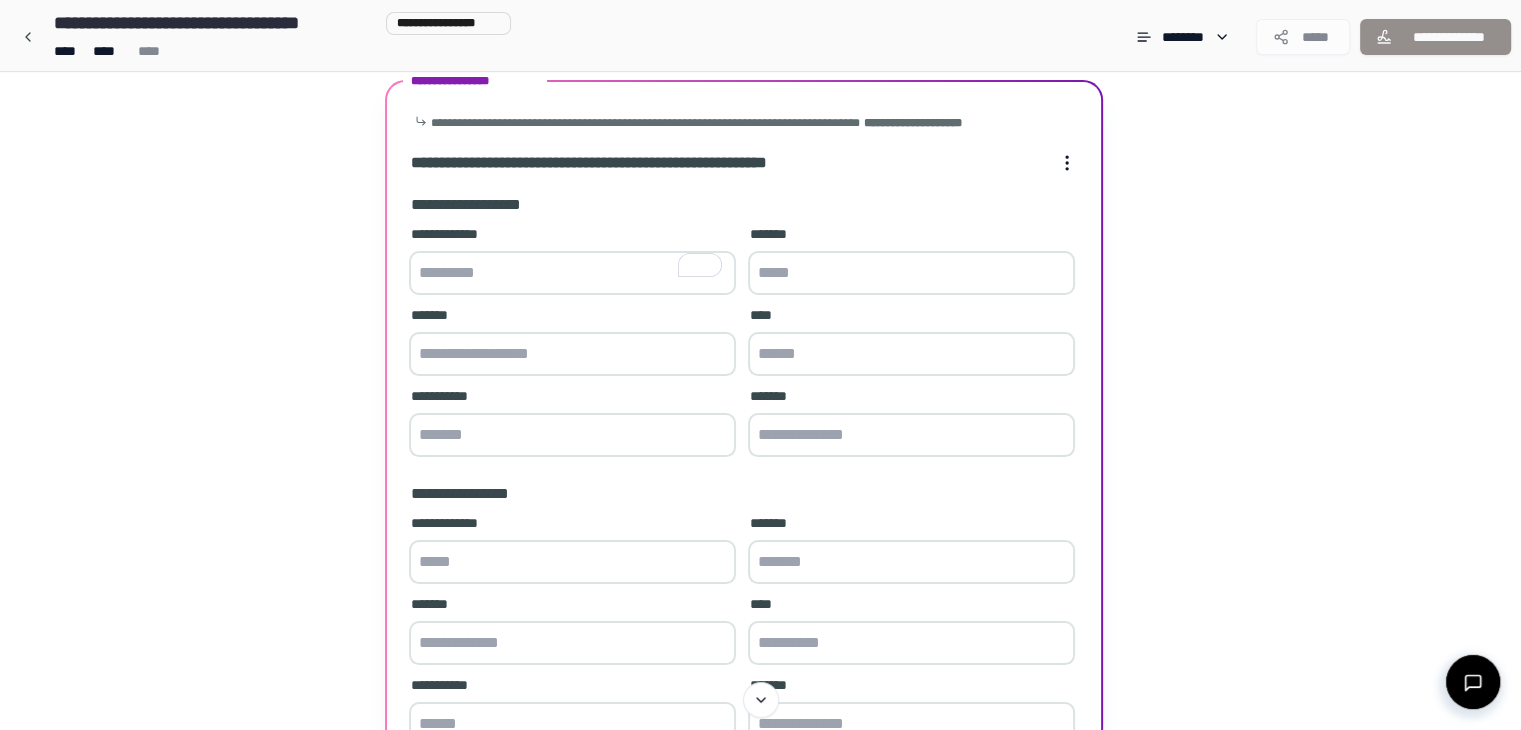 scroll, scrollTop: 79, scrollLeft: 0, axis: vertical 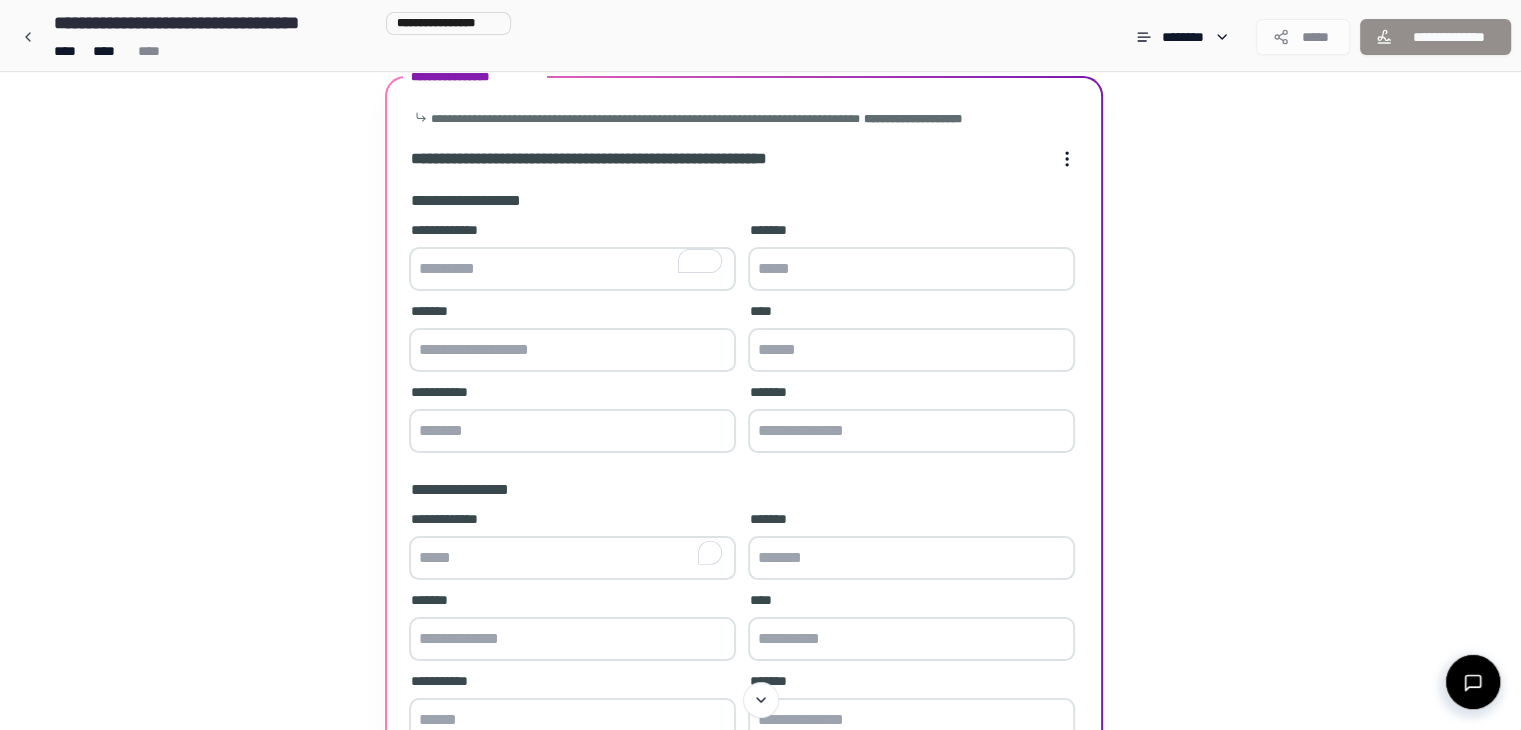 click at bounding box center [572, 558] 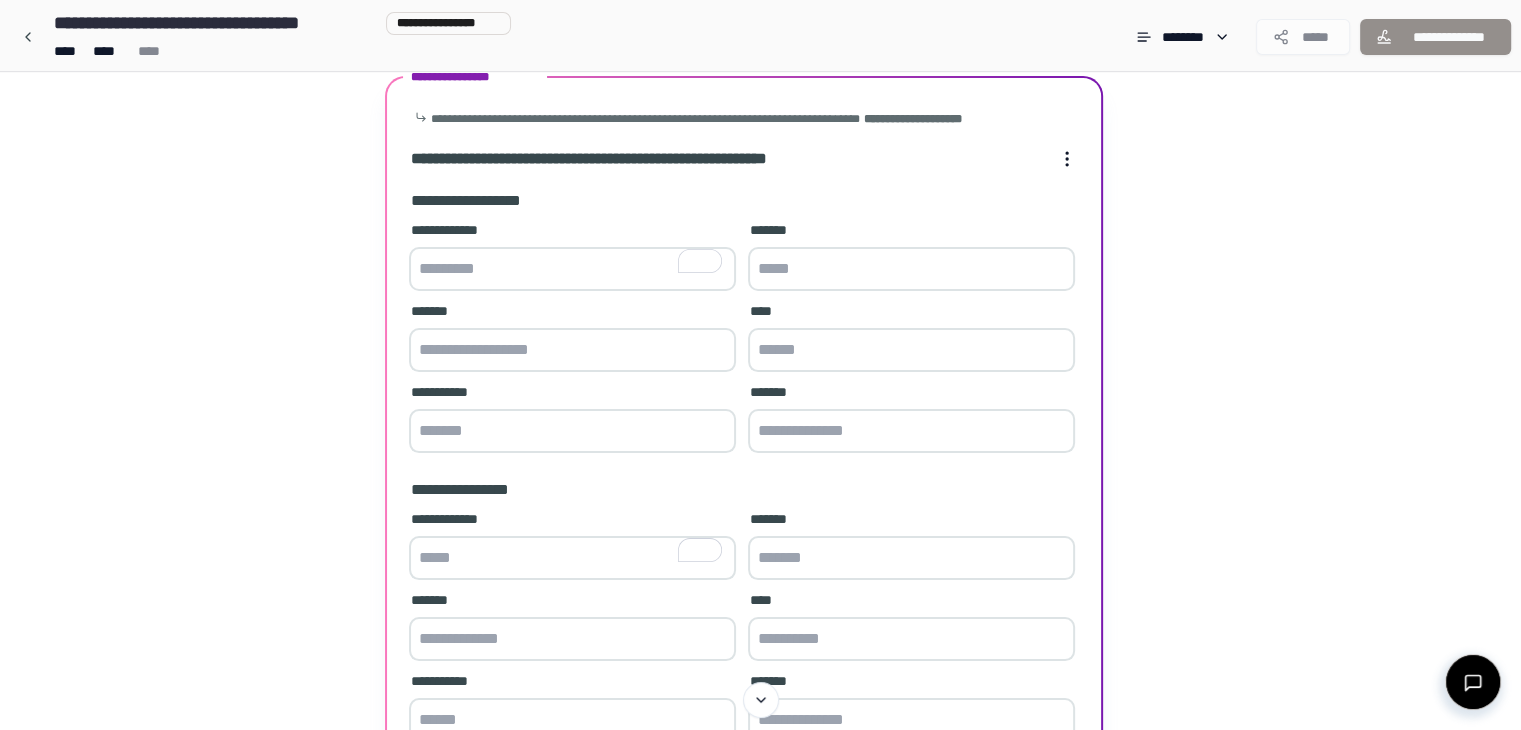 paste on "**********" 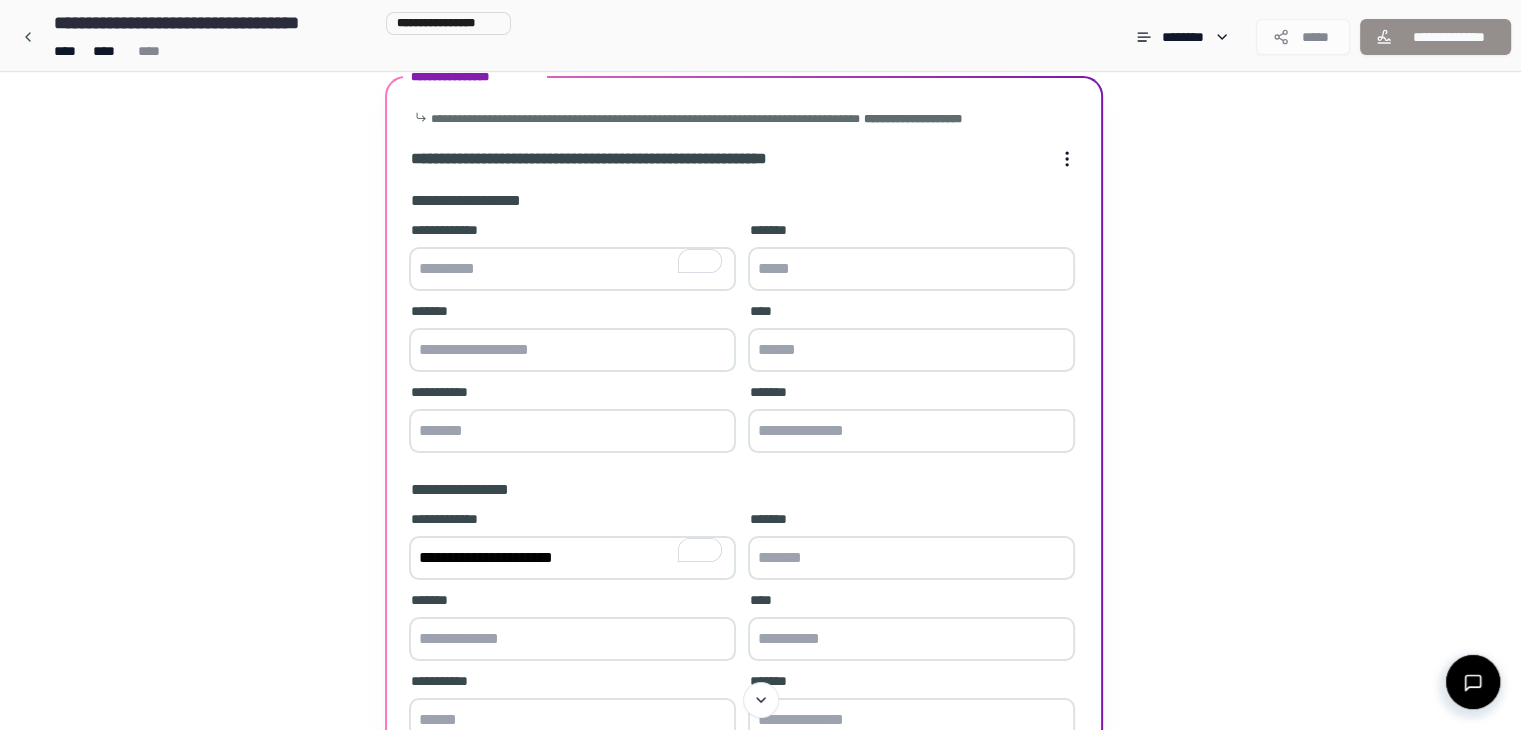 type on "**********" 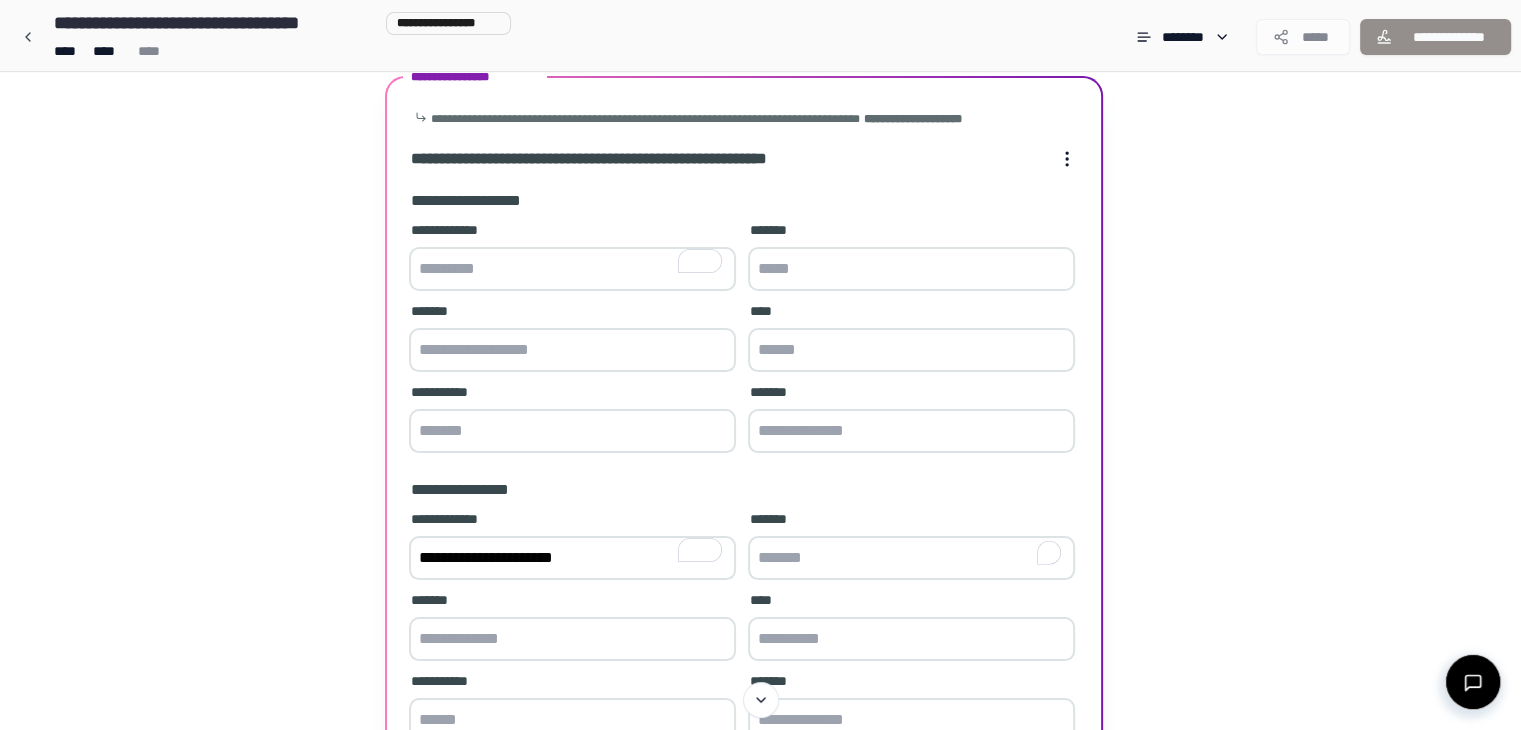 click at bounding box center (911, 558) 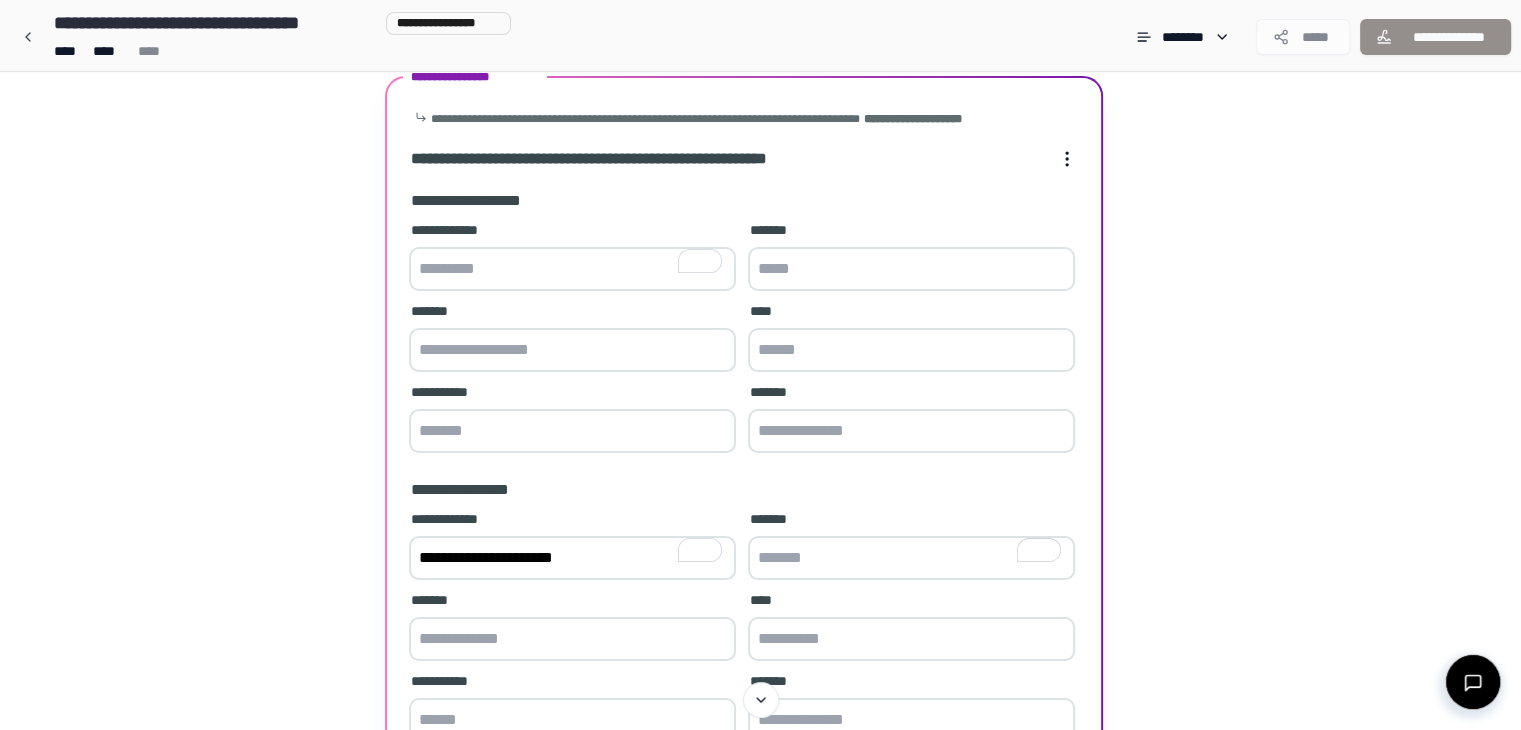 paste on "**********" 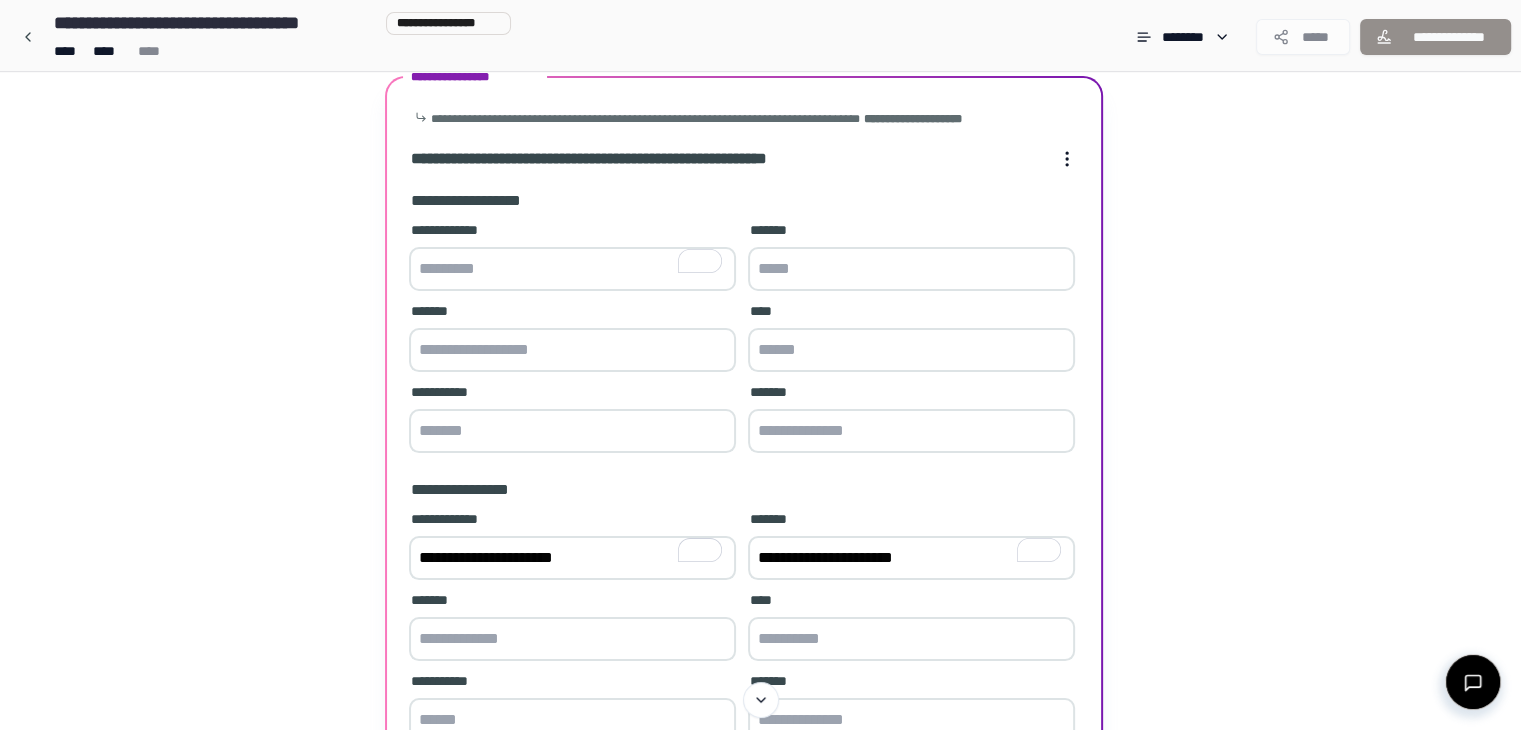 type on "**********" 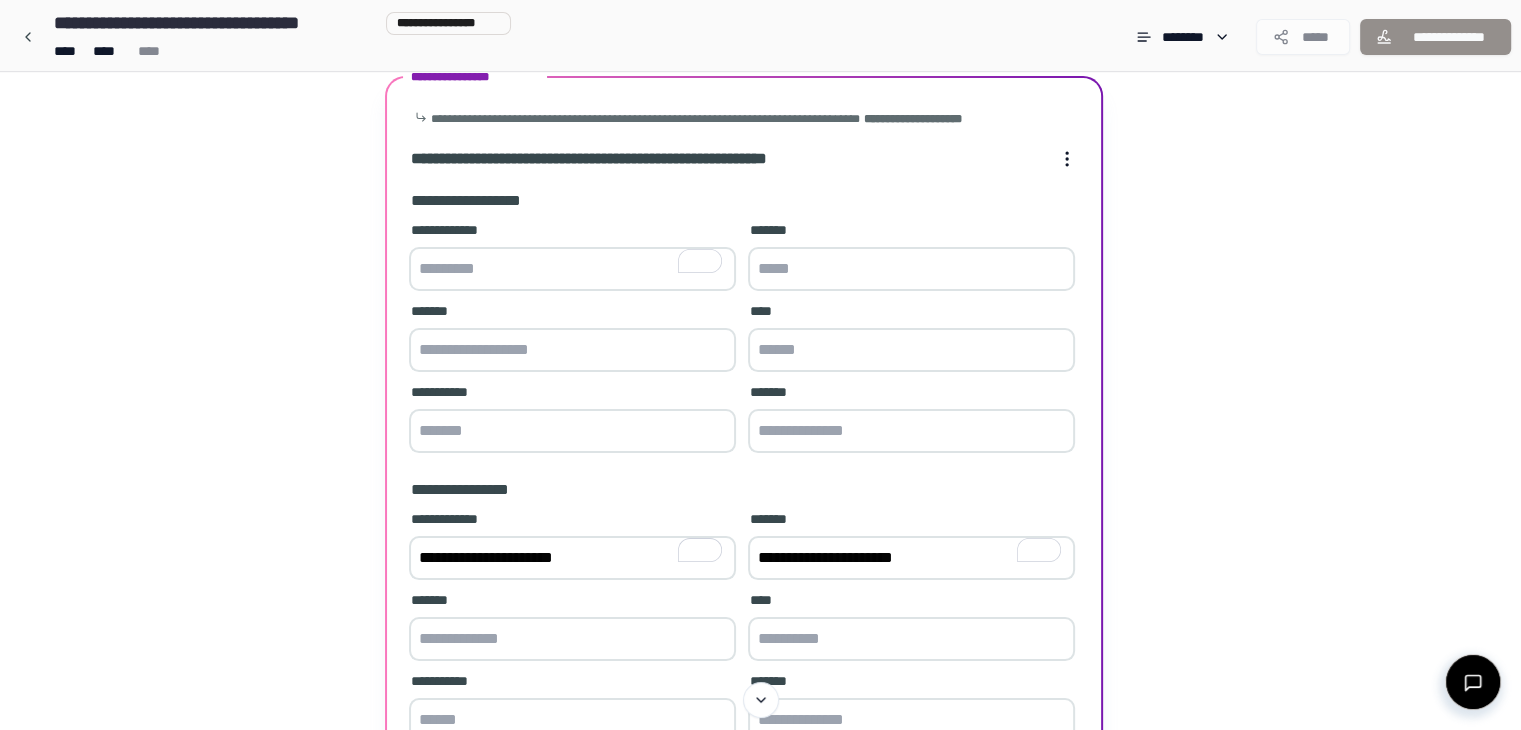 click on "**********" at bounding box center [572, 558] 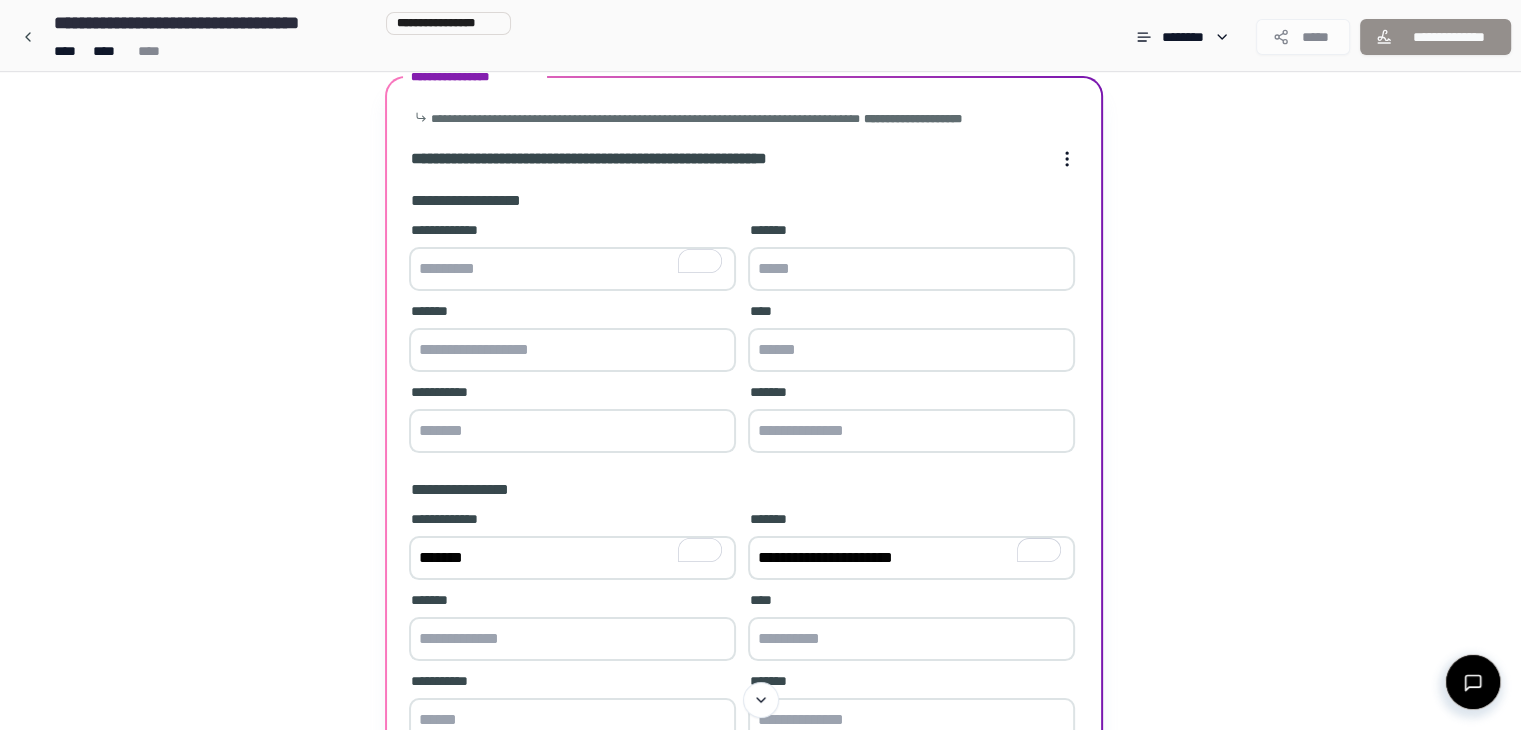 type on "*******" 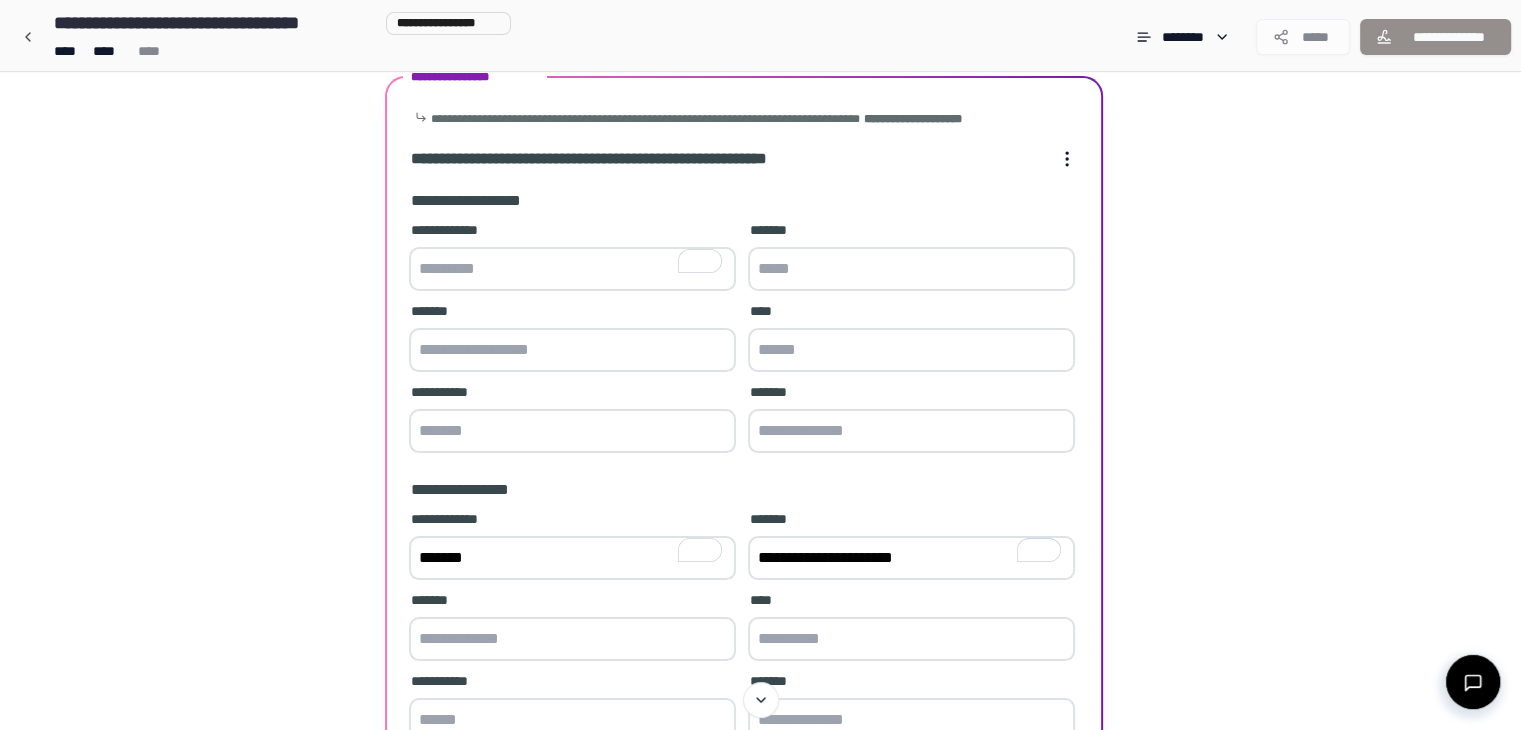 click on "**********" at bounding box center (911, 558) 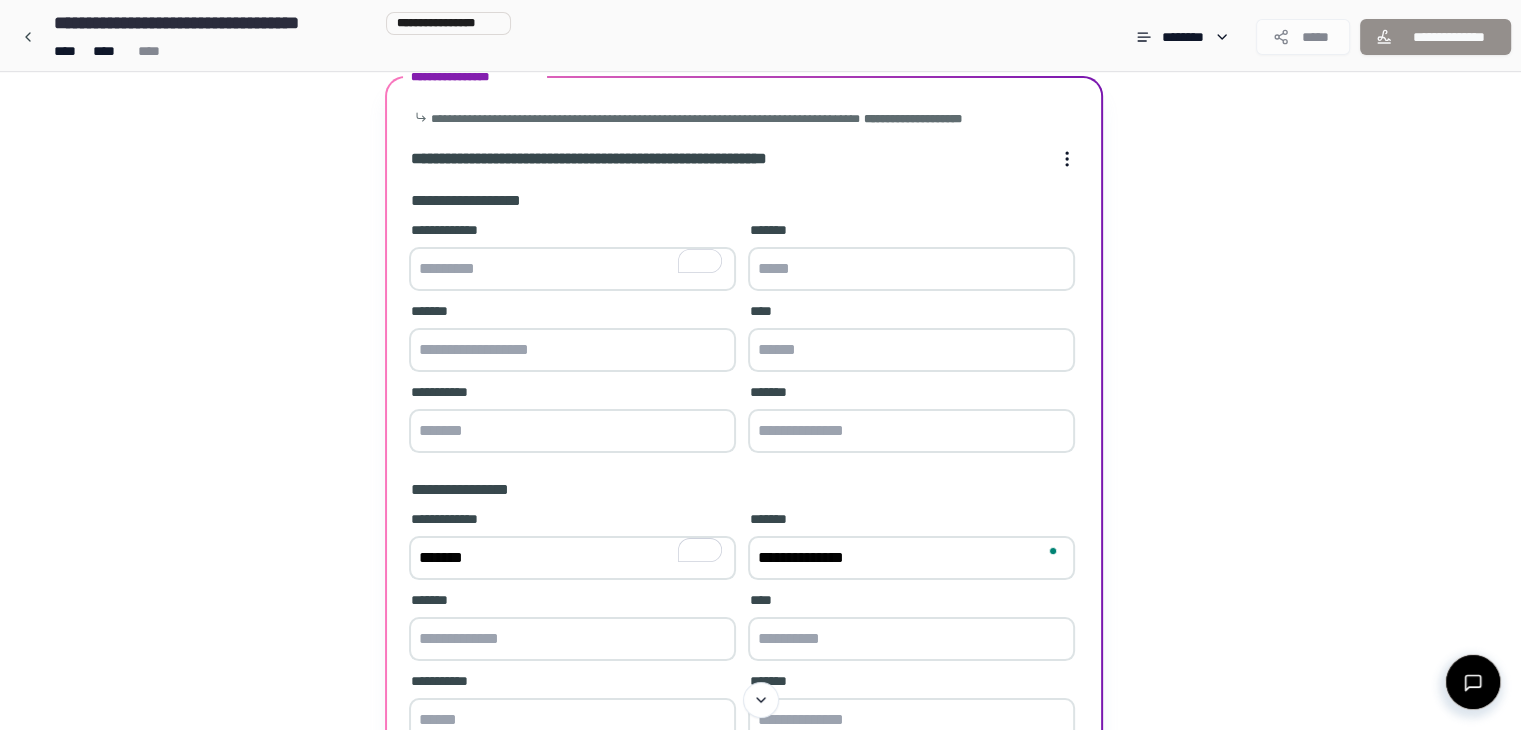 type on "**********" 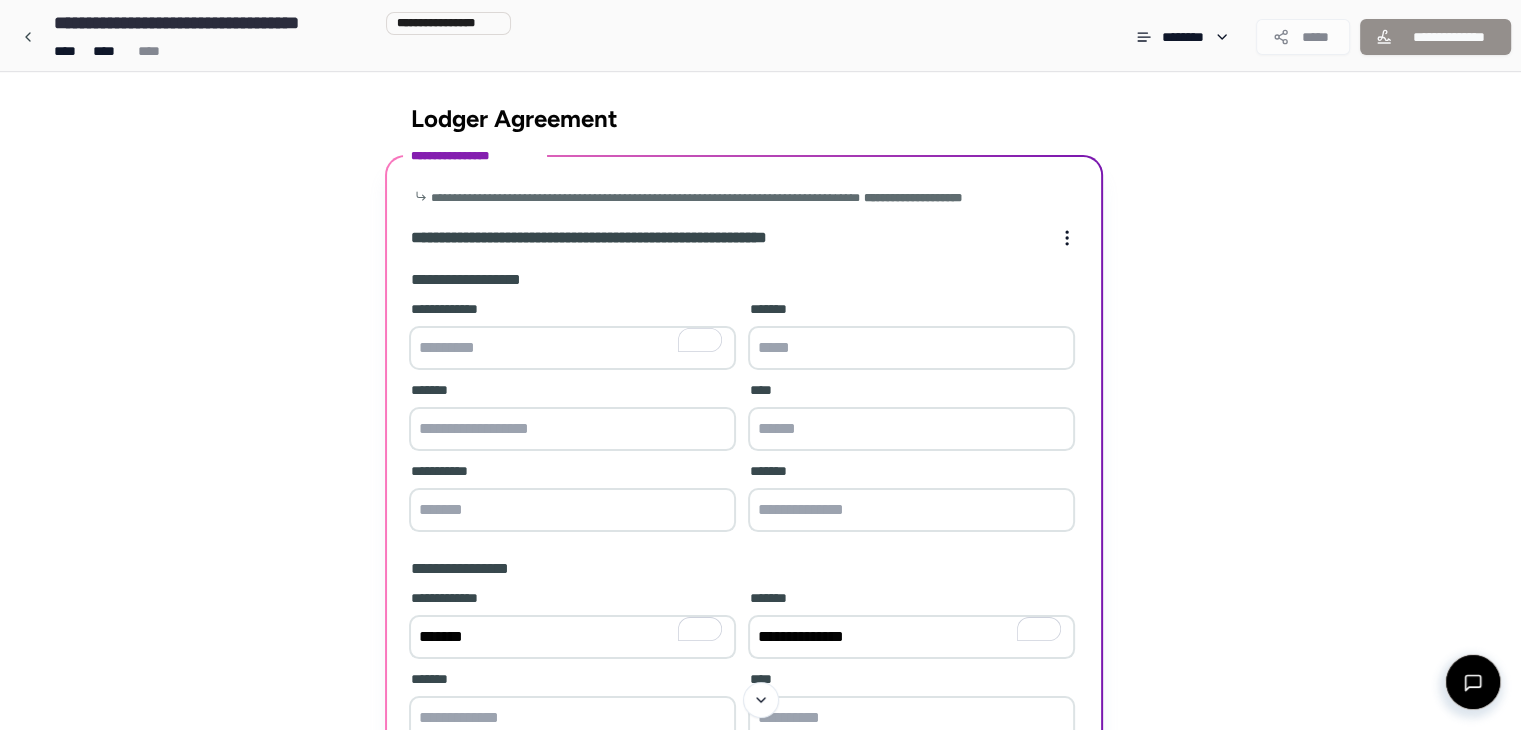 scroll, scrollTop: 20, scrollLeft: 0, axis: vertical 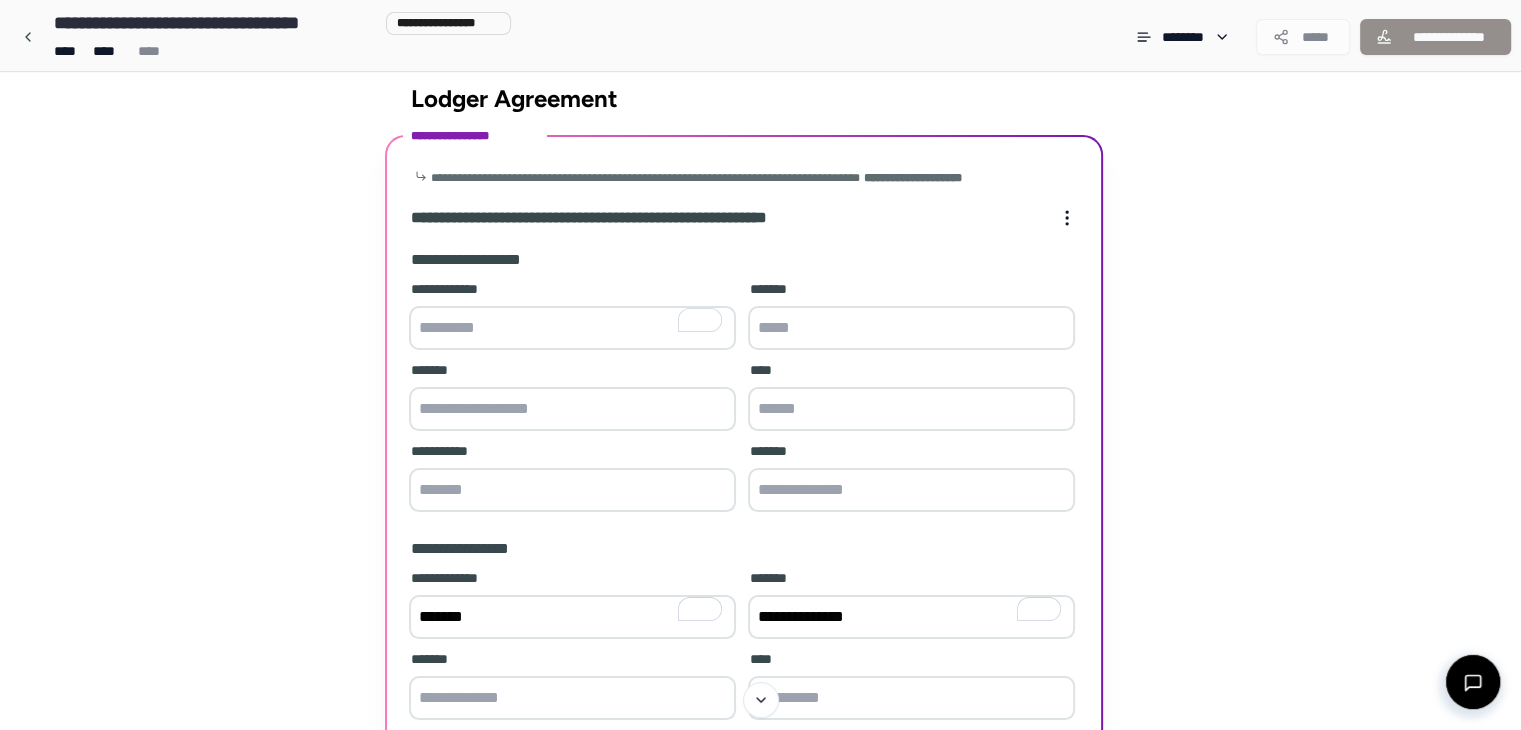 click at bounding box center [572, 328] 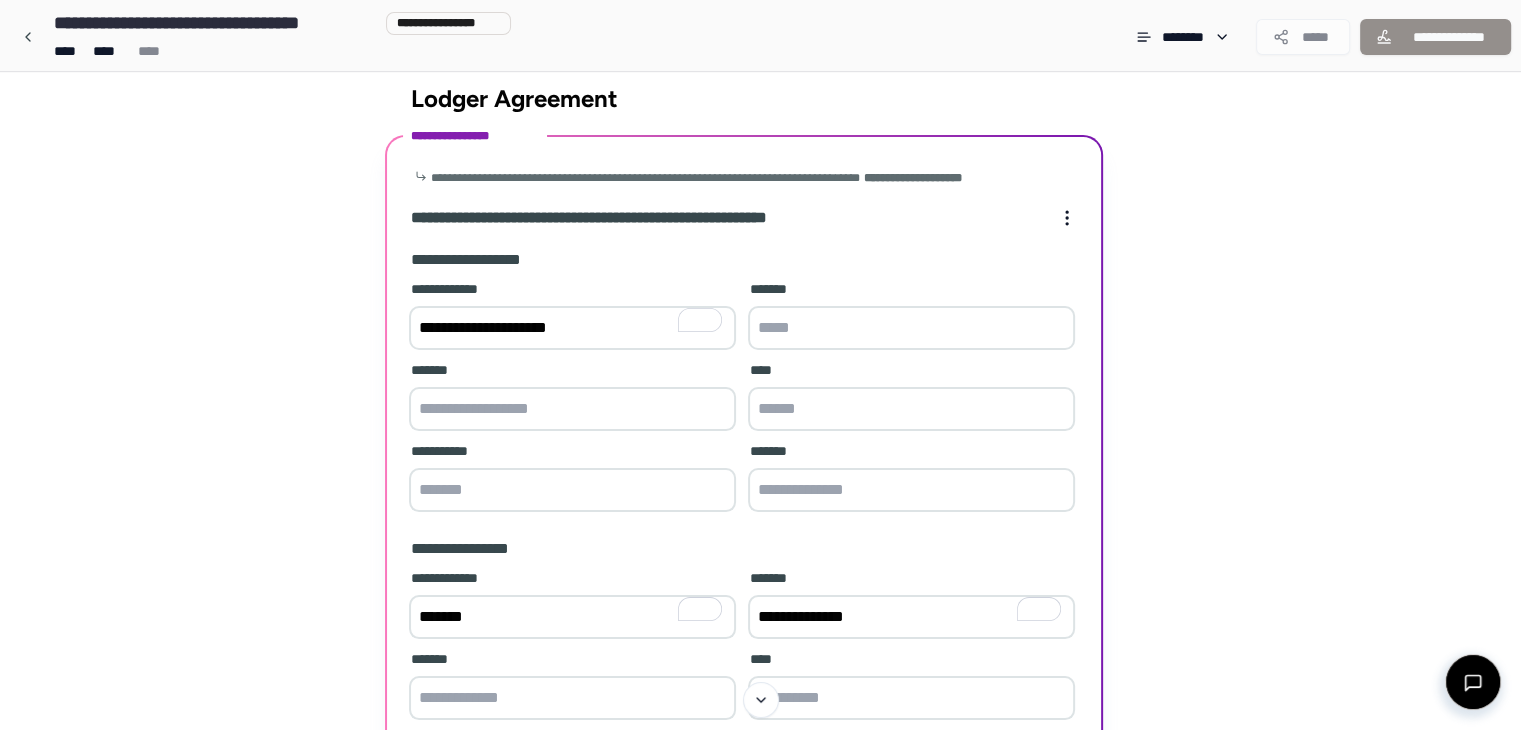 type on "**********" 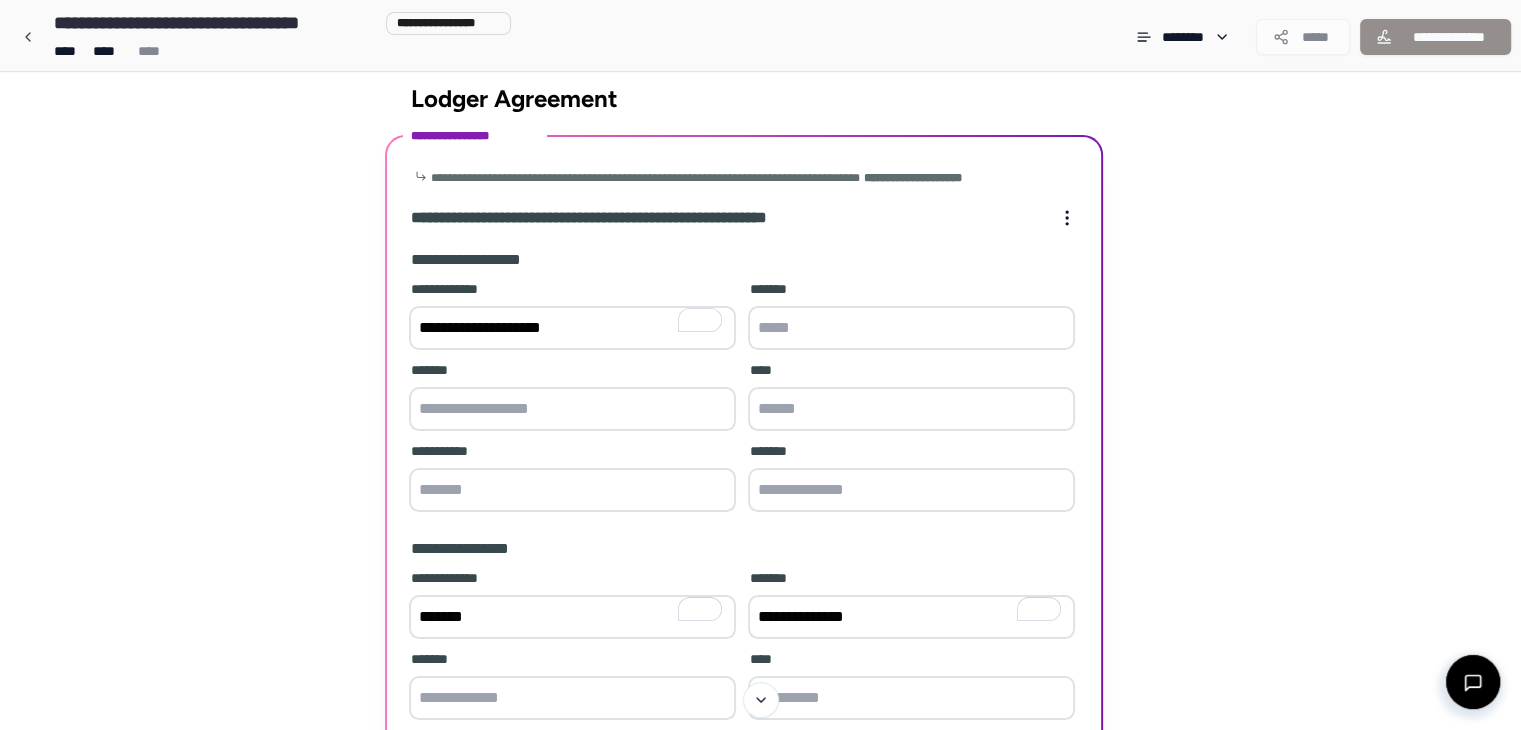 click at bounding box center [911, 328] 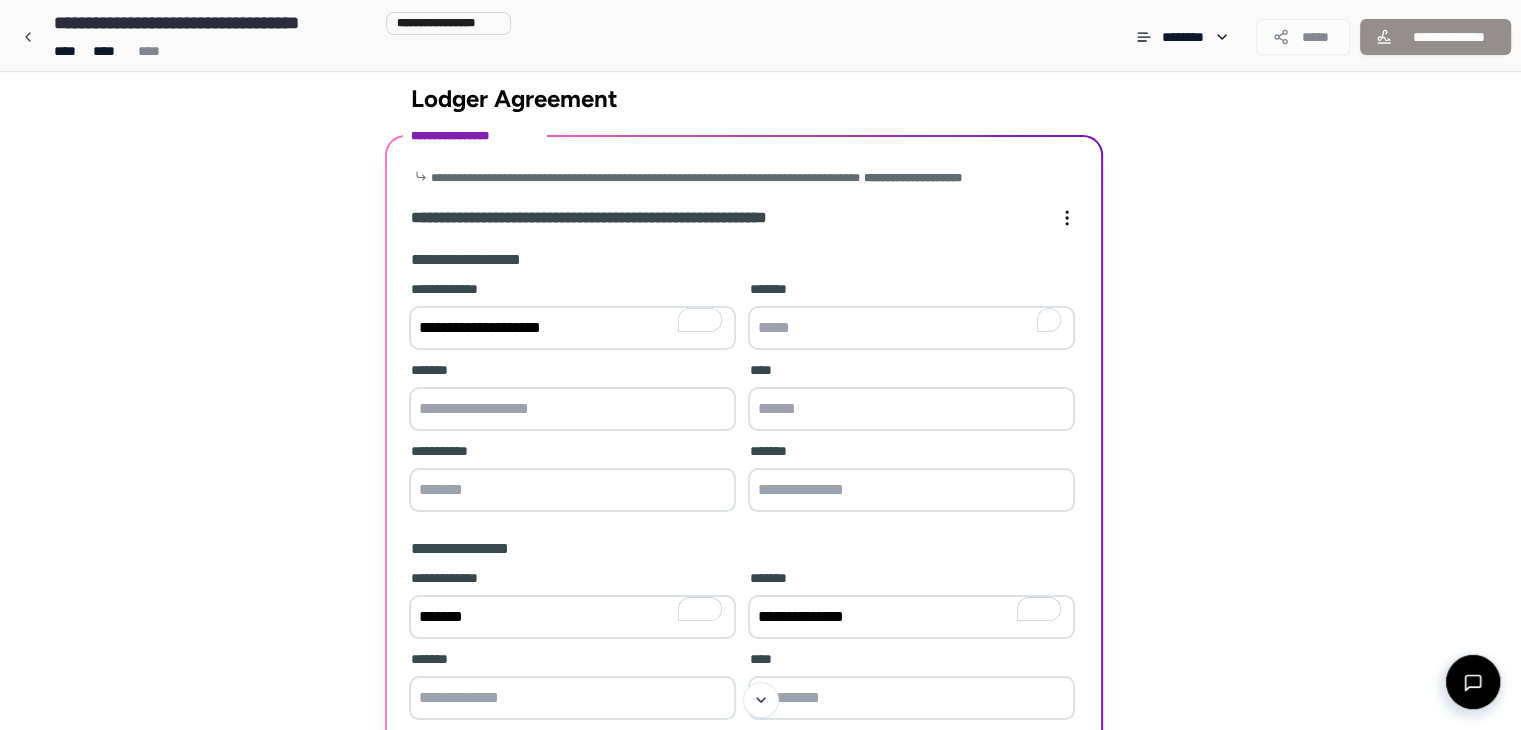 paste on "**********" 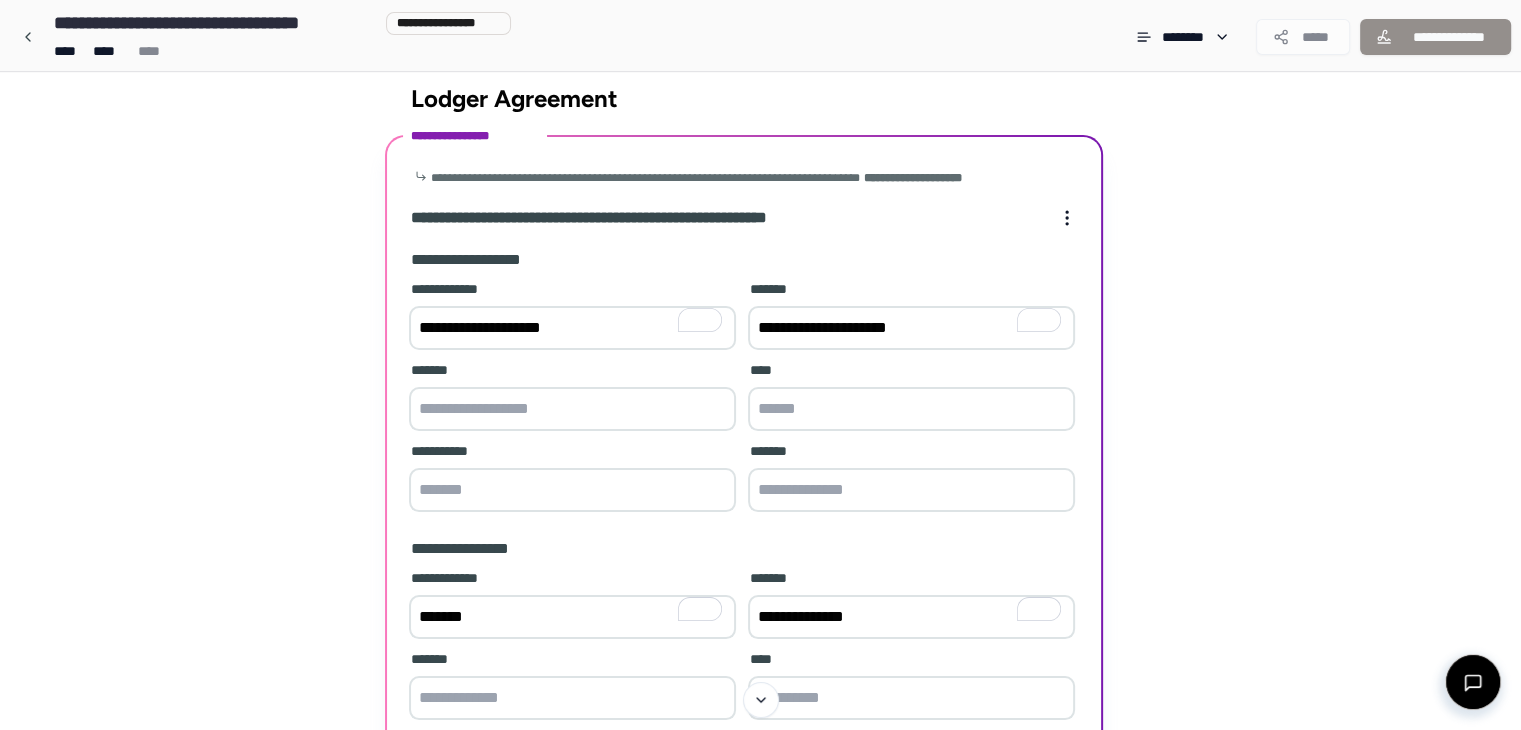 click on "**********" at bounding box center (911, 328) 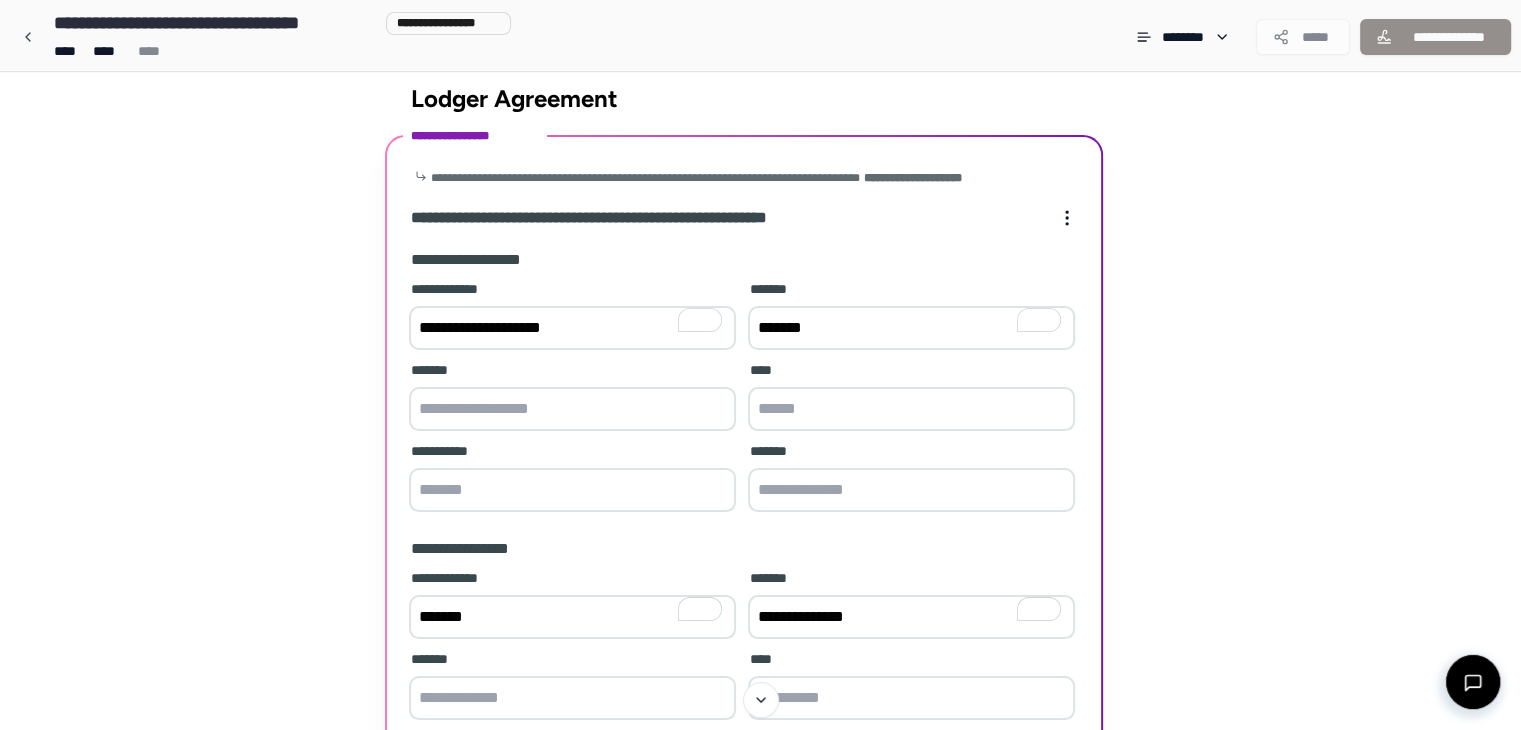 type on "******" 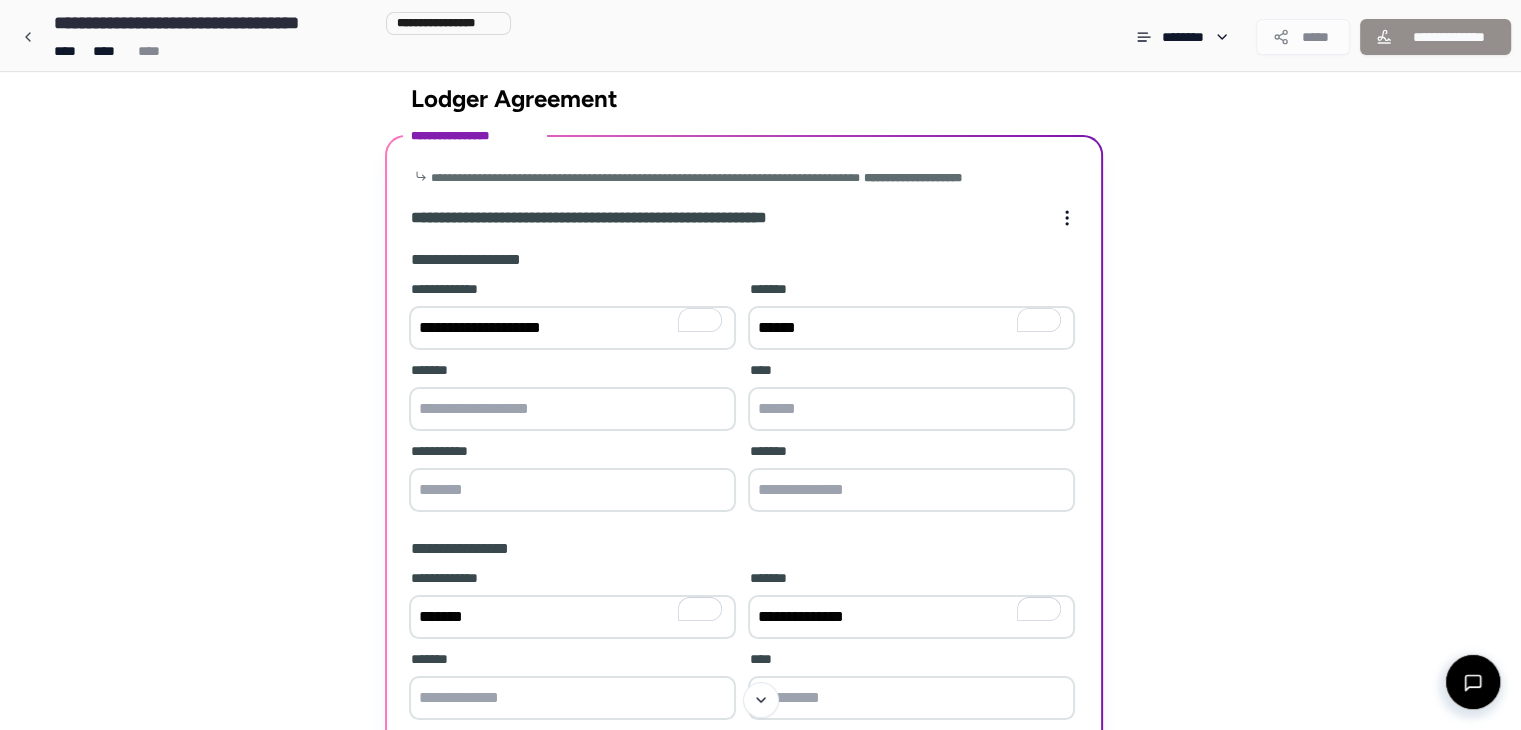 click on "**********" at bounding box center [572, 328] 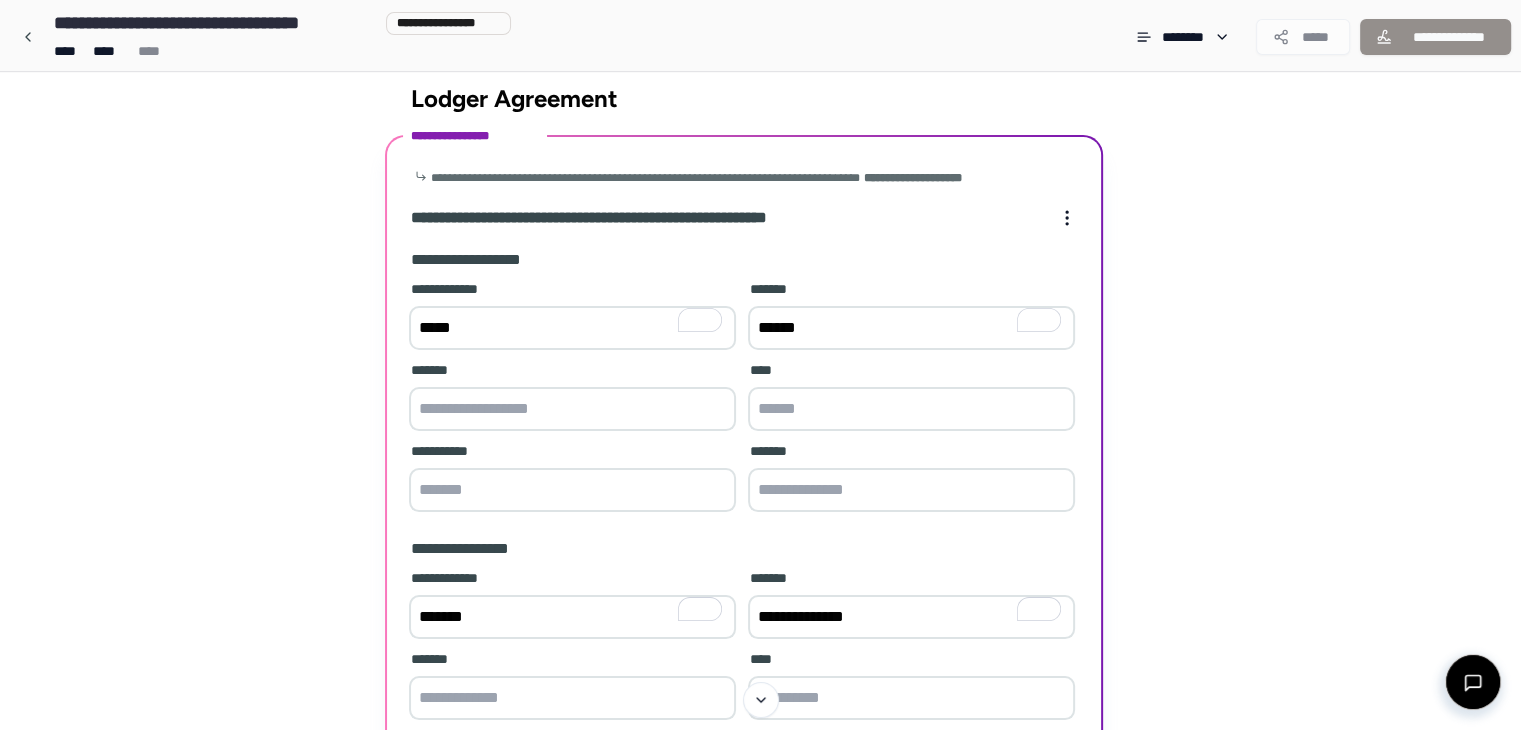 type on "*****" 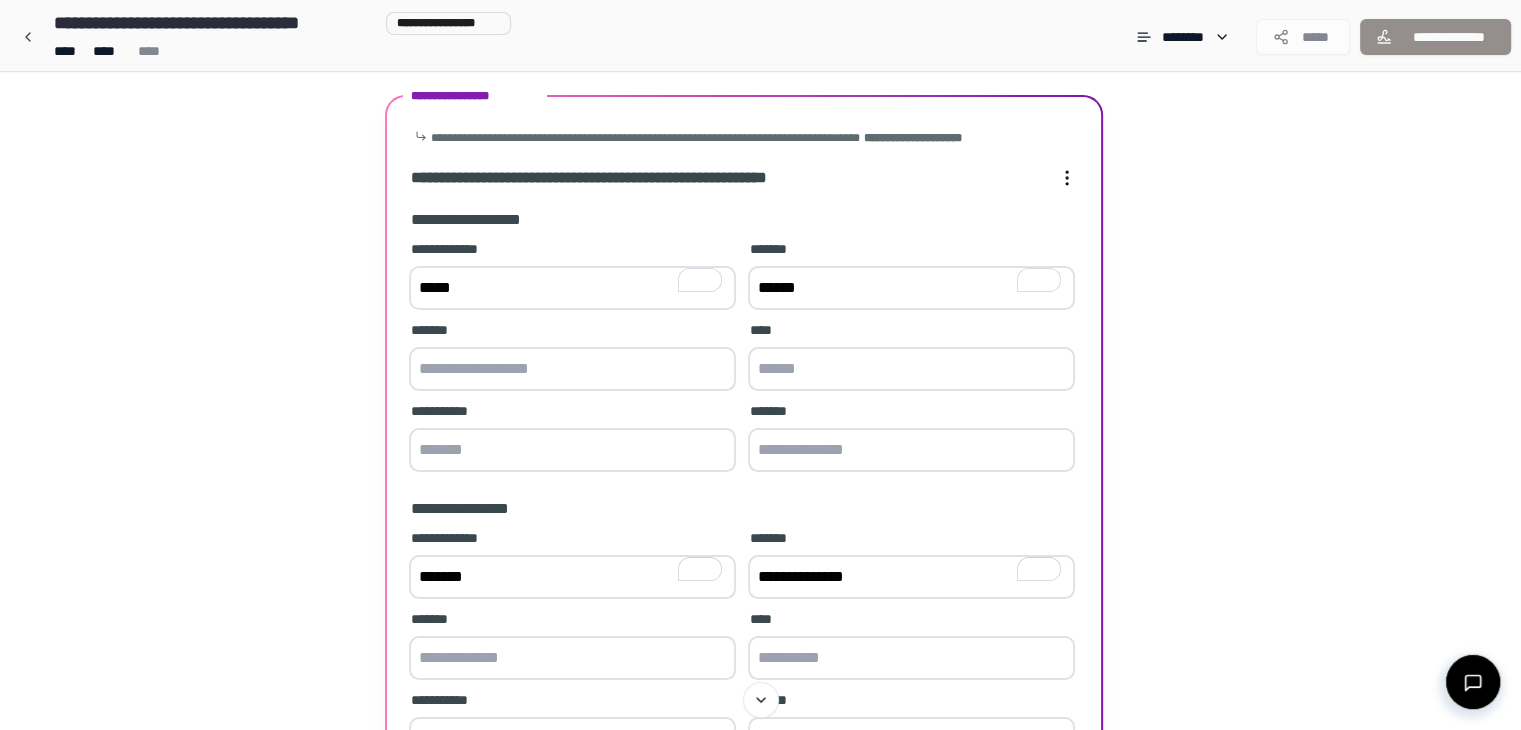 scroll, scrollTop: 62, scrollLeft: 0, axis: vertical 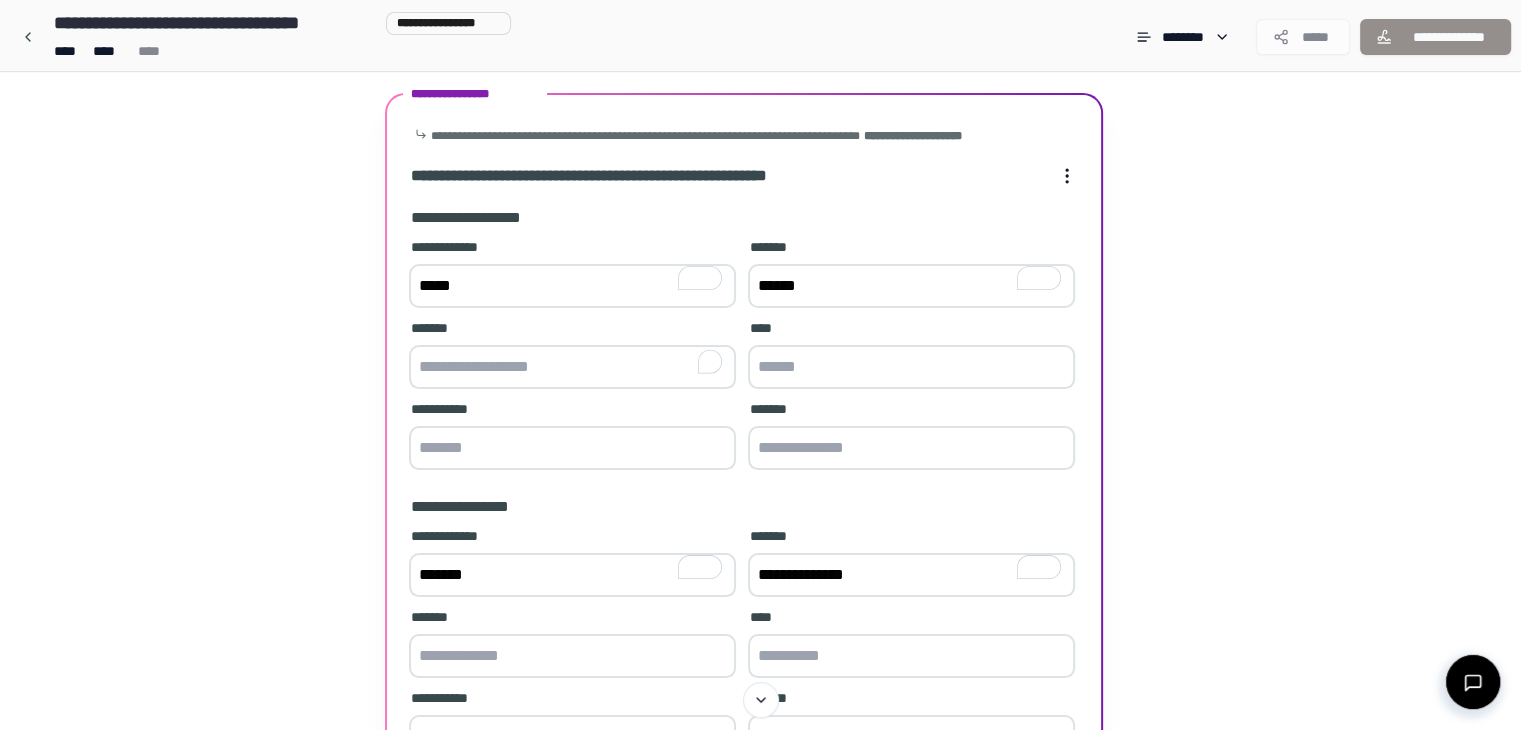 click at bounding box center (572, 367) 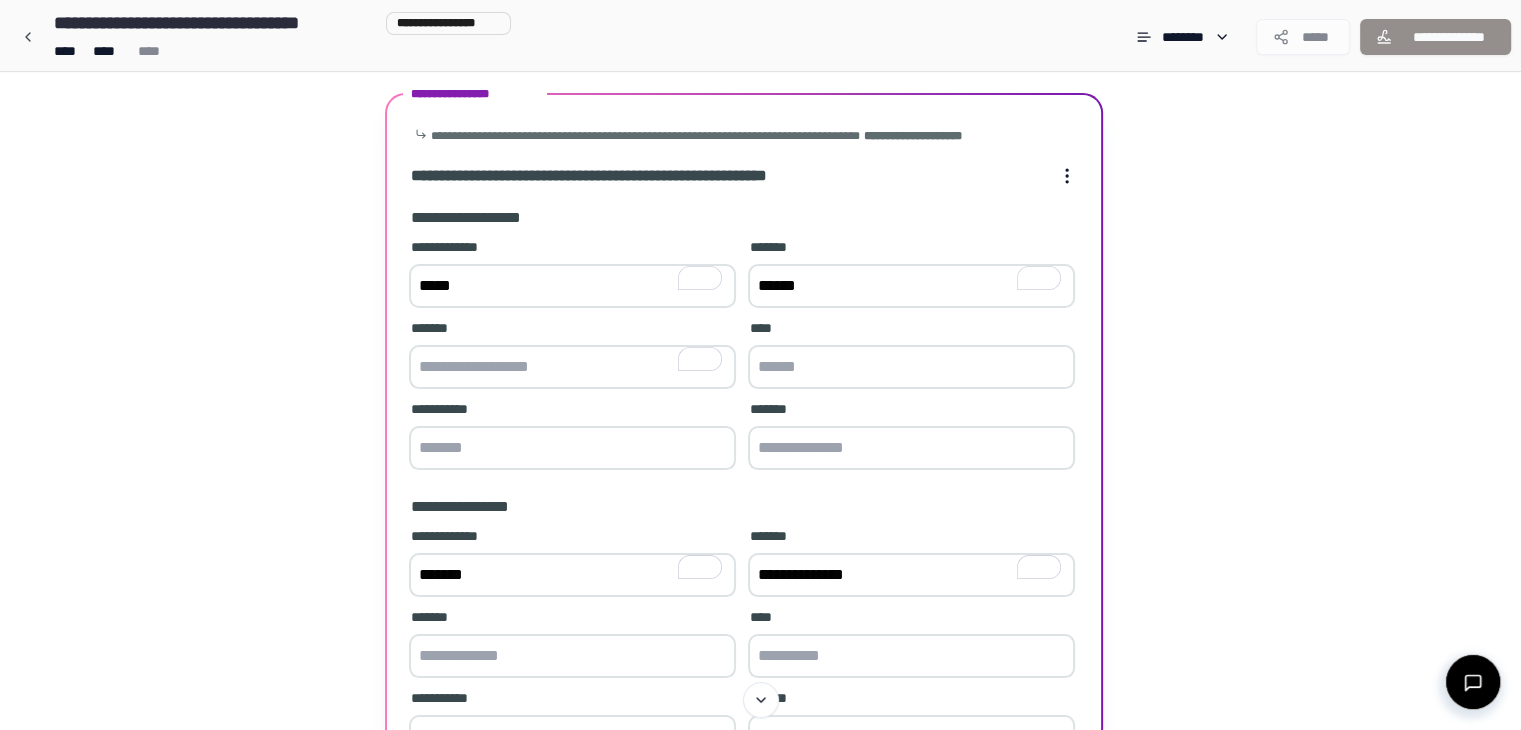 paste on "**********" 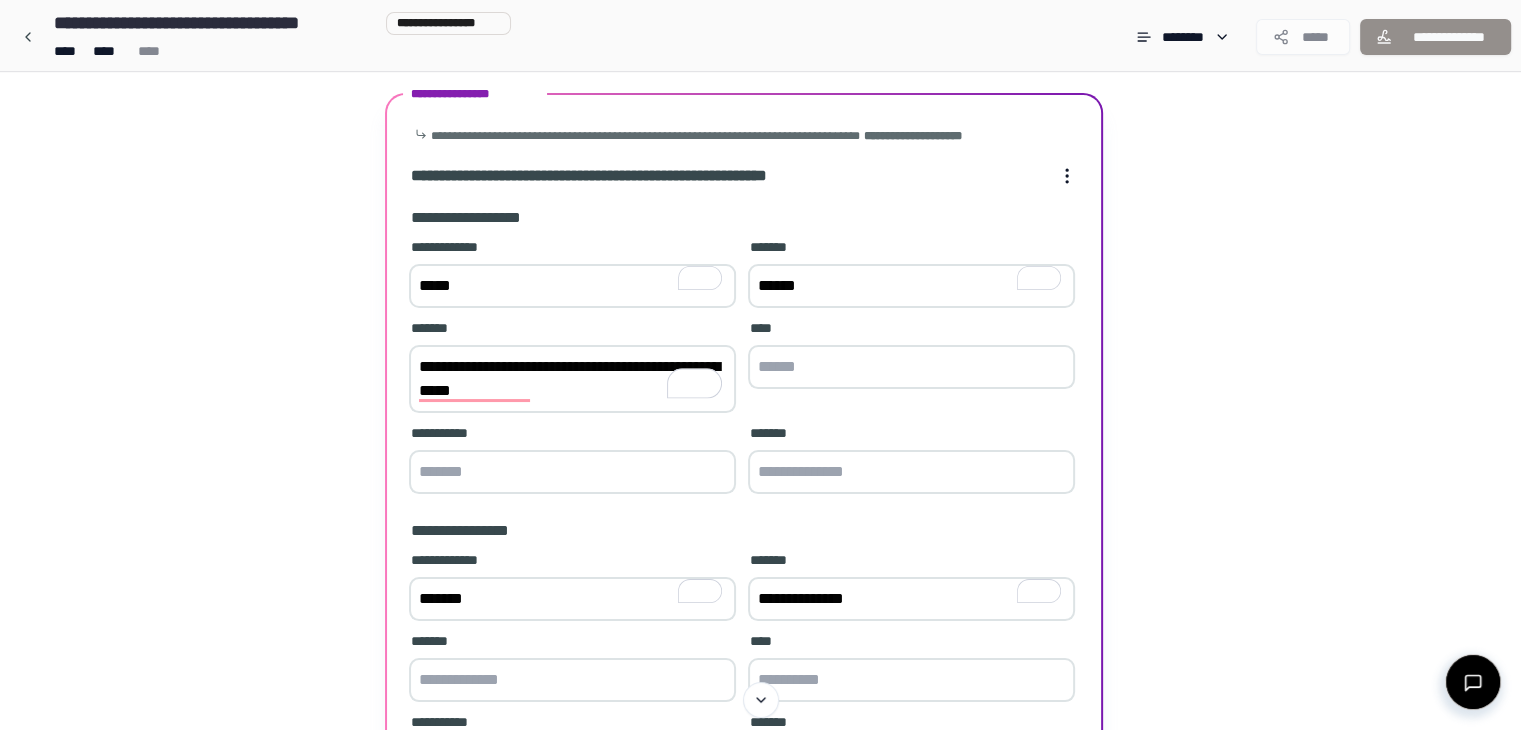 type on "**********" 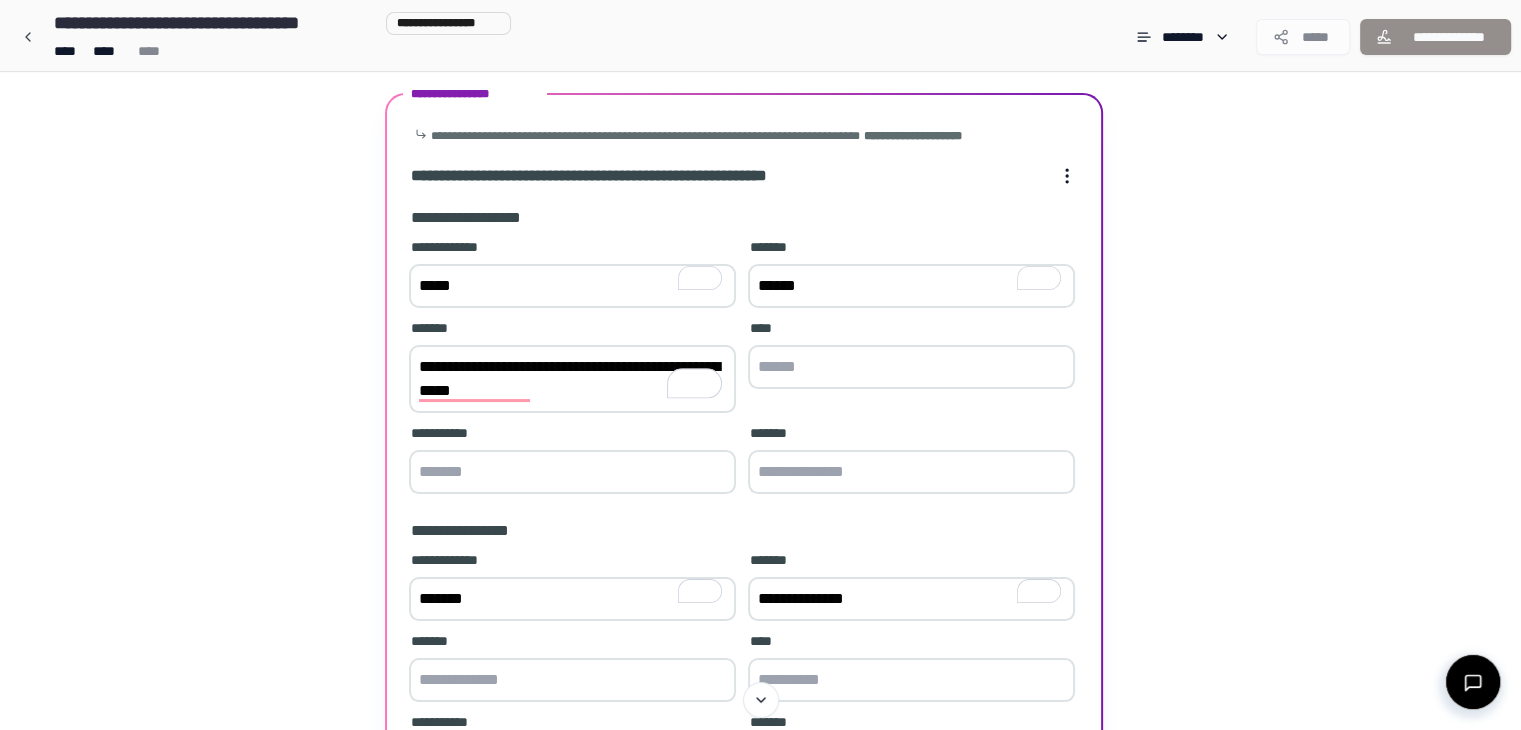 click at bounding box center (911, 367) 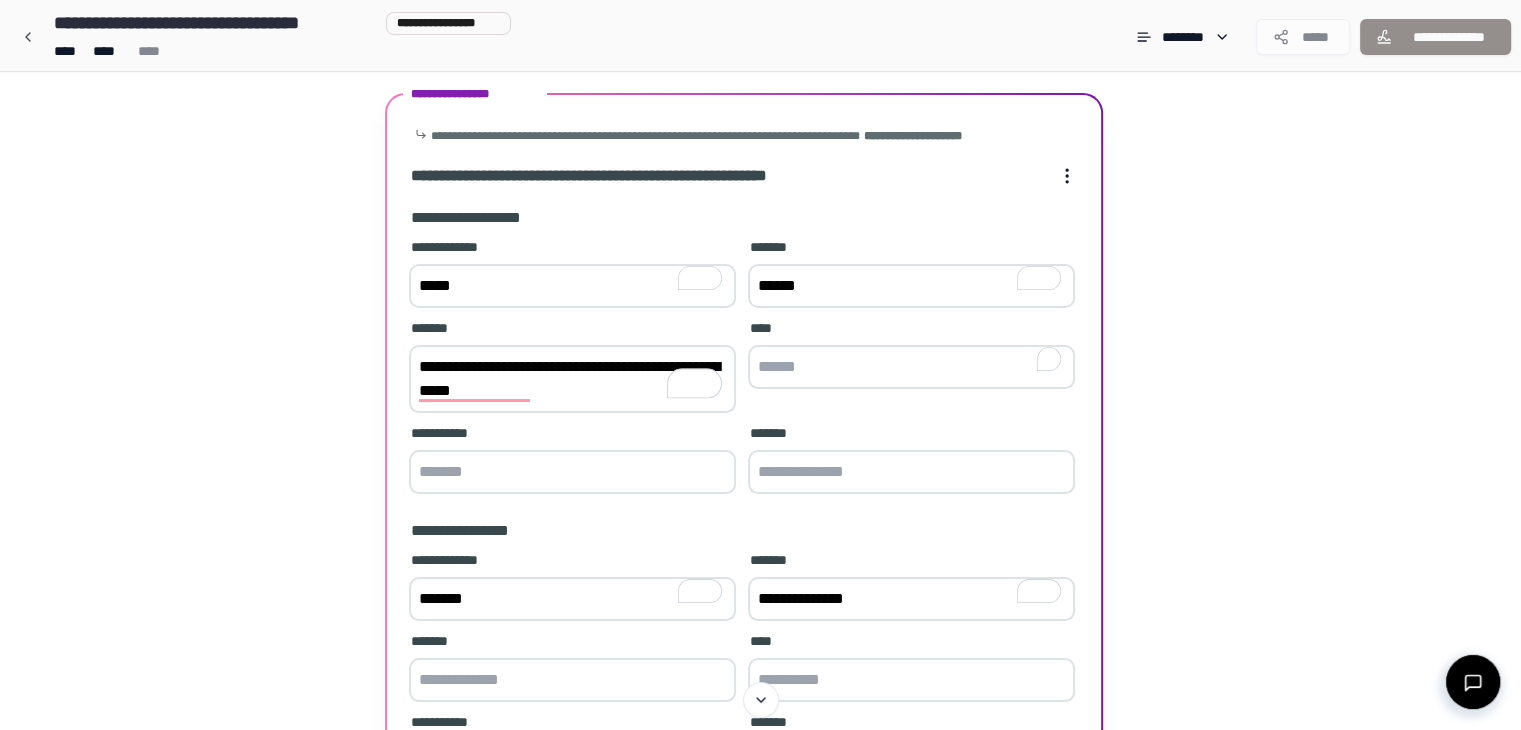 paste on "**********" 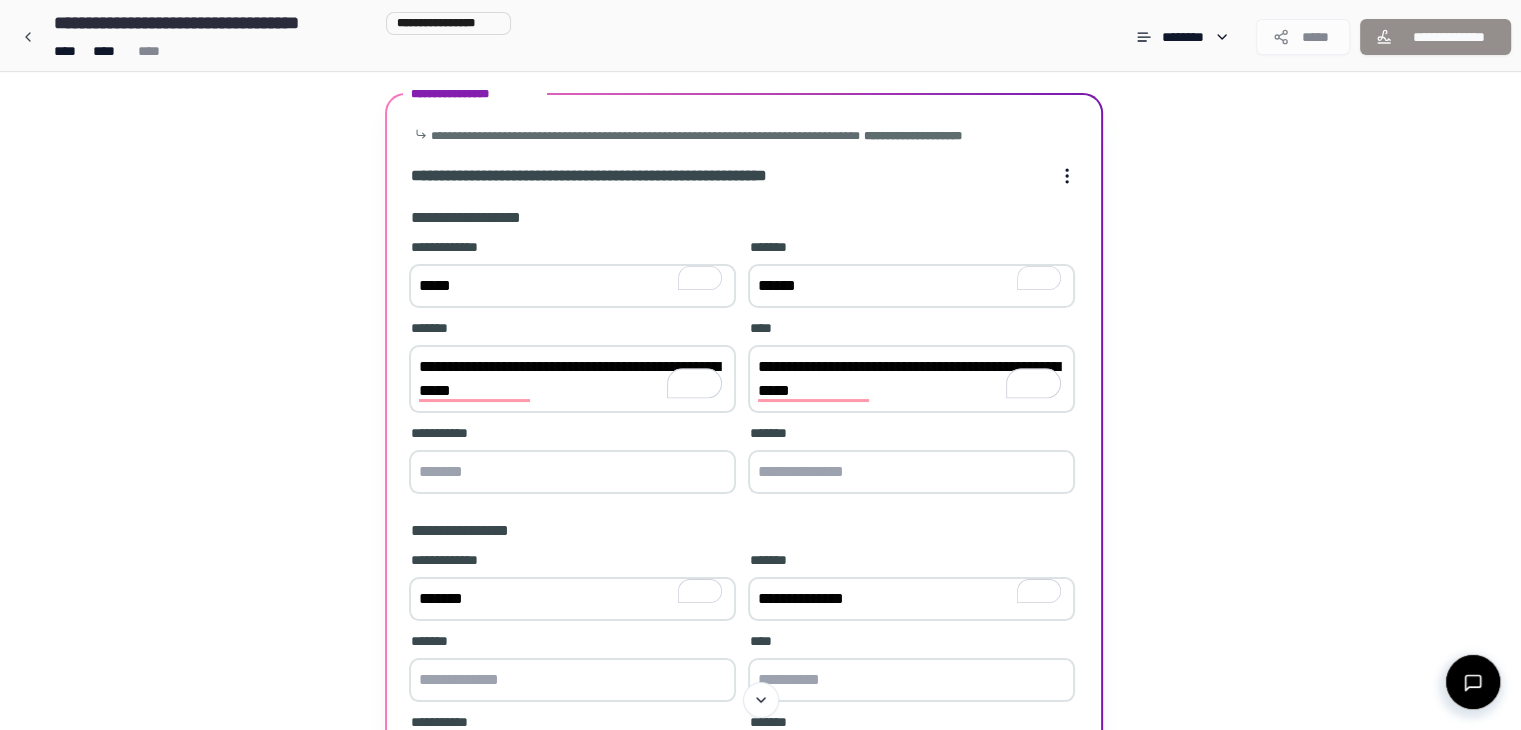 type on "**********" 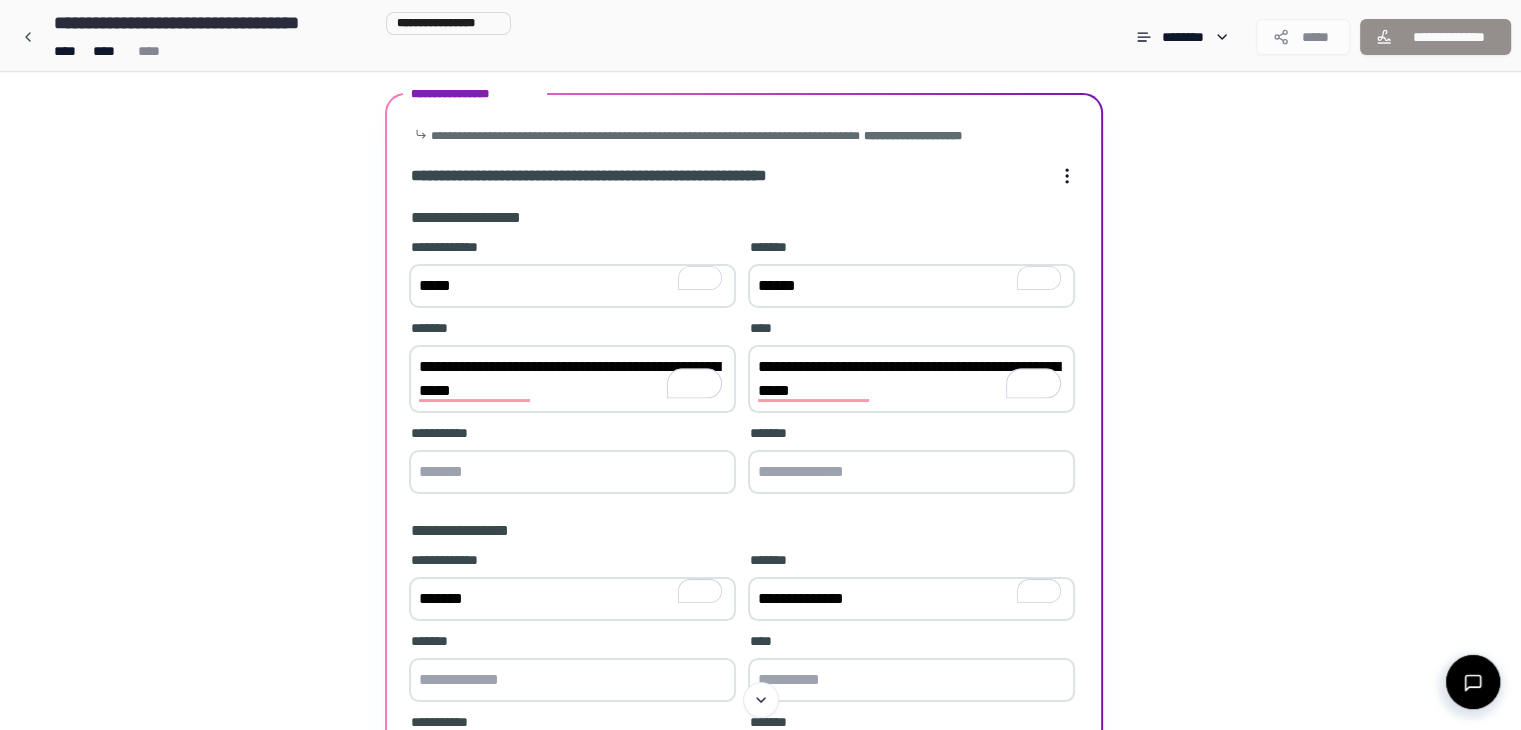 click at bounding box center [572, 472] 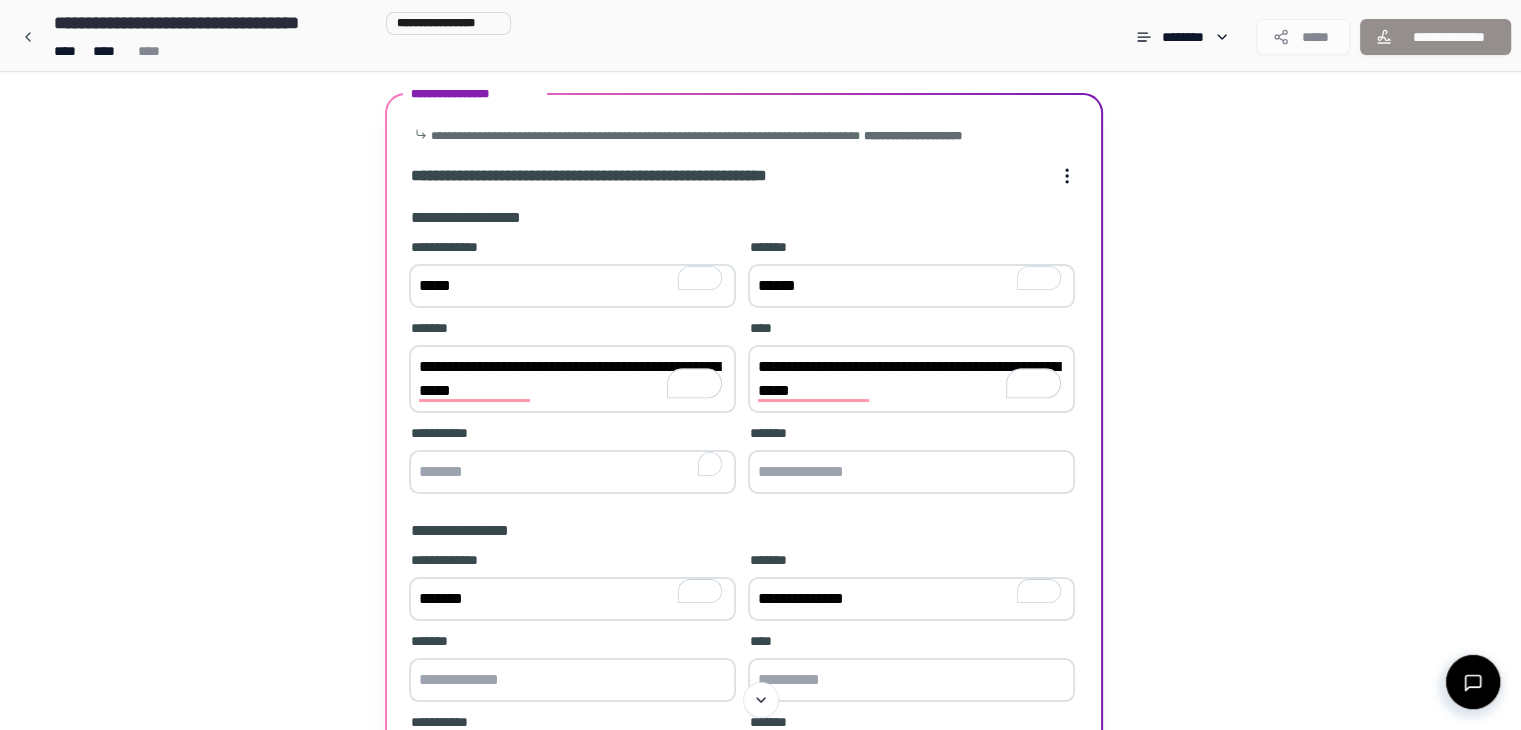 paste on "**********" 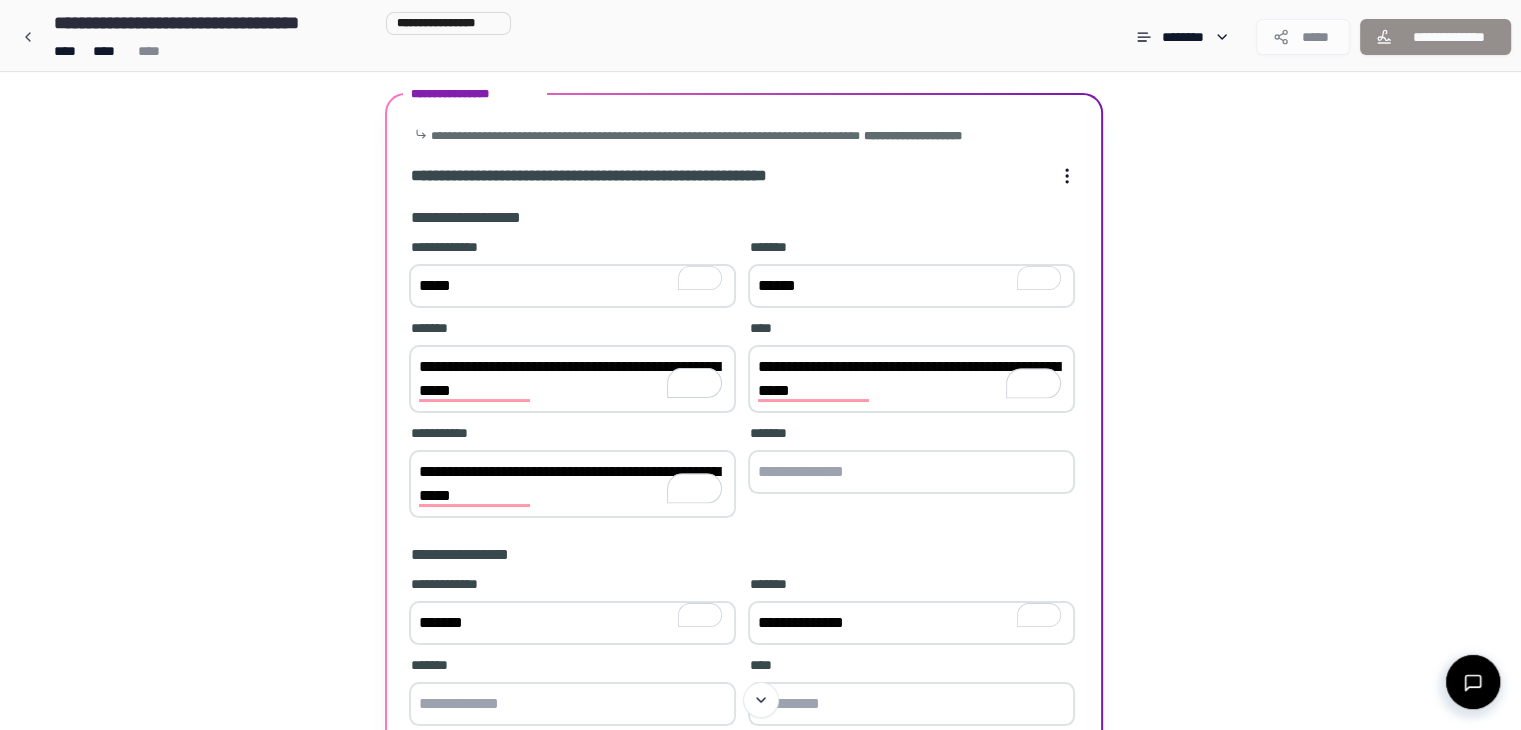 type on "**********" 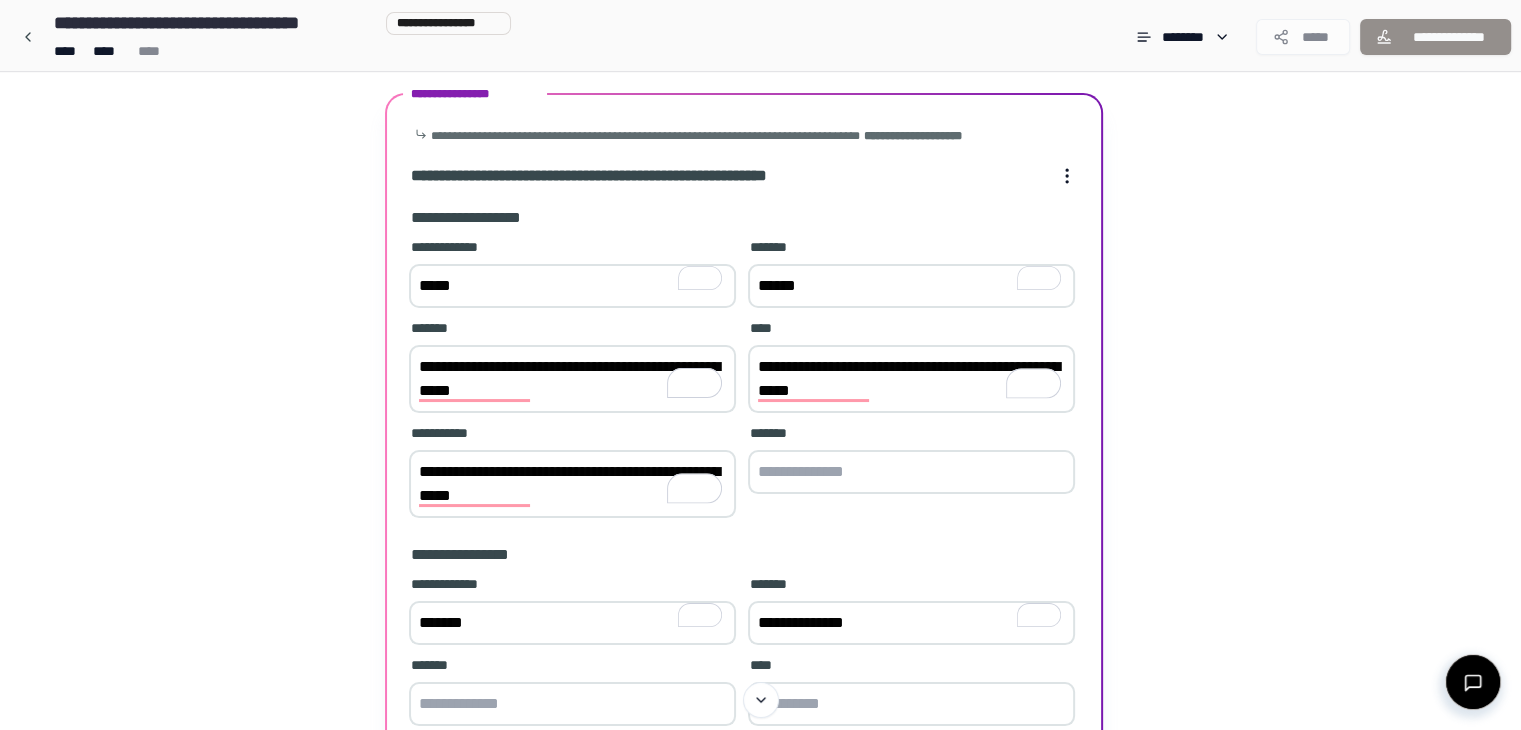 click at bounding box center (911, 472) 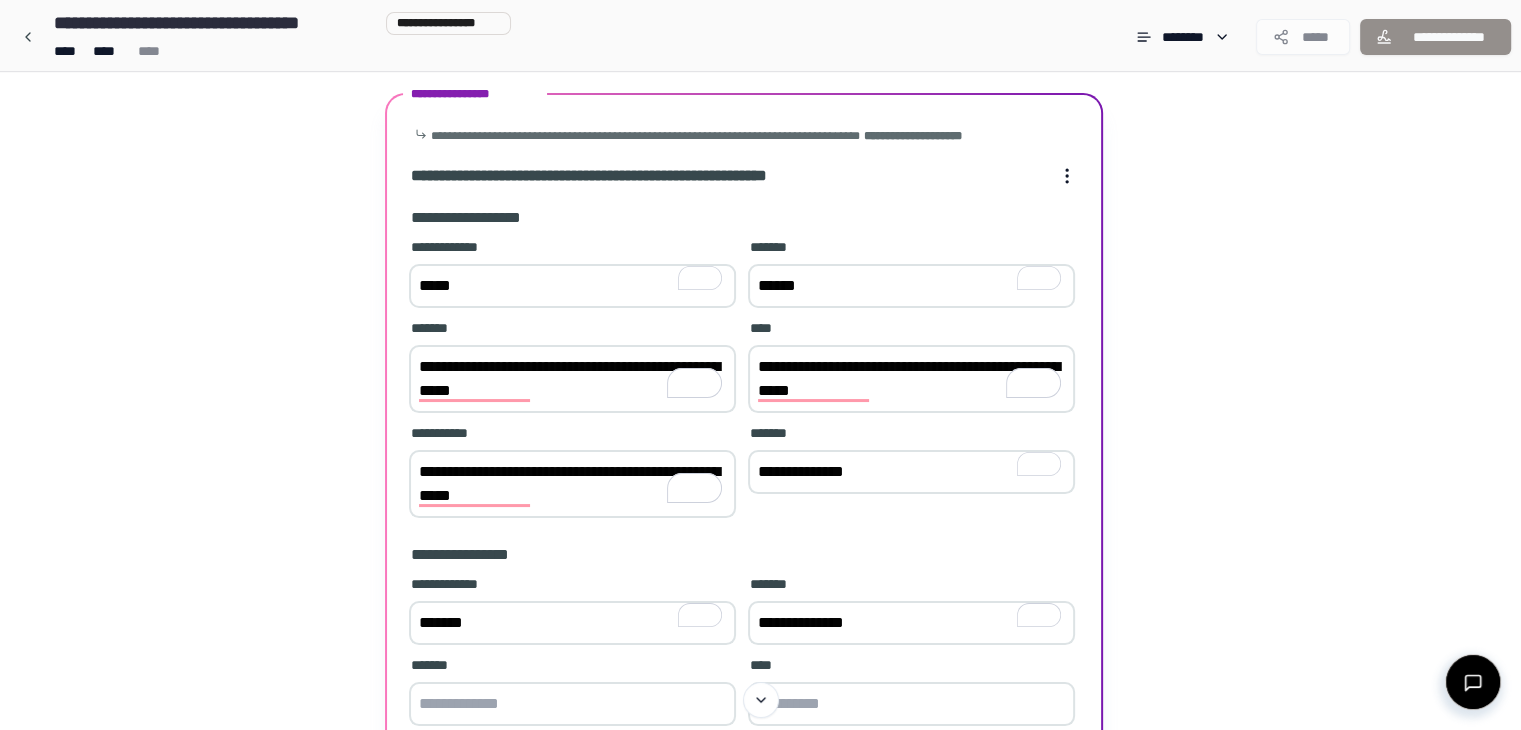 type on "**********" 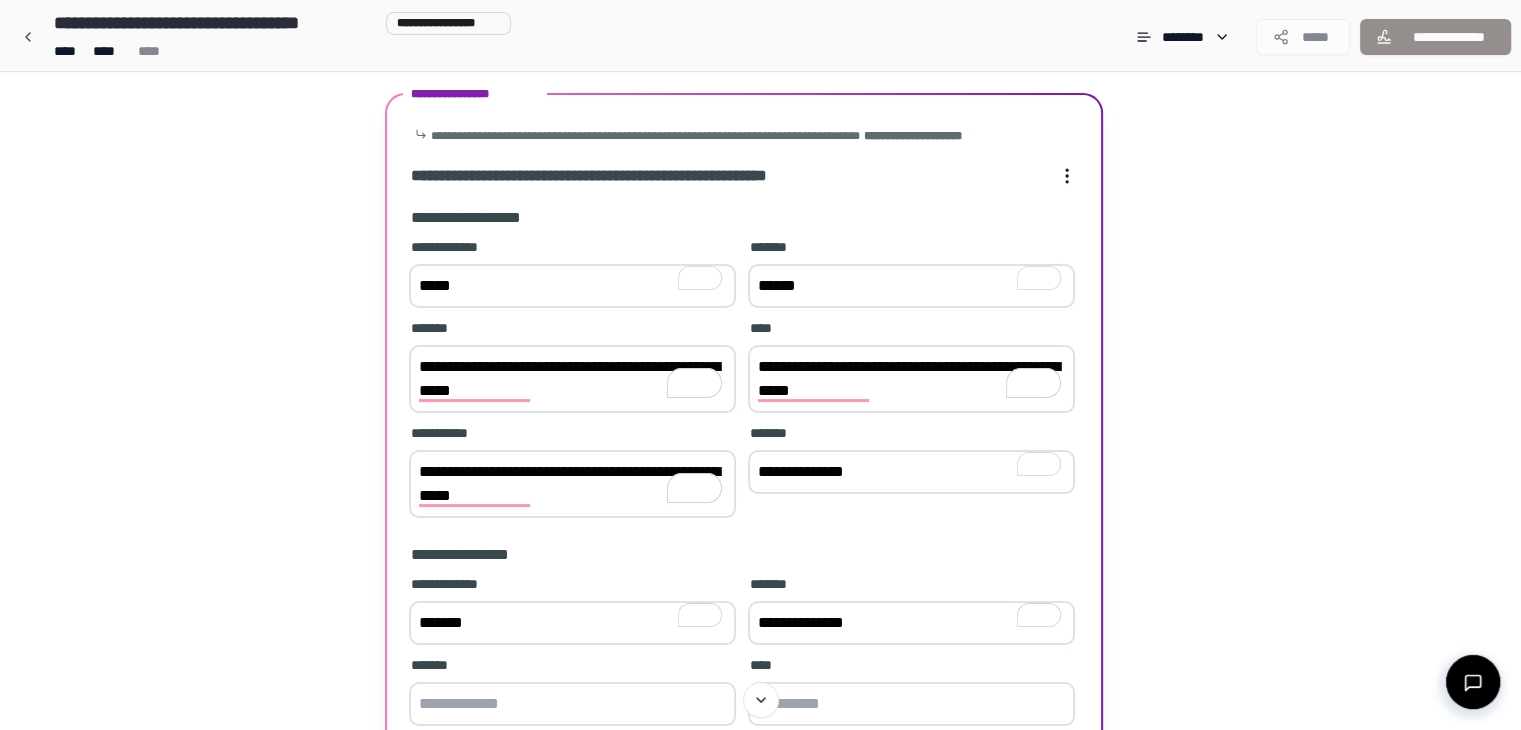 click on "**********" at bounding box center (572, 379) 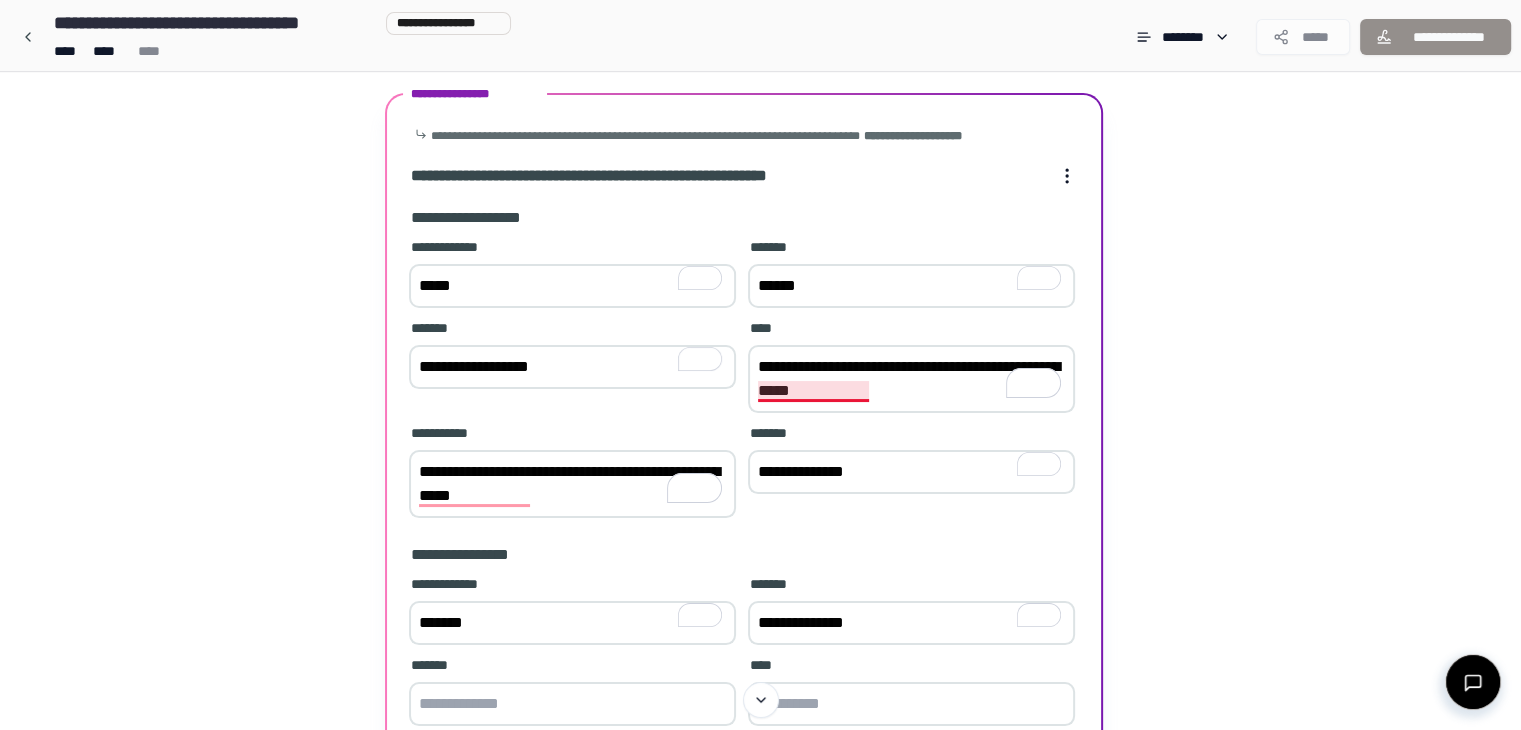 type on "**********" 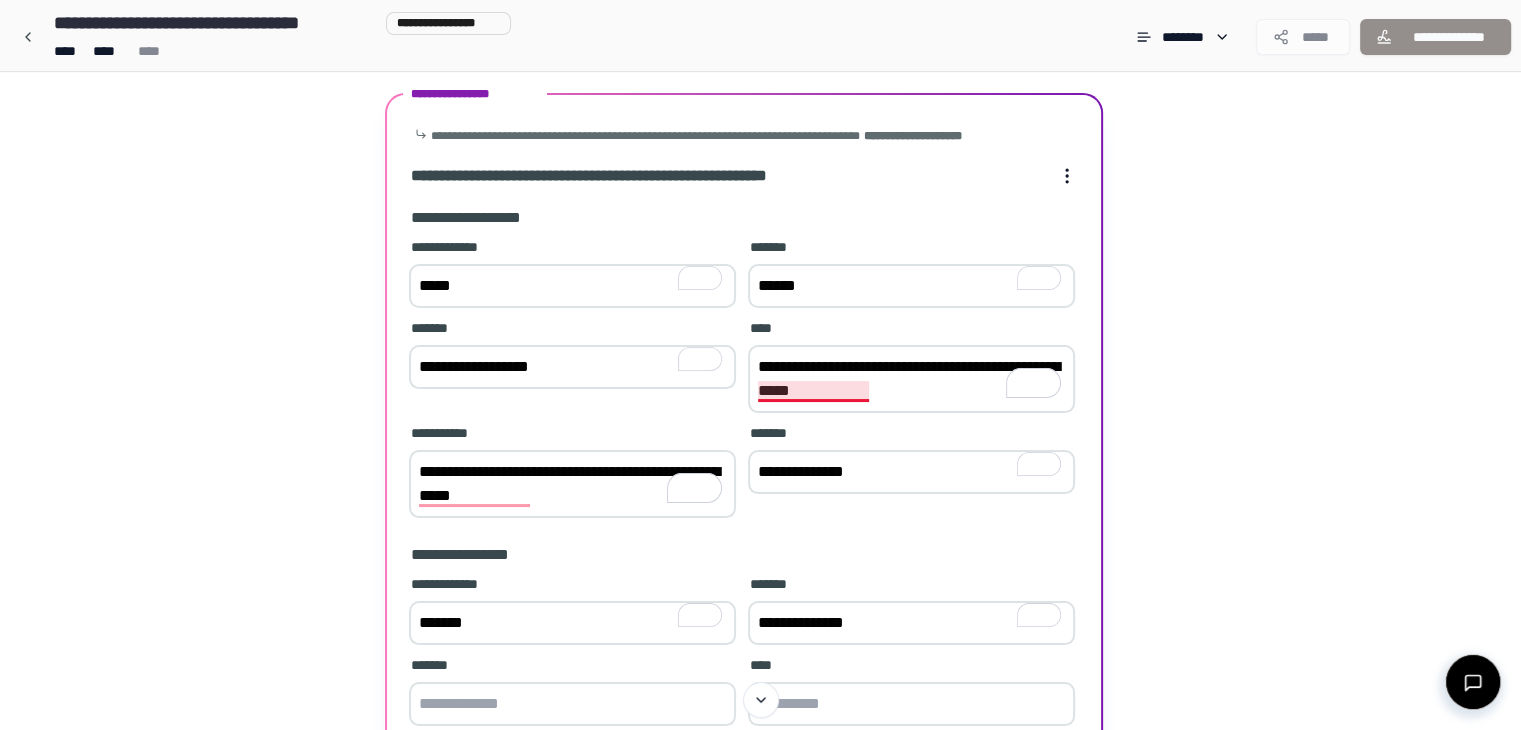 click on "**********" at bounding box center (911, 379) 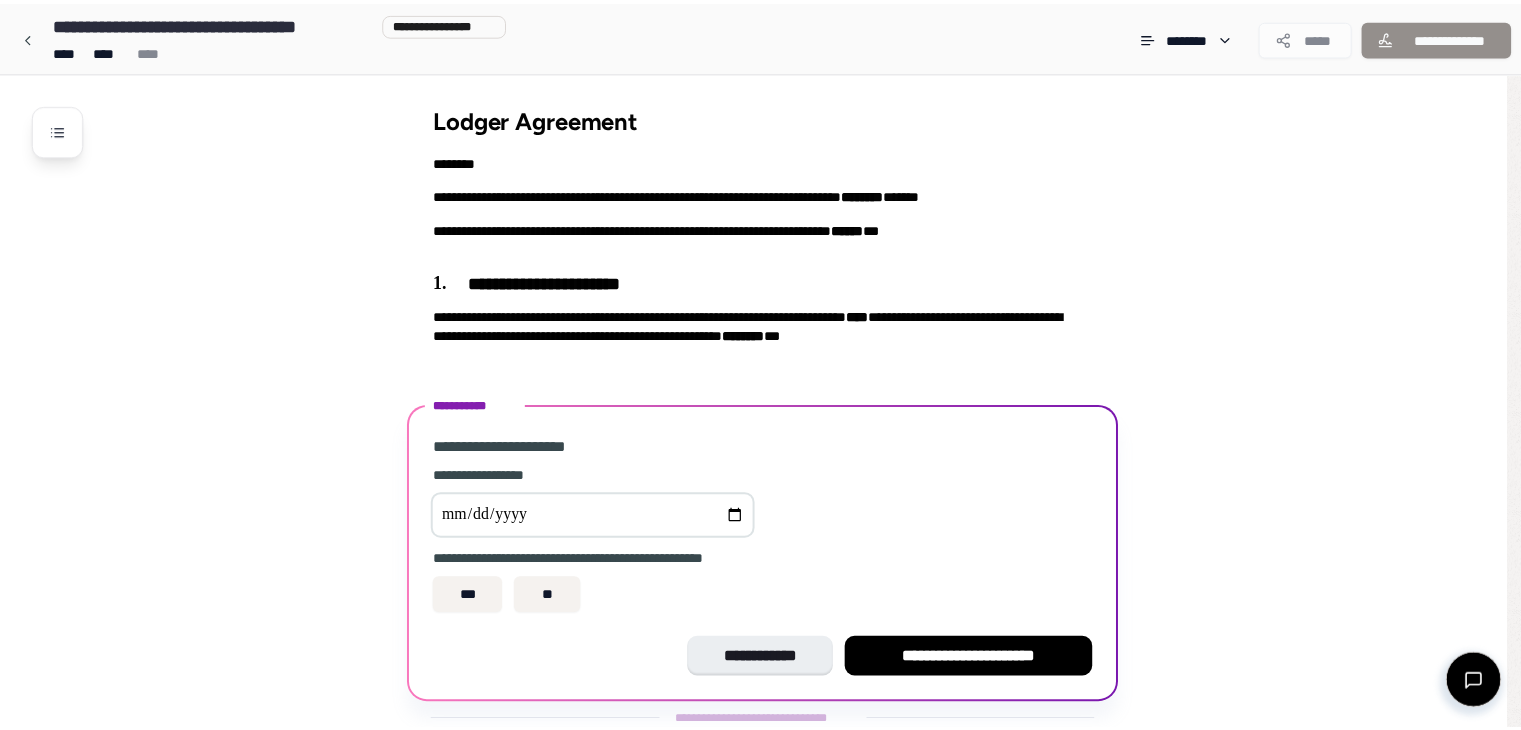 scroll, scrollTop: 49, scrollLeft: 0, axis: vertical 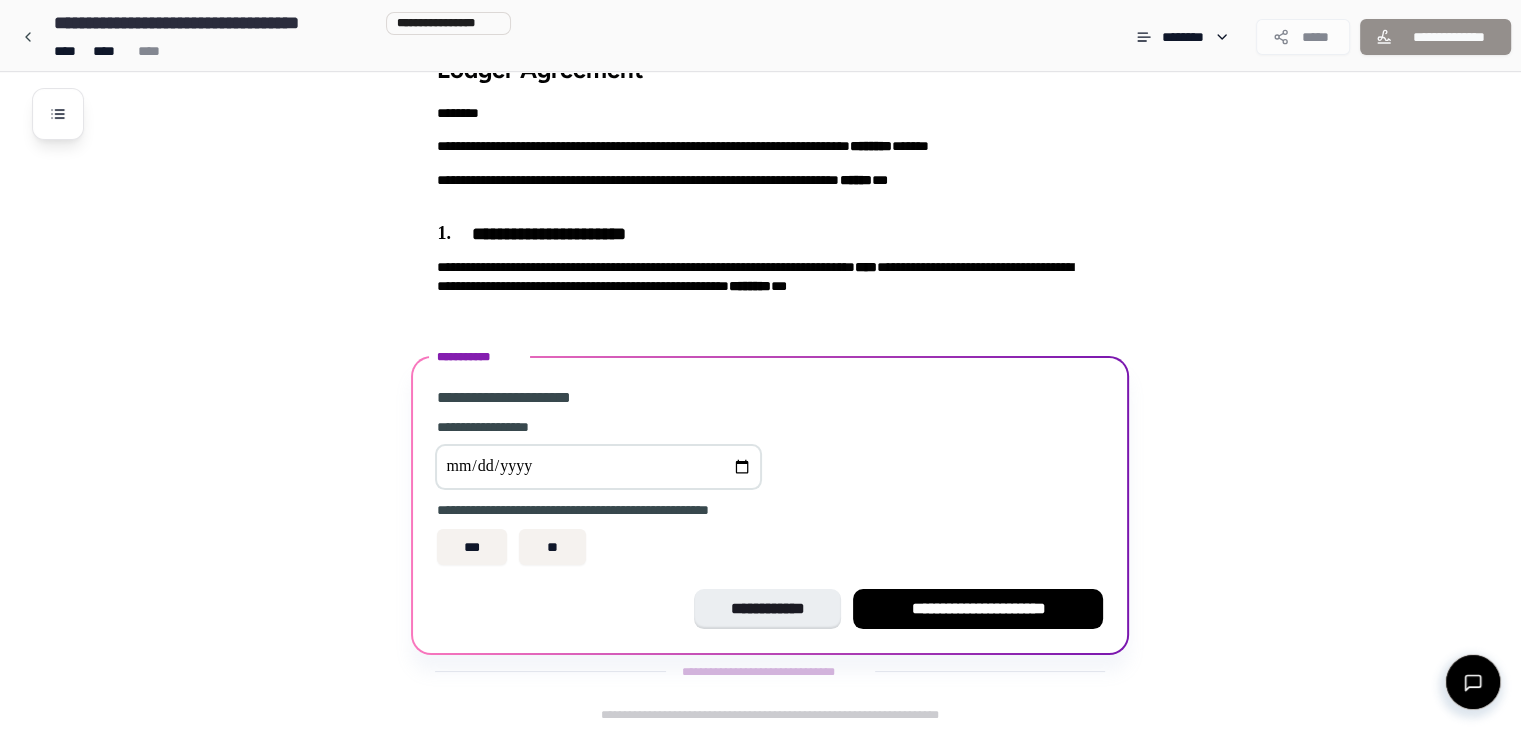 click at bounding box center (598, 467) 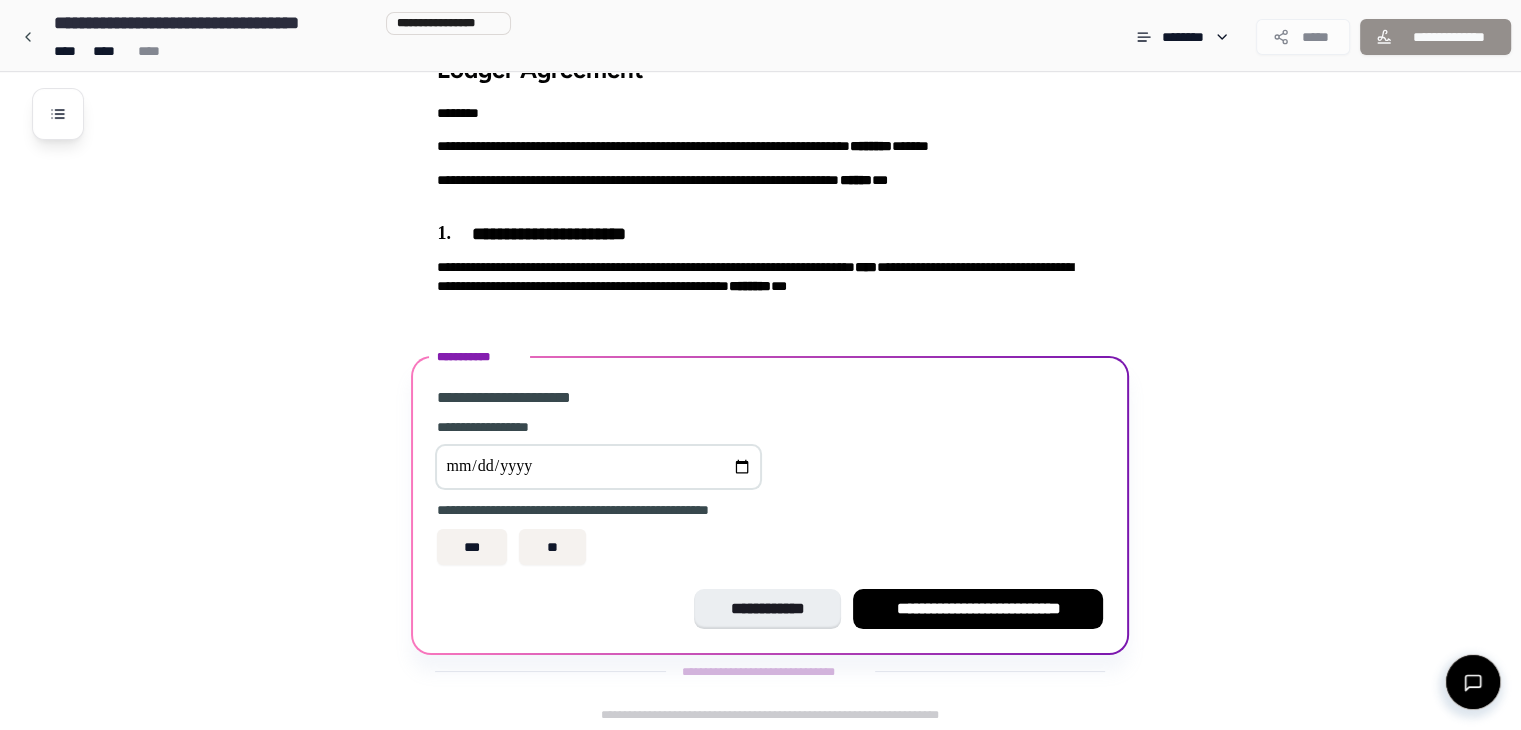 type on "**********" 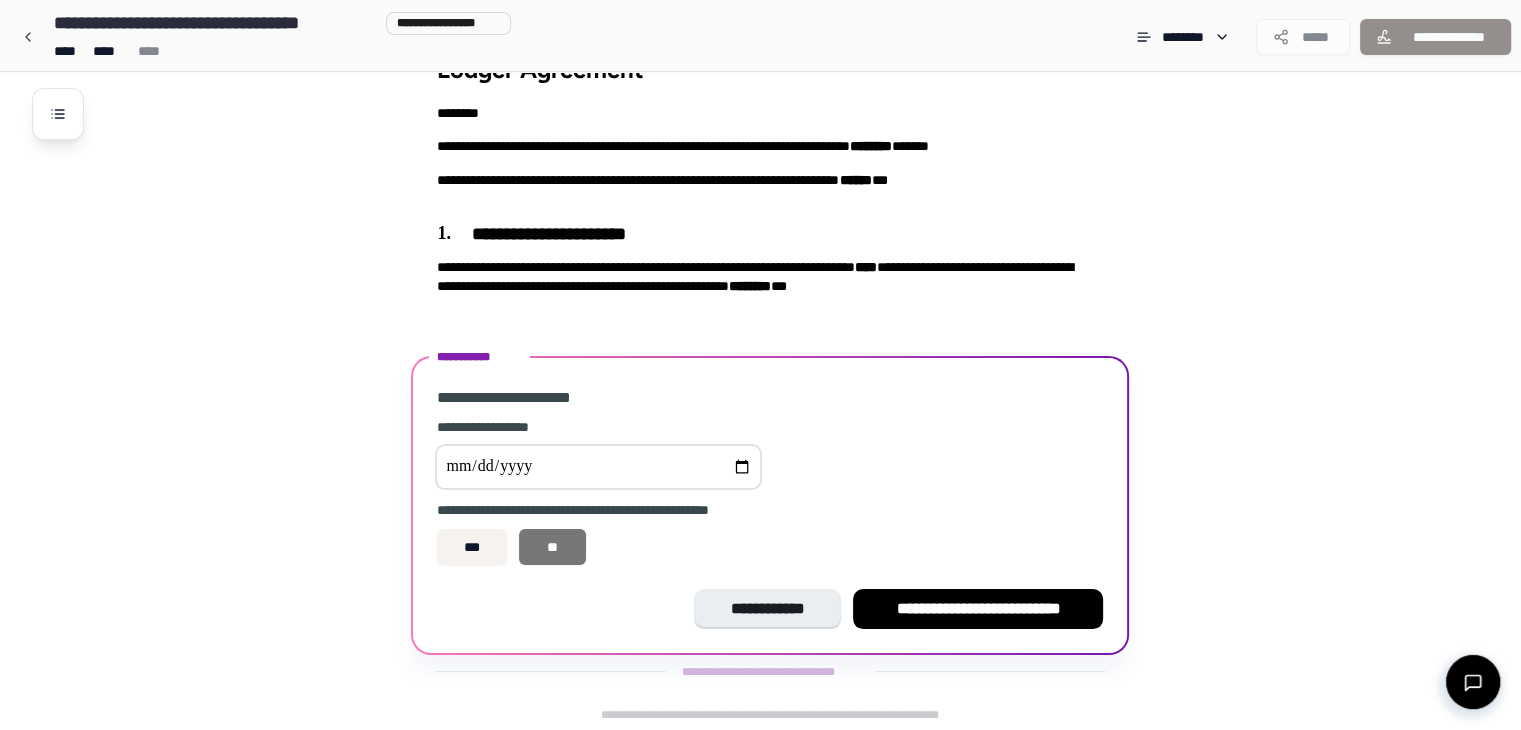 click on "**" at bounding box center (552, 547) 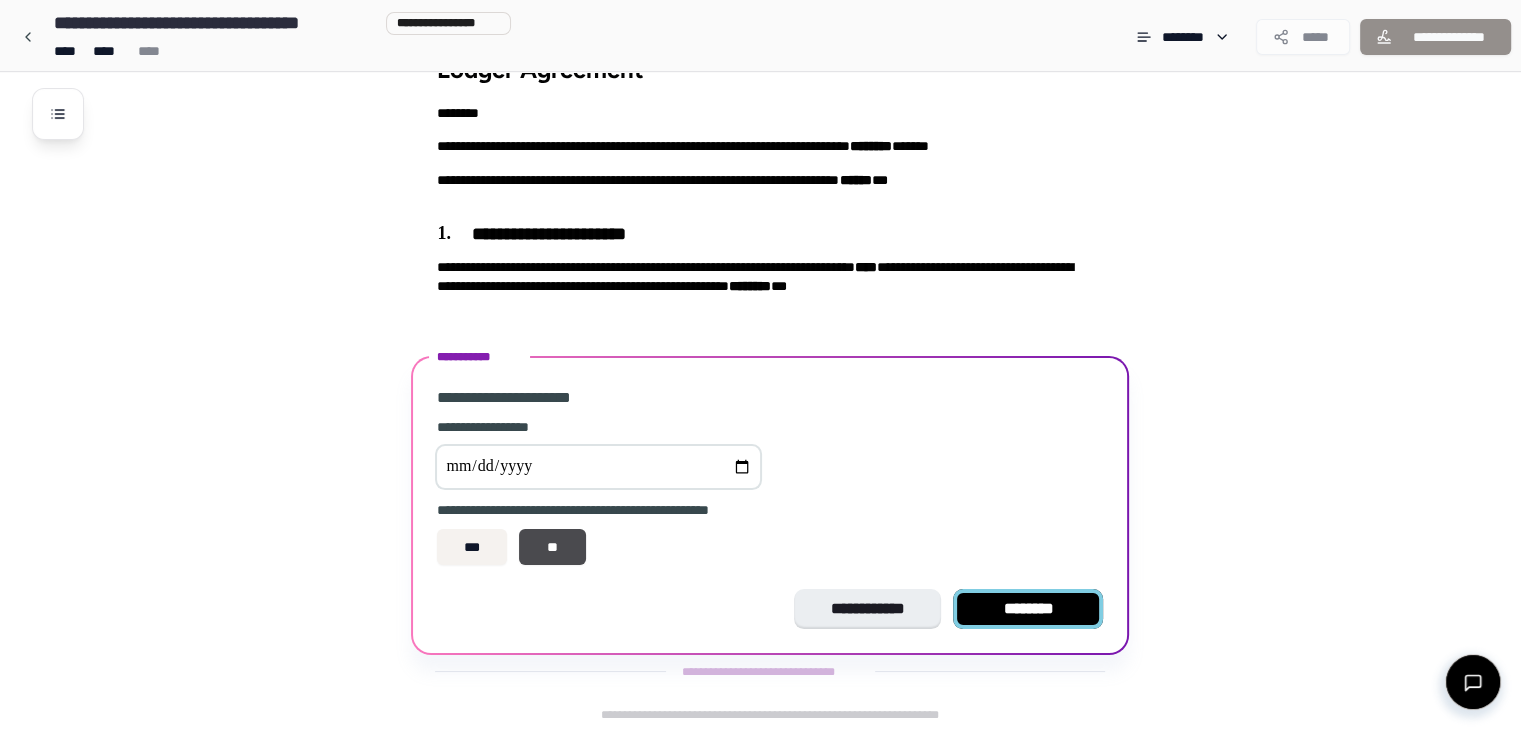 click on "********" at bounding box center (1028, 609) 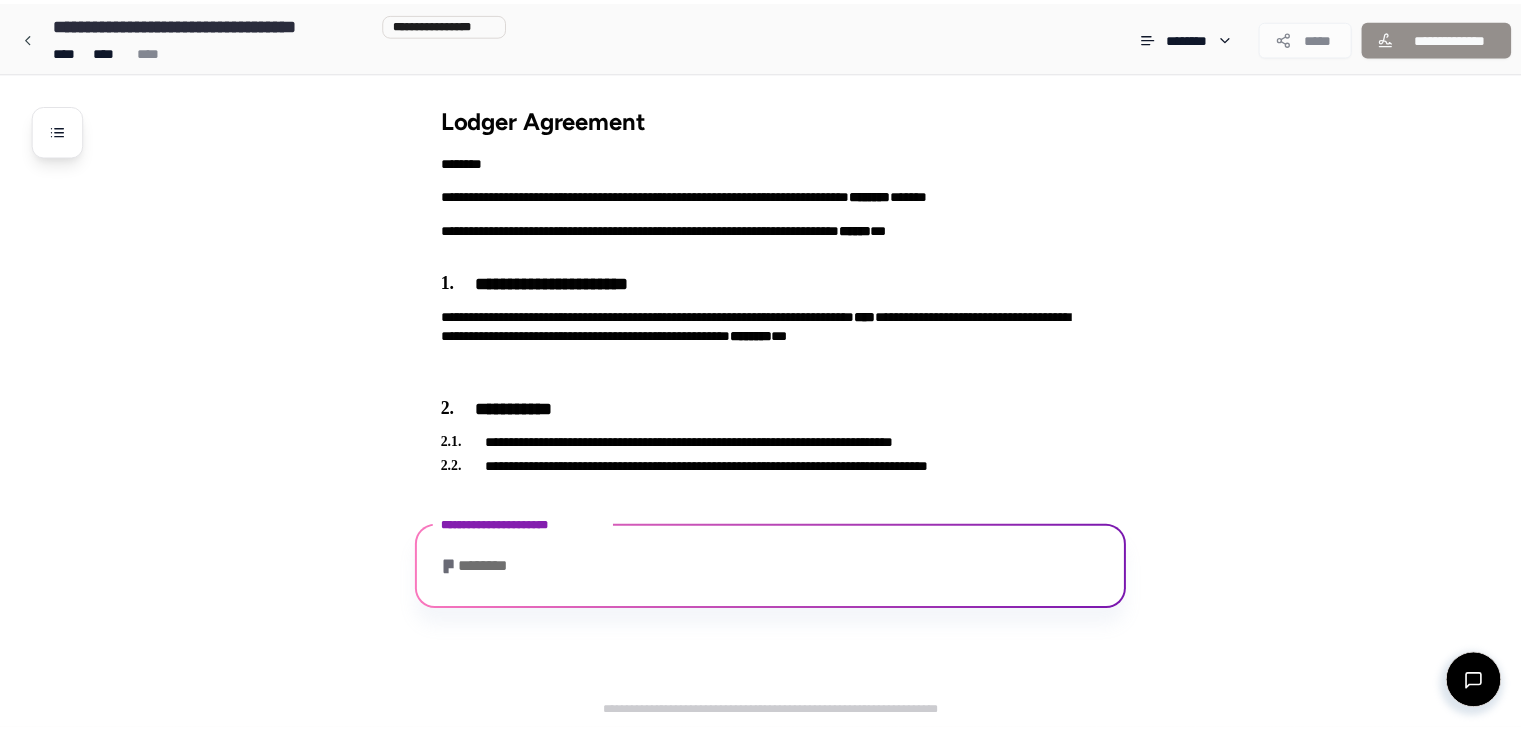 scroll, scrollTop: 432, scrollLeft: 0, axis: vertical 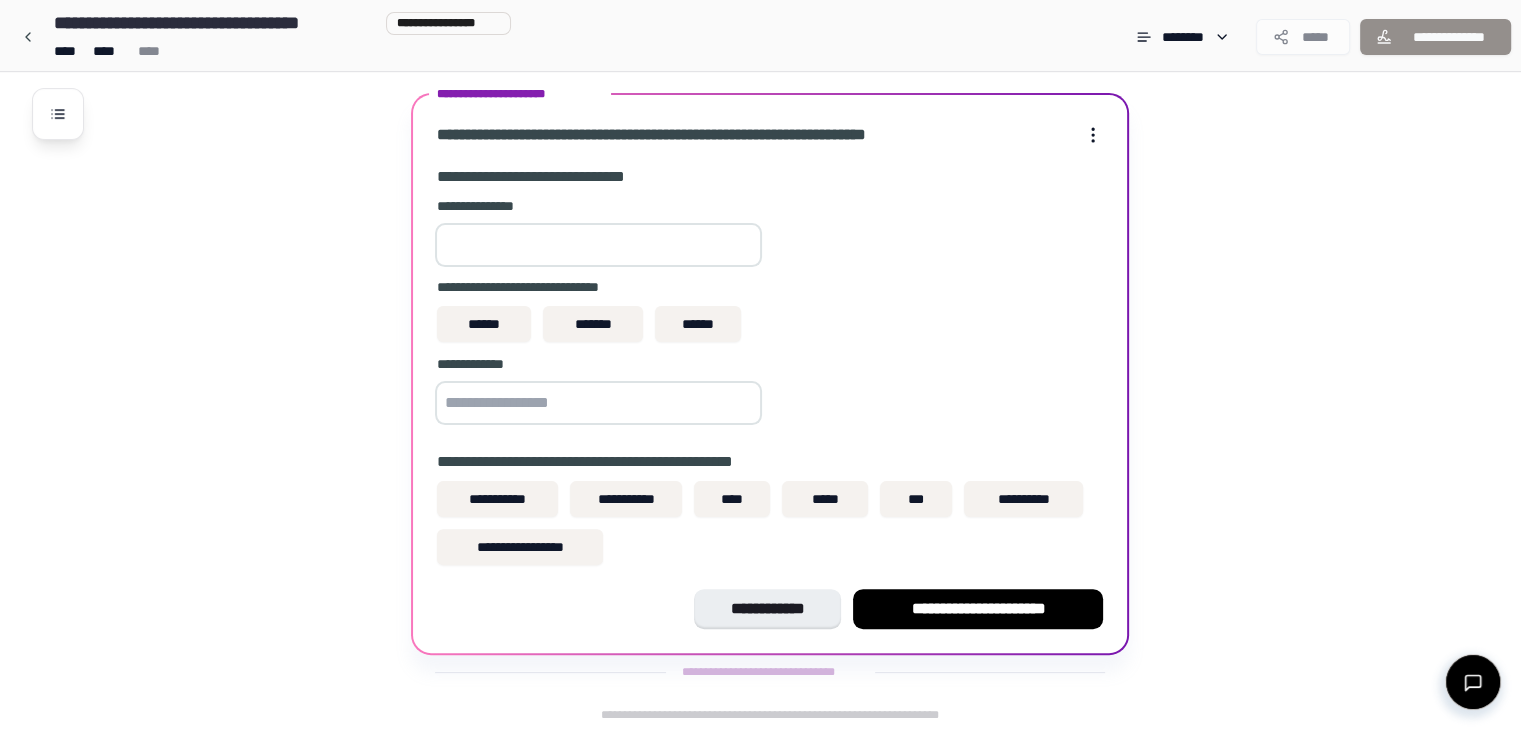 click at bounding box center (598, 245) 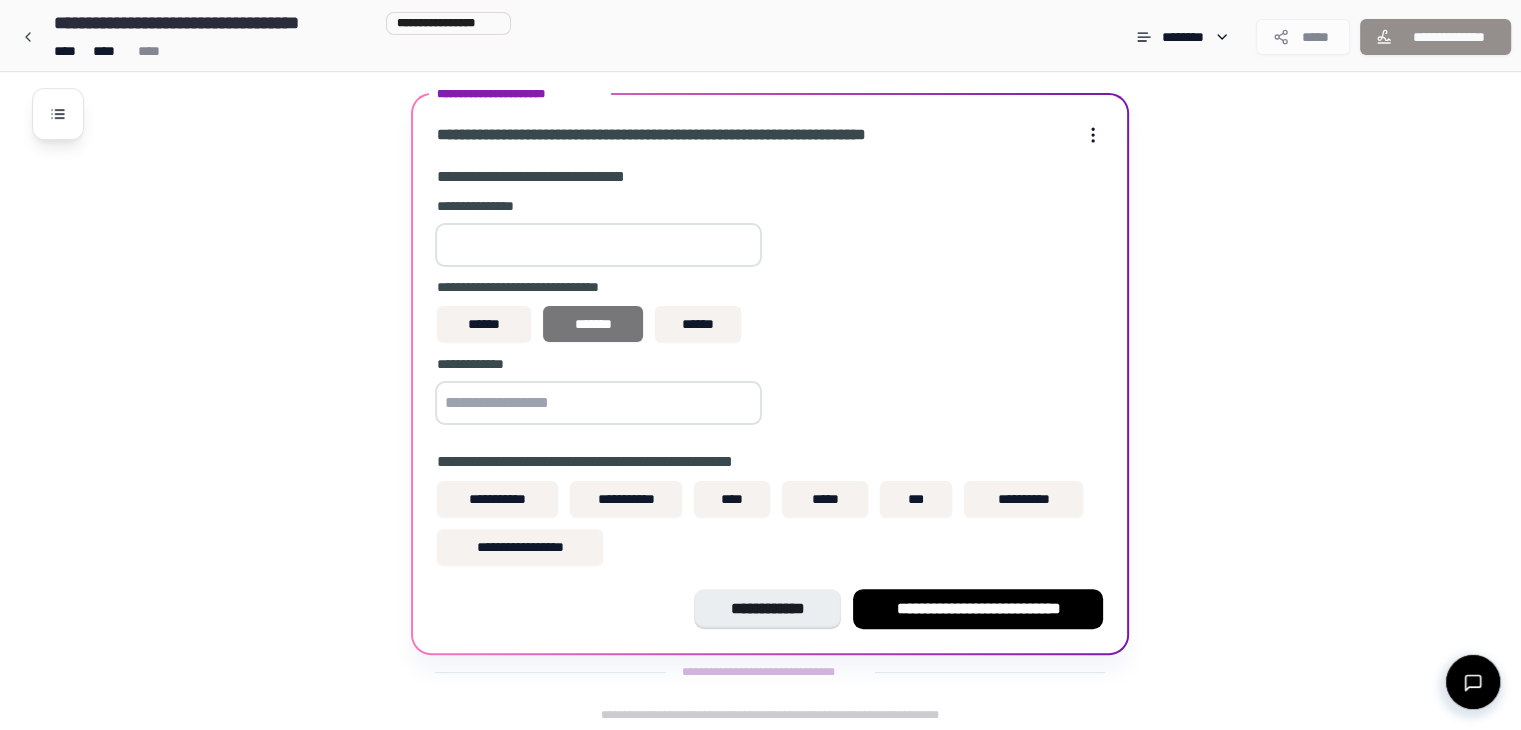 type on "***" 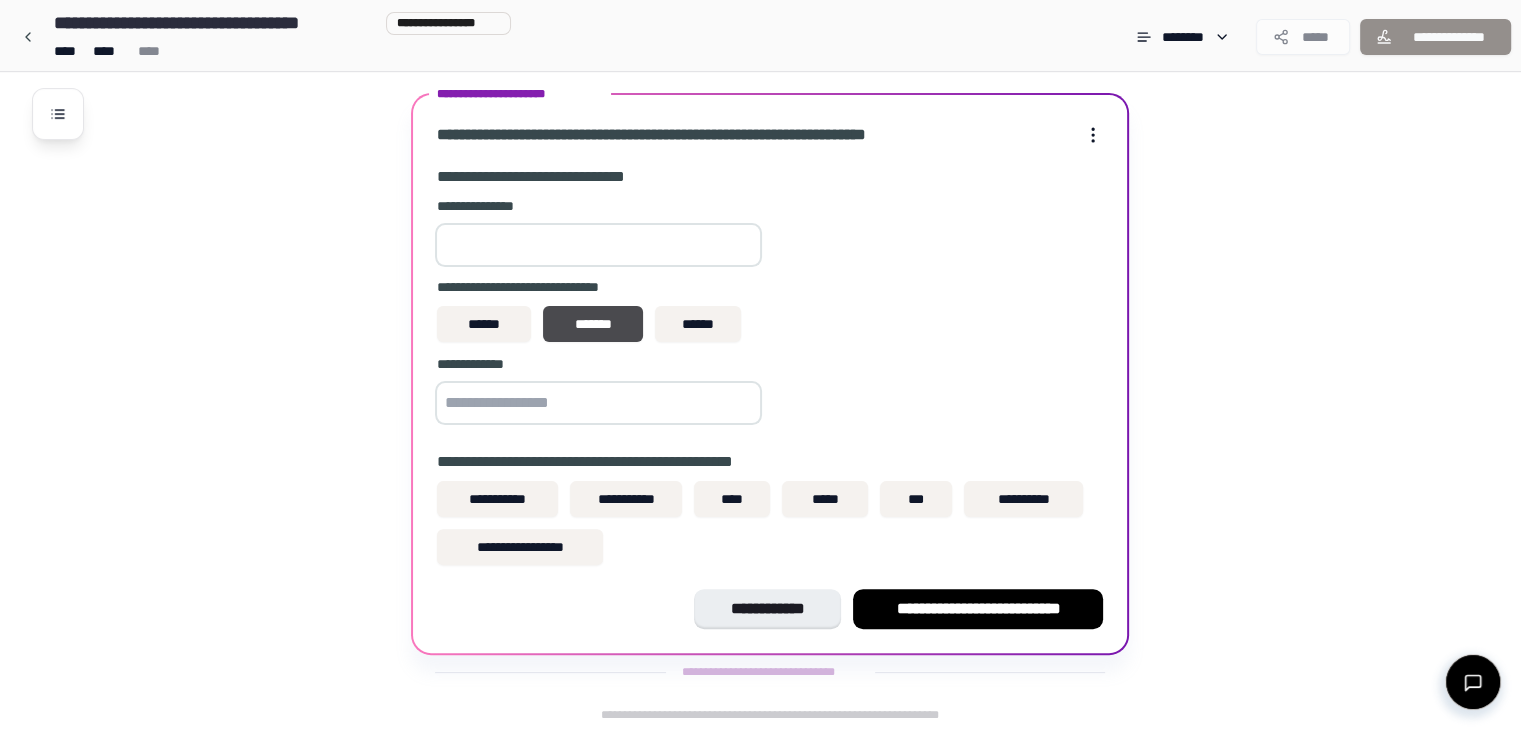 click at bounding box center [598, 403] 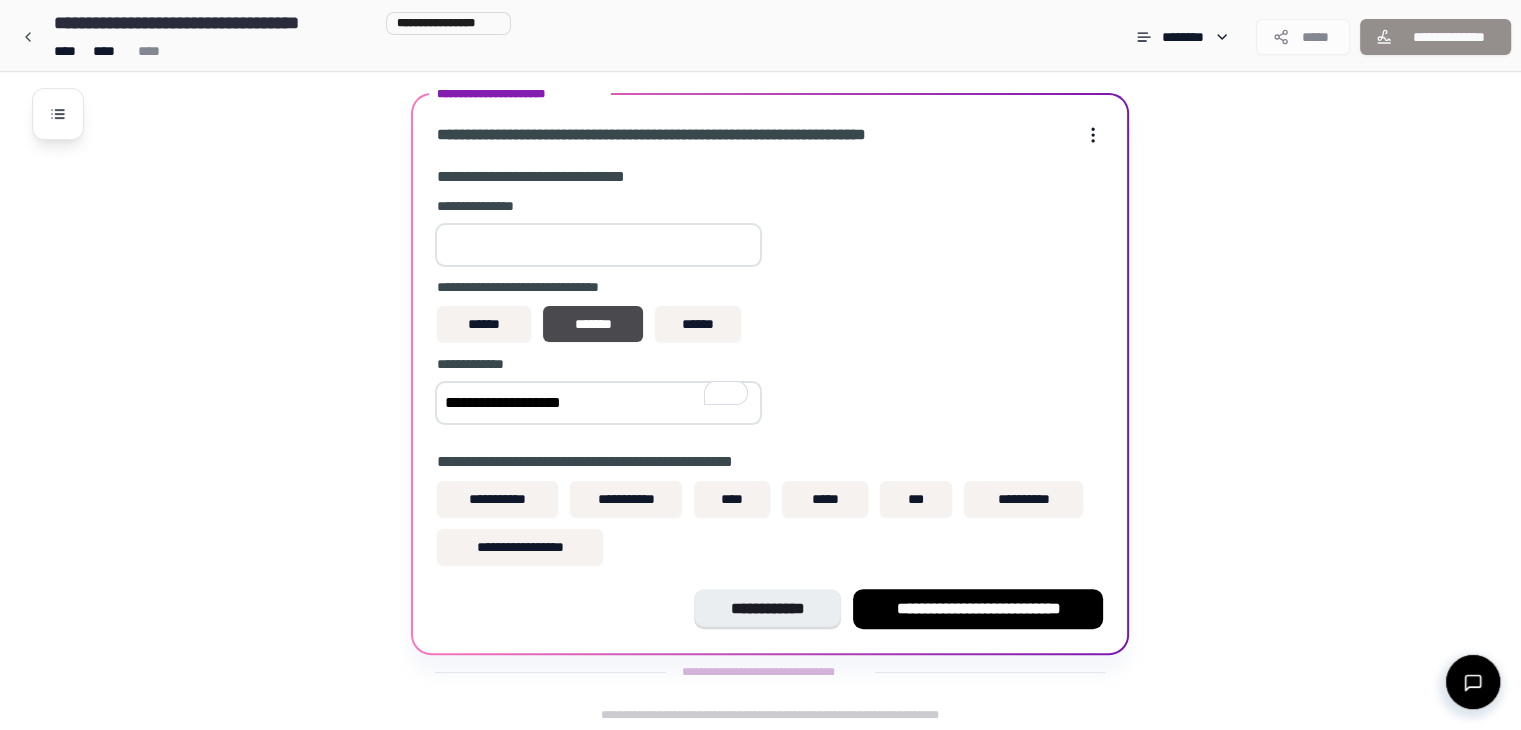 type on "**********" 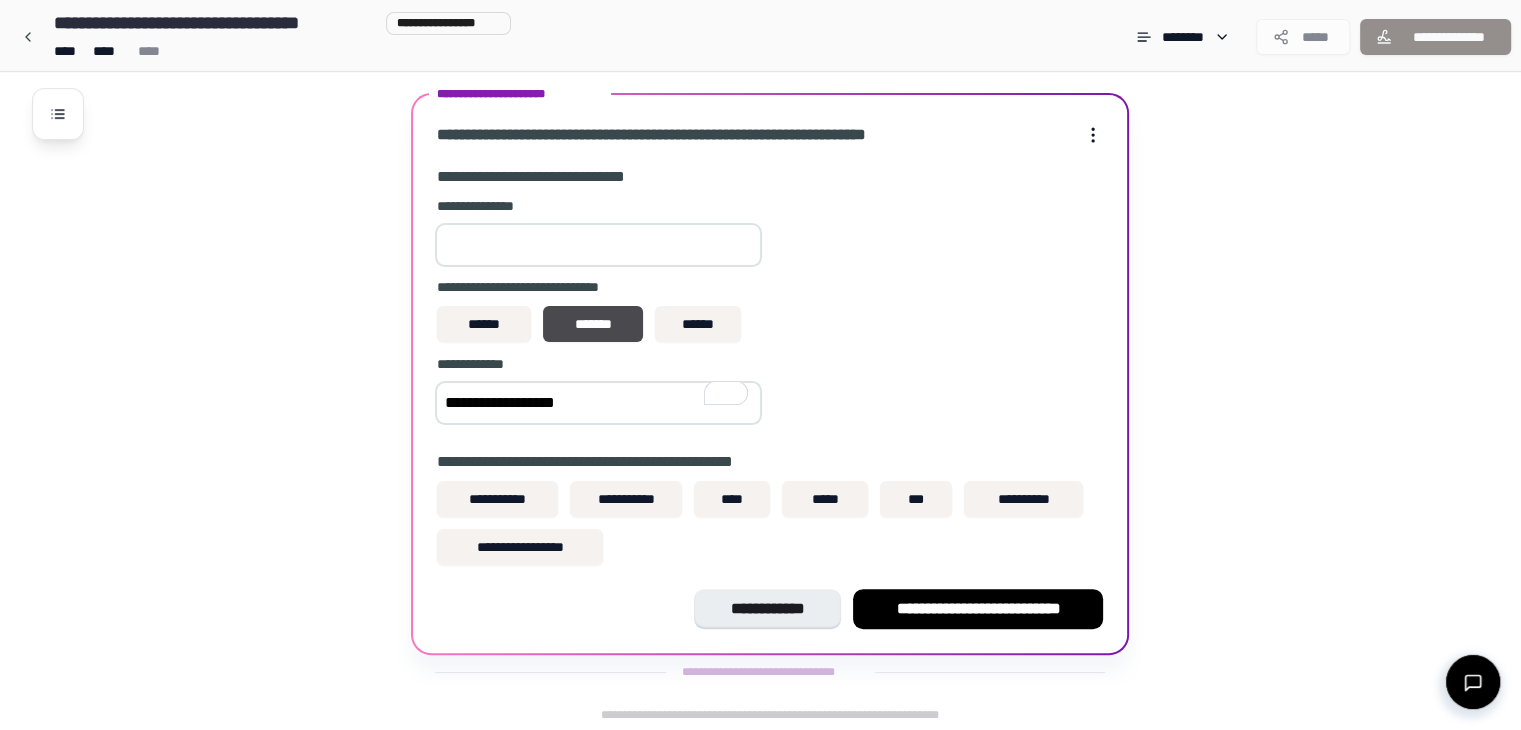 click on "**********" at bounding box center [770, 313] 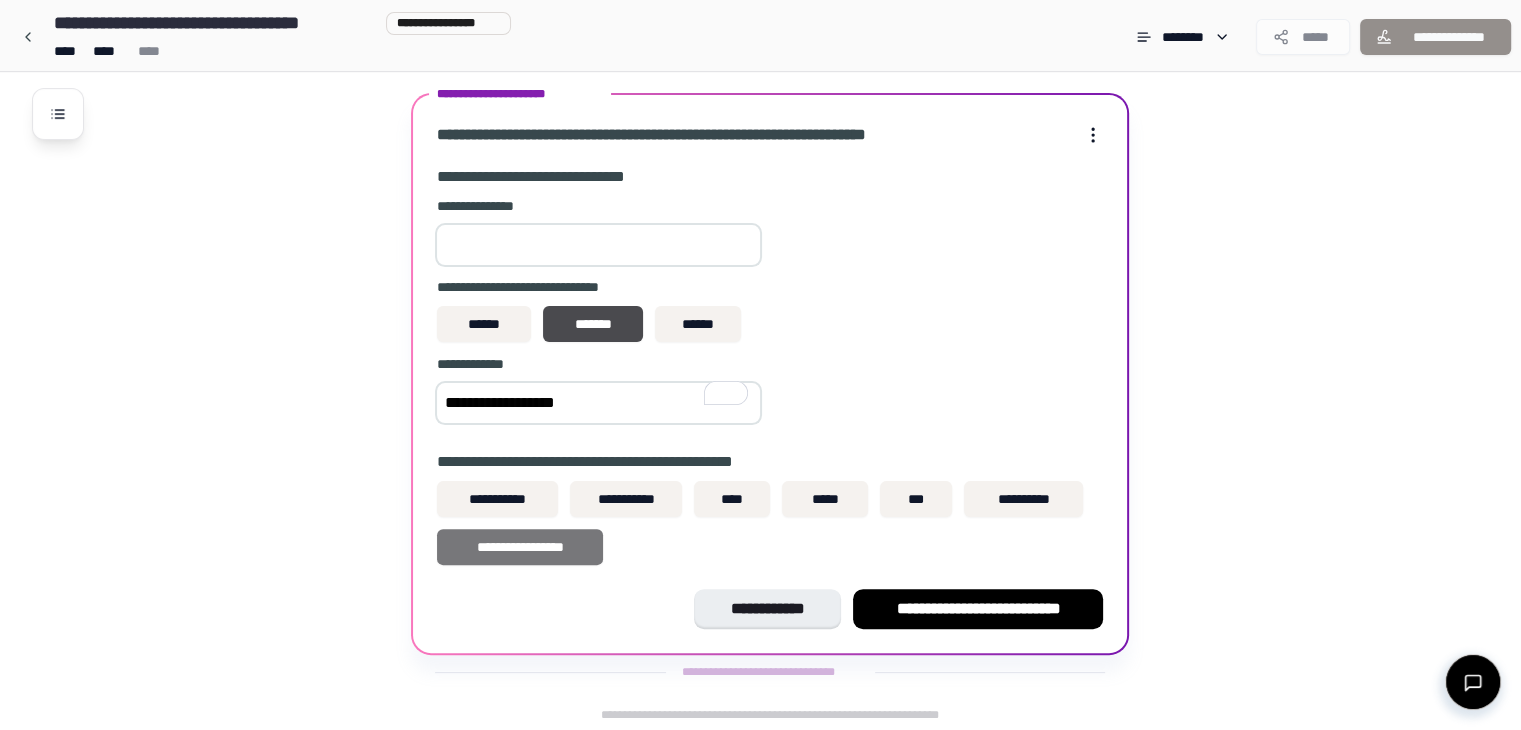 click on "**********" at bounding box center [519, 547] 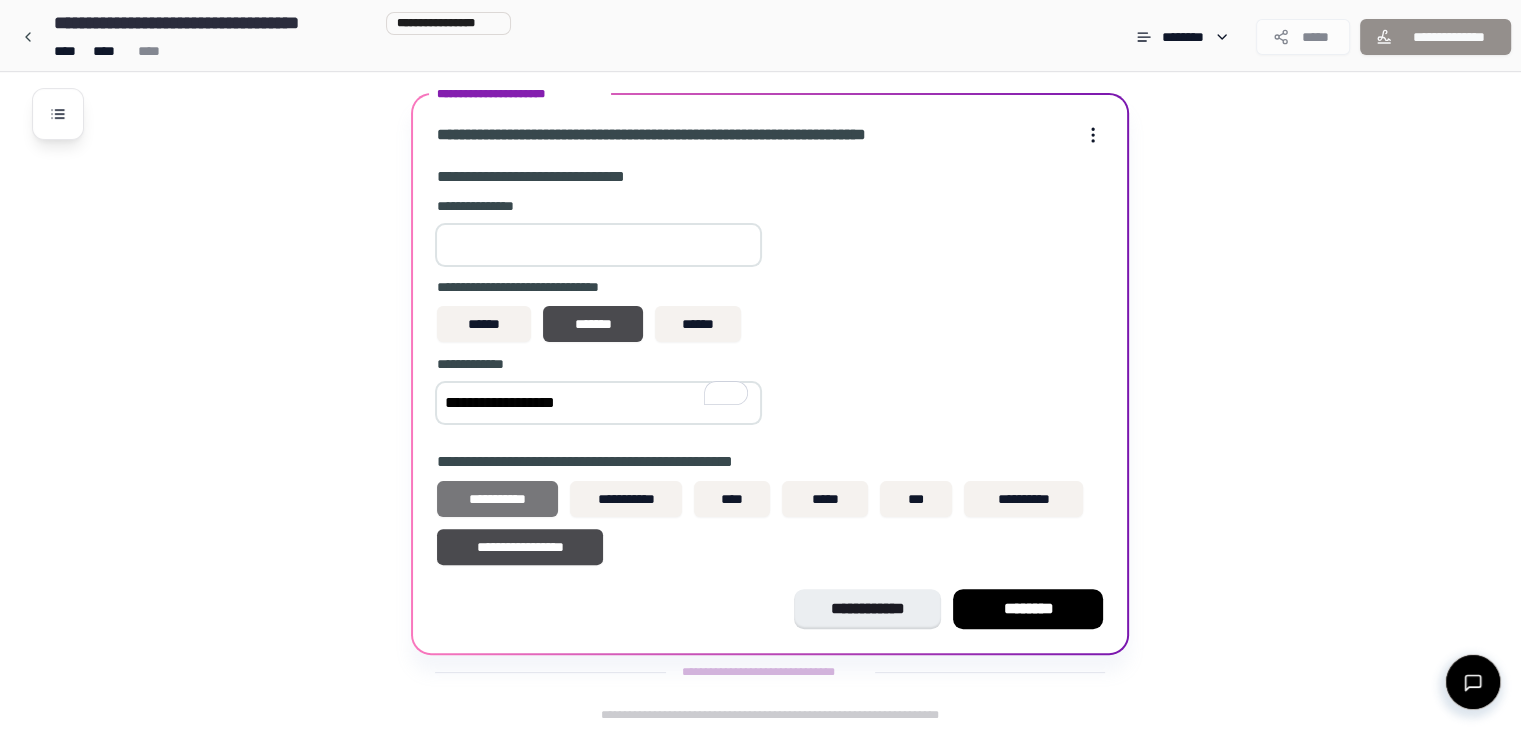 click on "**********" at bounding box center (497, 499) 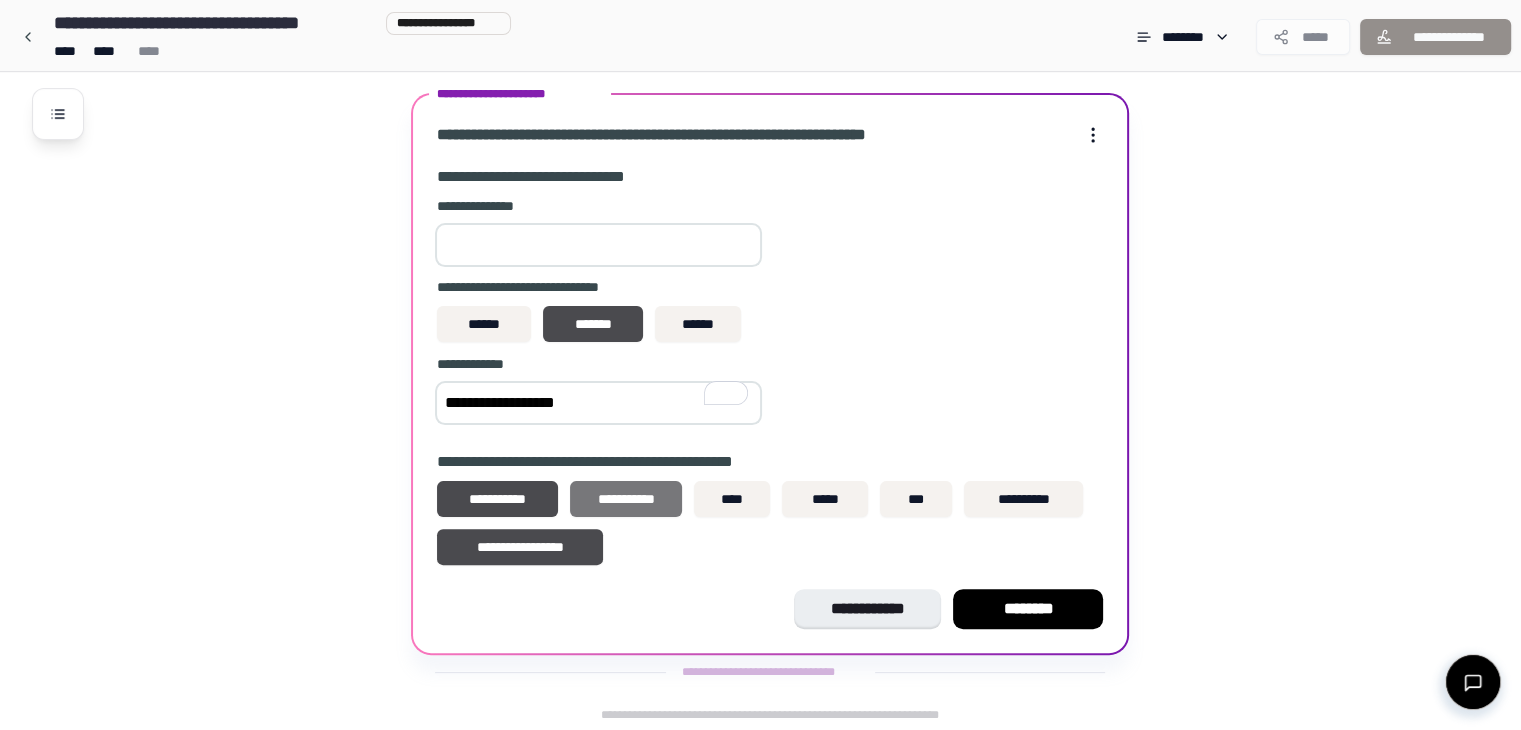 click on "**********" at bounding box center [626, 499] 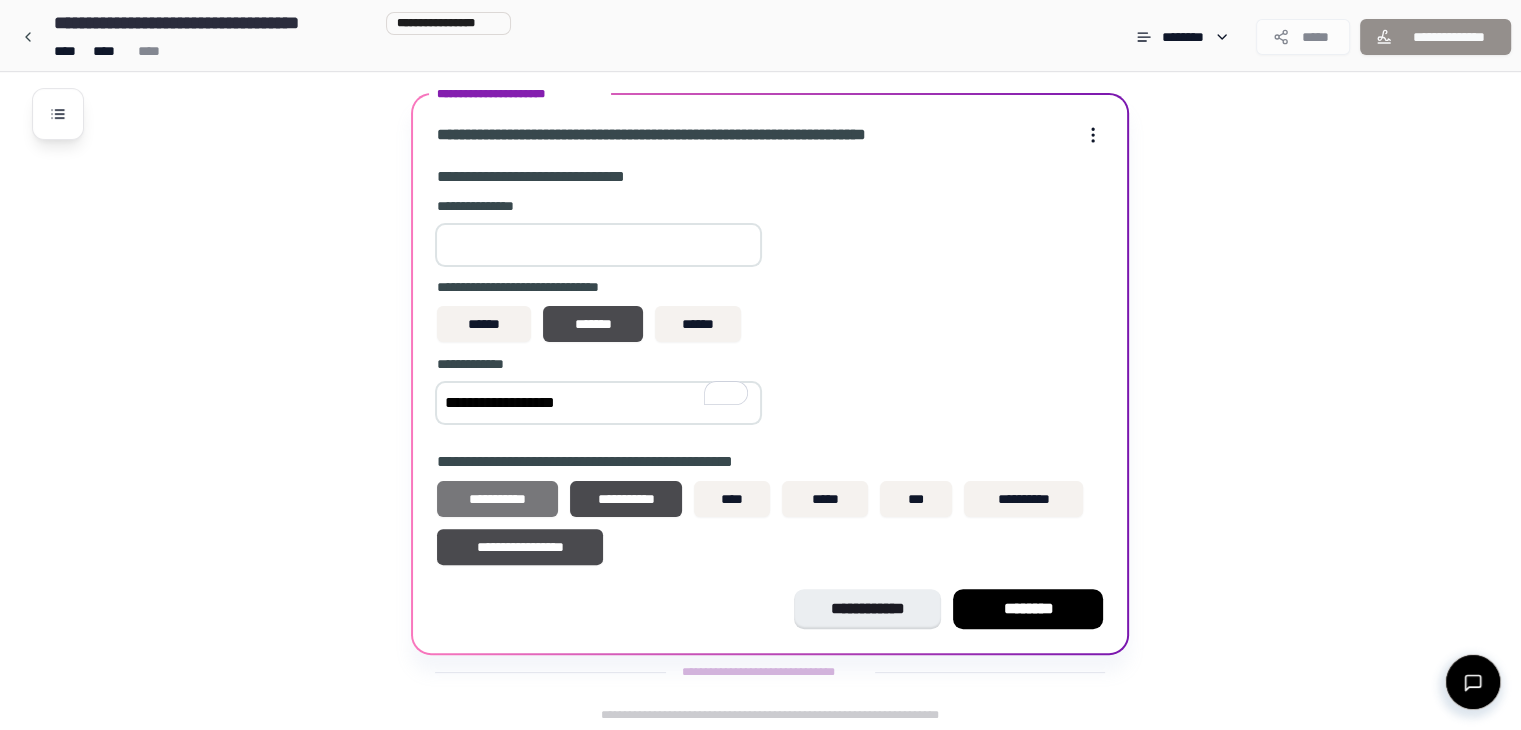 click on "**********" at bounding box center [497, 499] 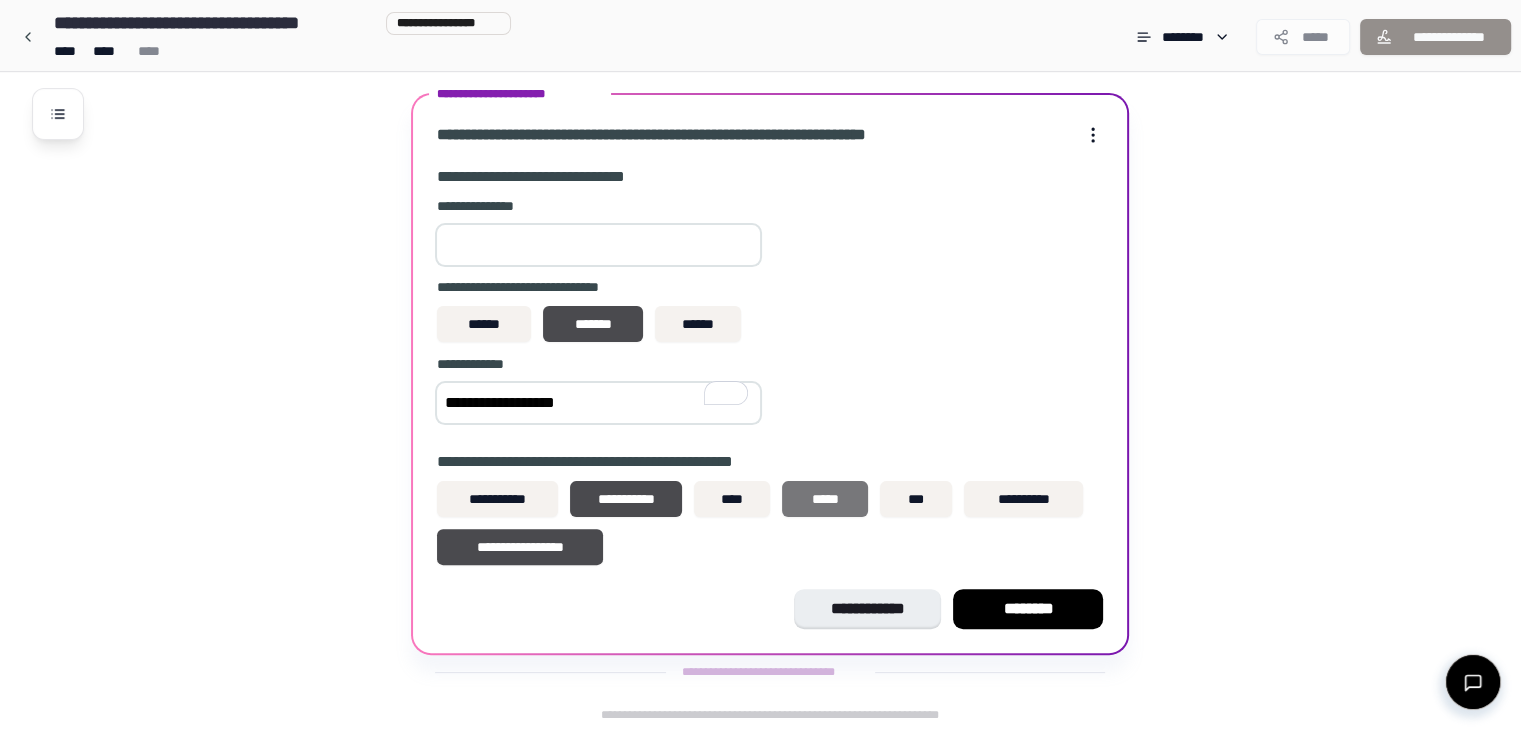 click on "*****" at bounding box center [825, 499] 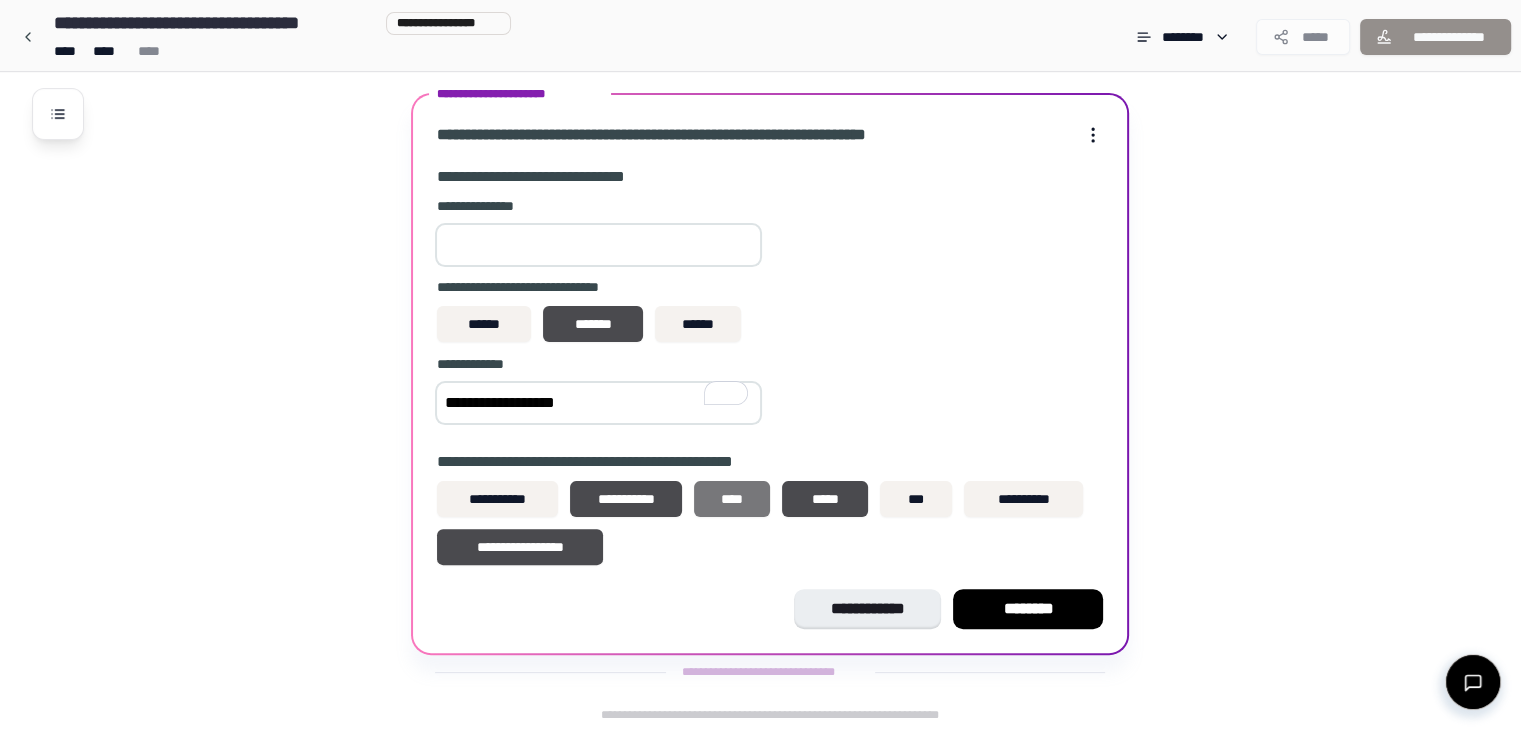 click on "****" at bounding box center [732, 499] 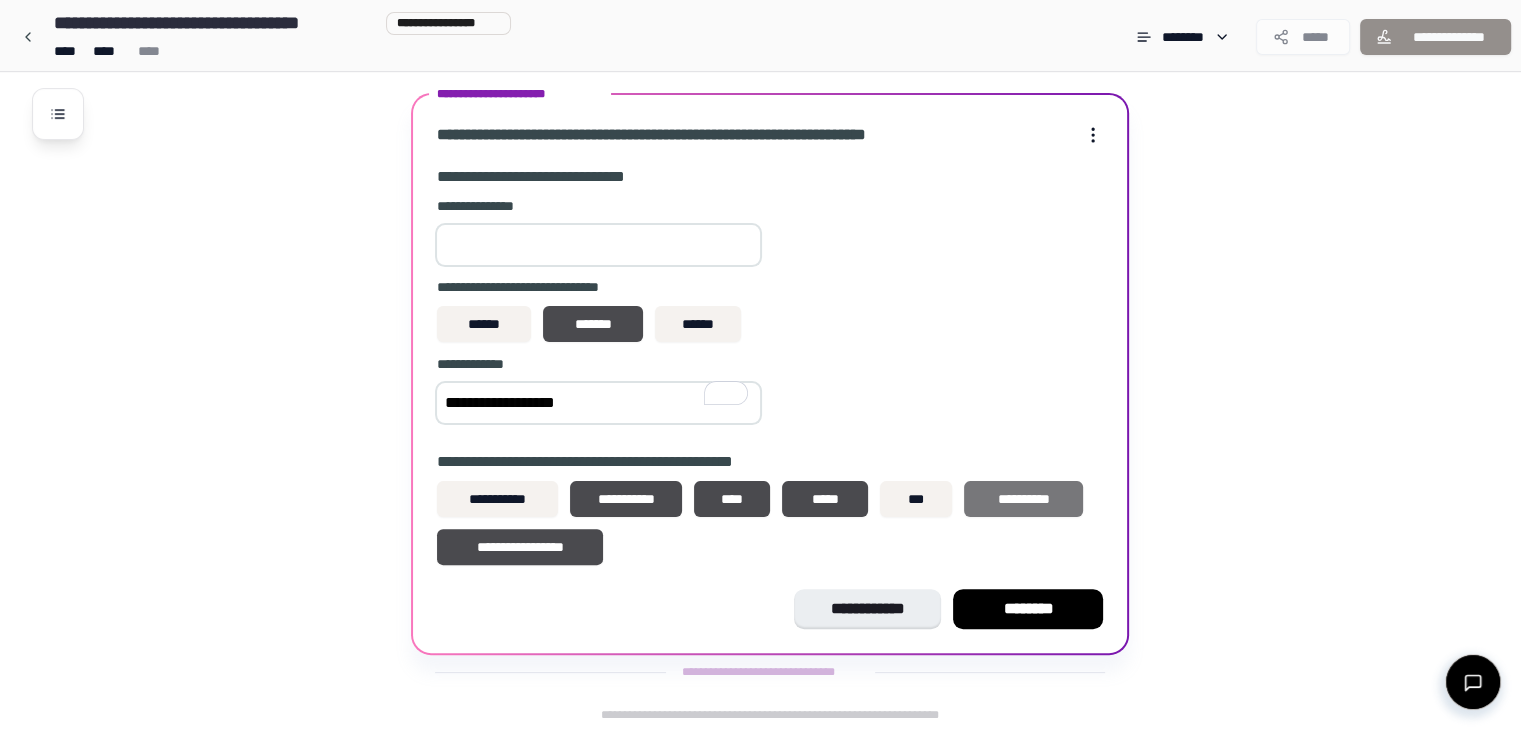 click on "**********" at bounding box center (1023, 499) 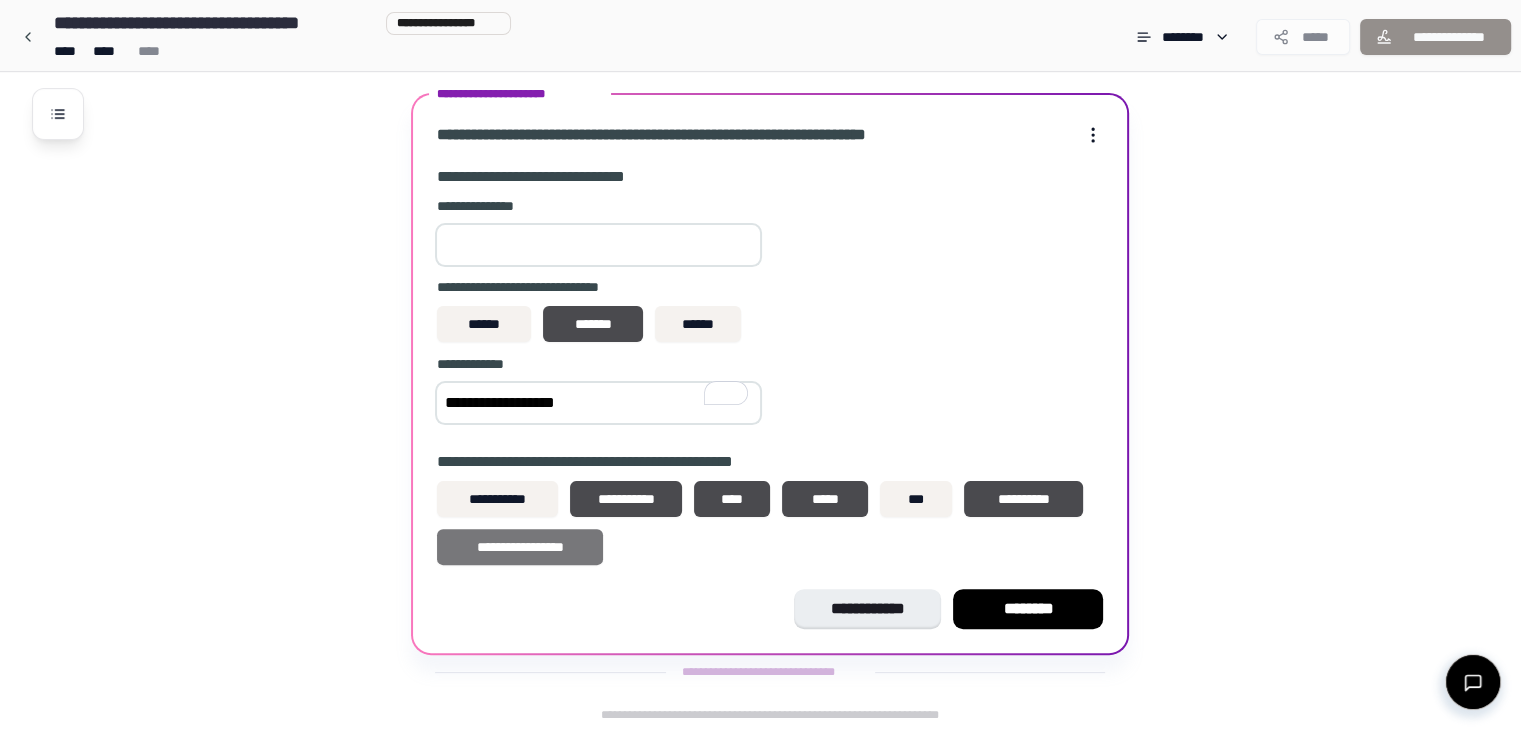 click on "**********" at bounding box center [519, 547] 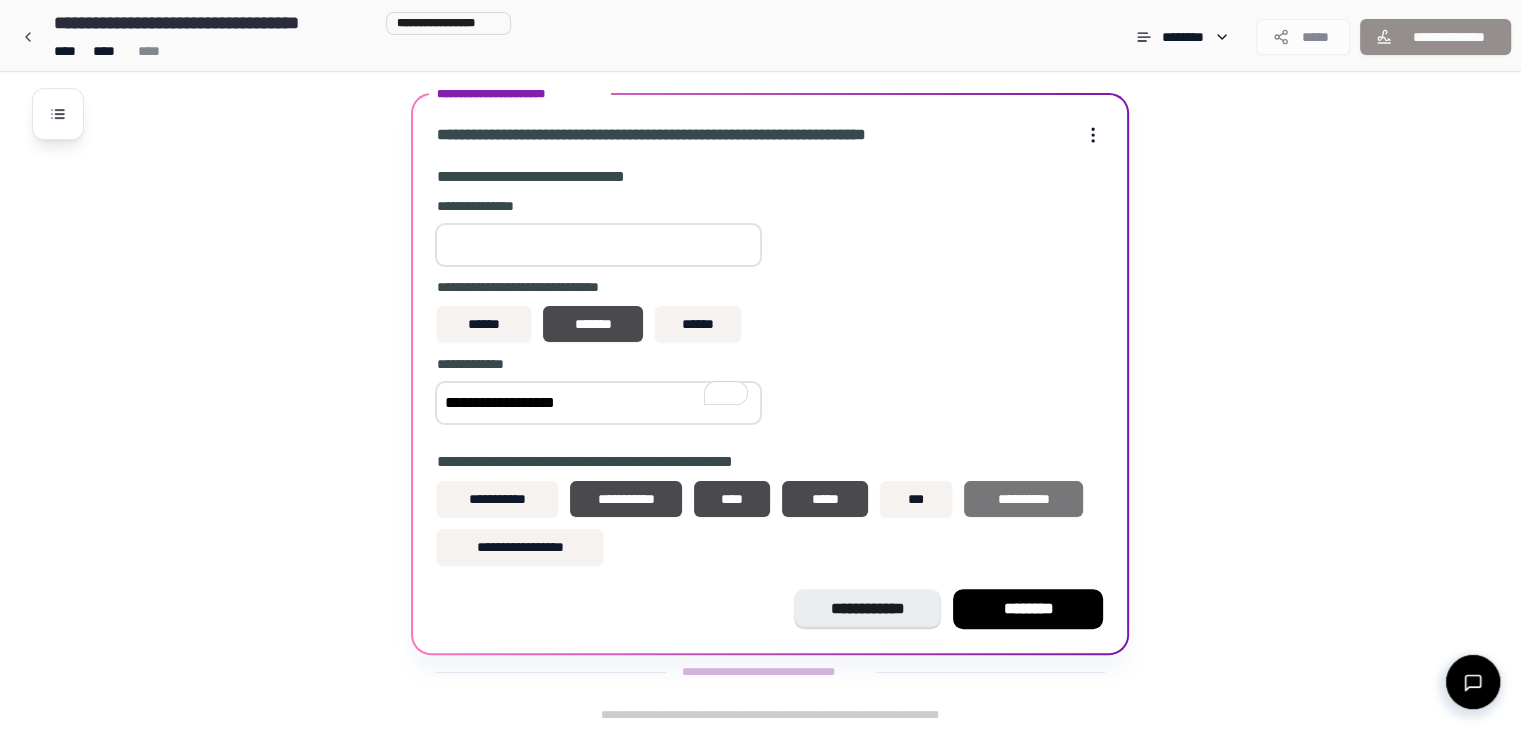 click on "**********" at bounding box center [1023, 499] 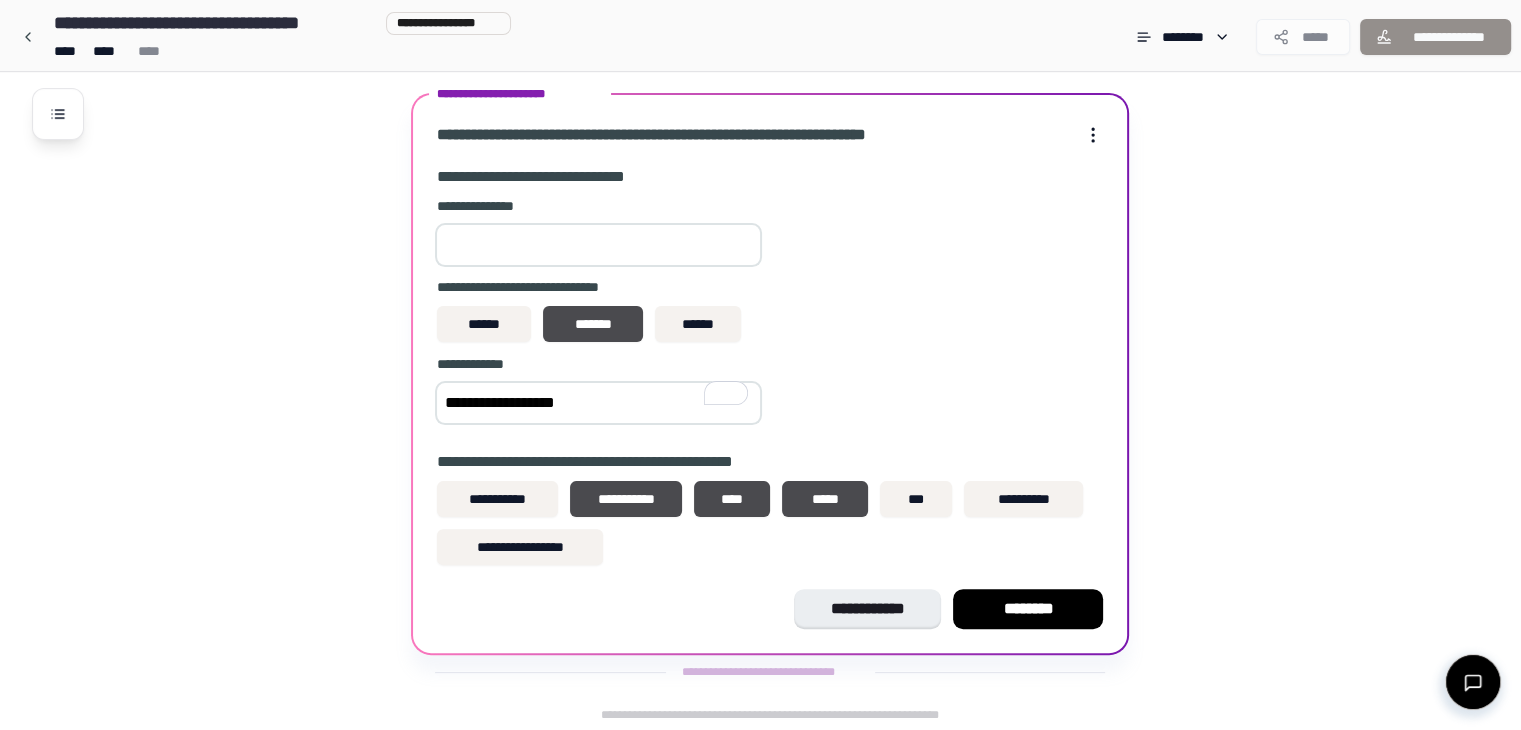 click on "***" at bounding box center (598, 245) 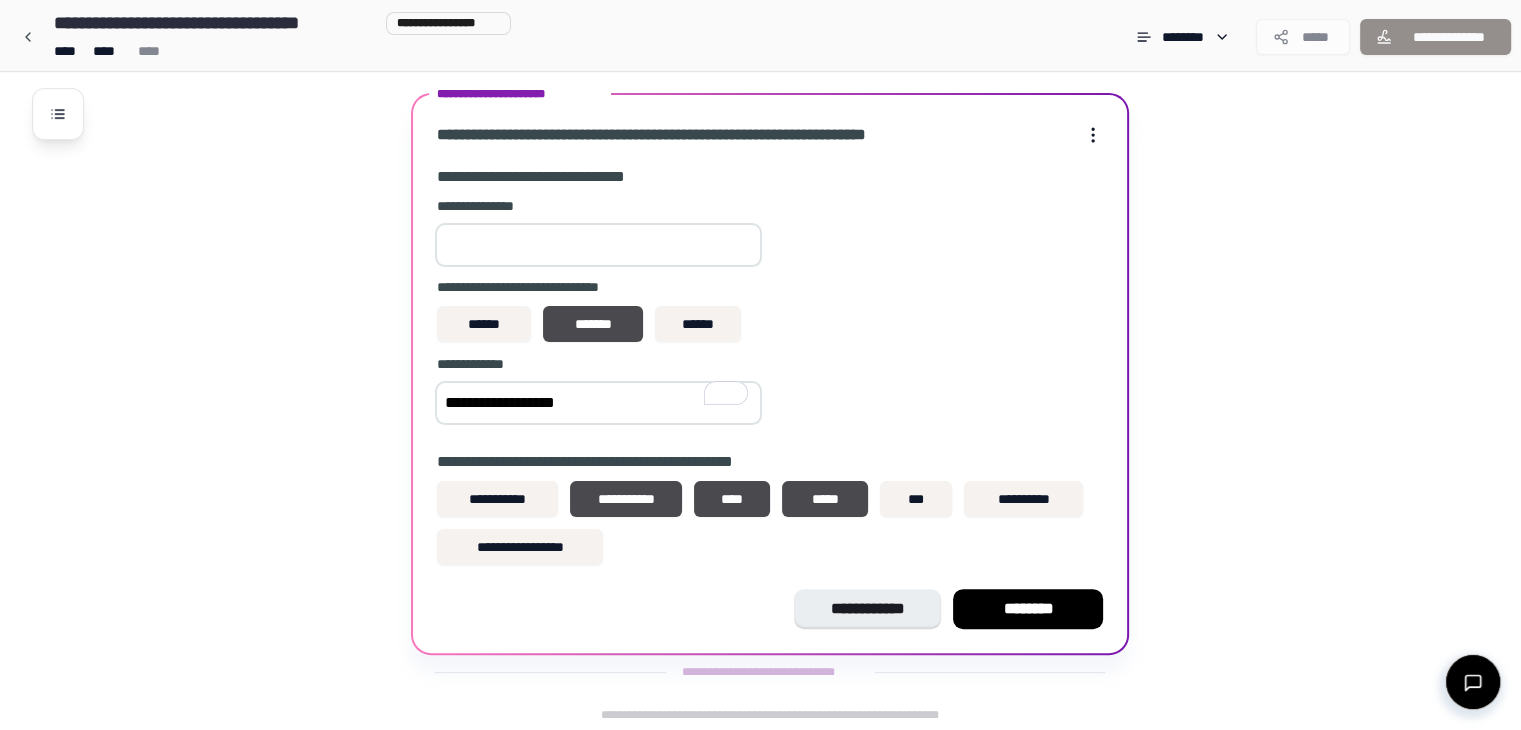 type on "*" 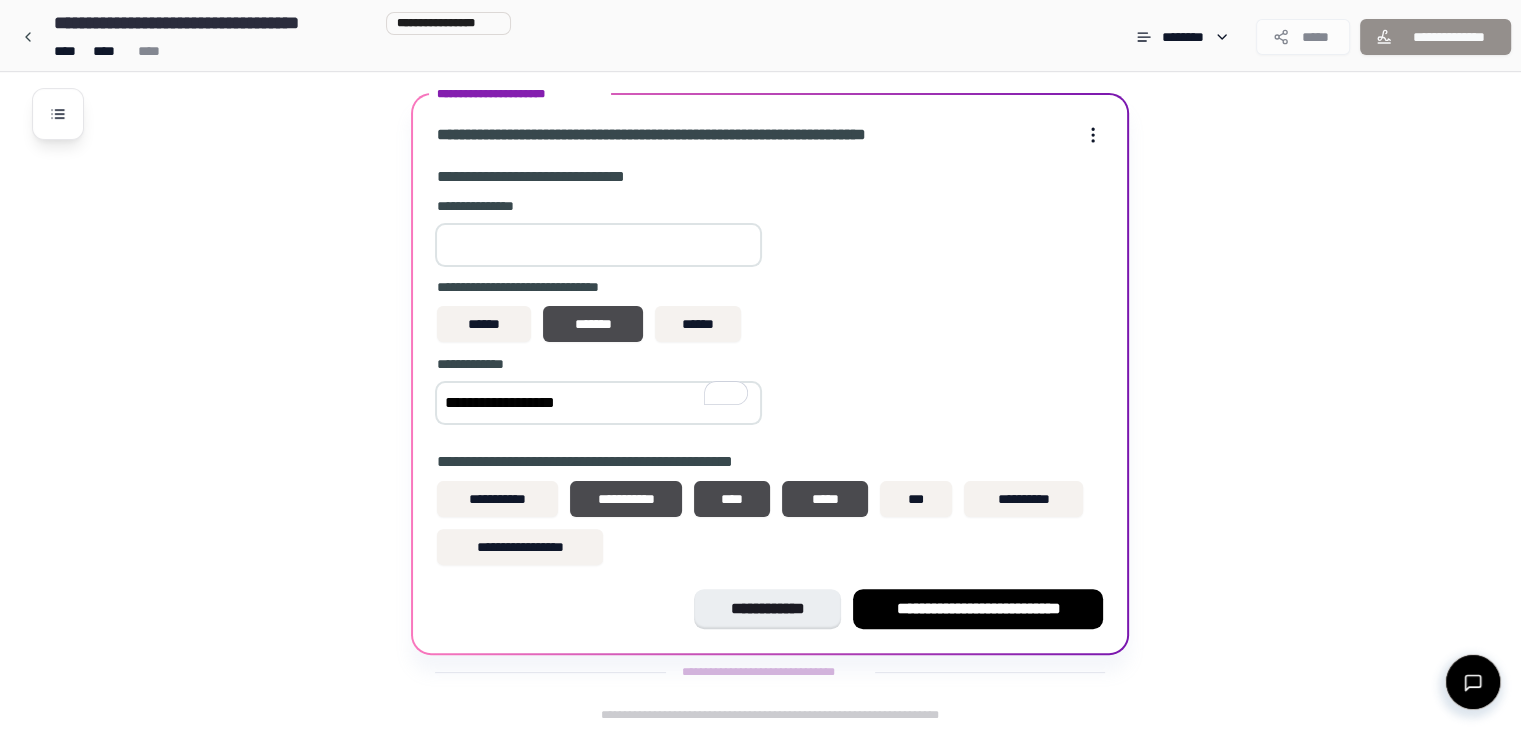 click on "**********" at bounding box center [770, 313] 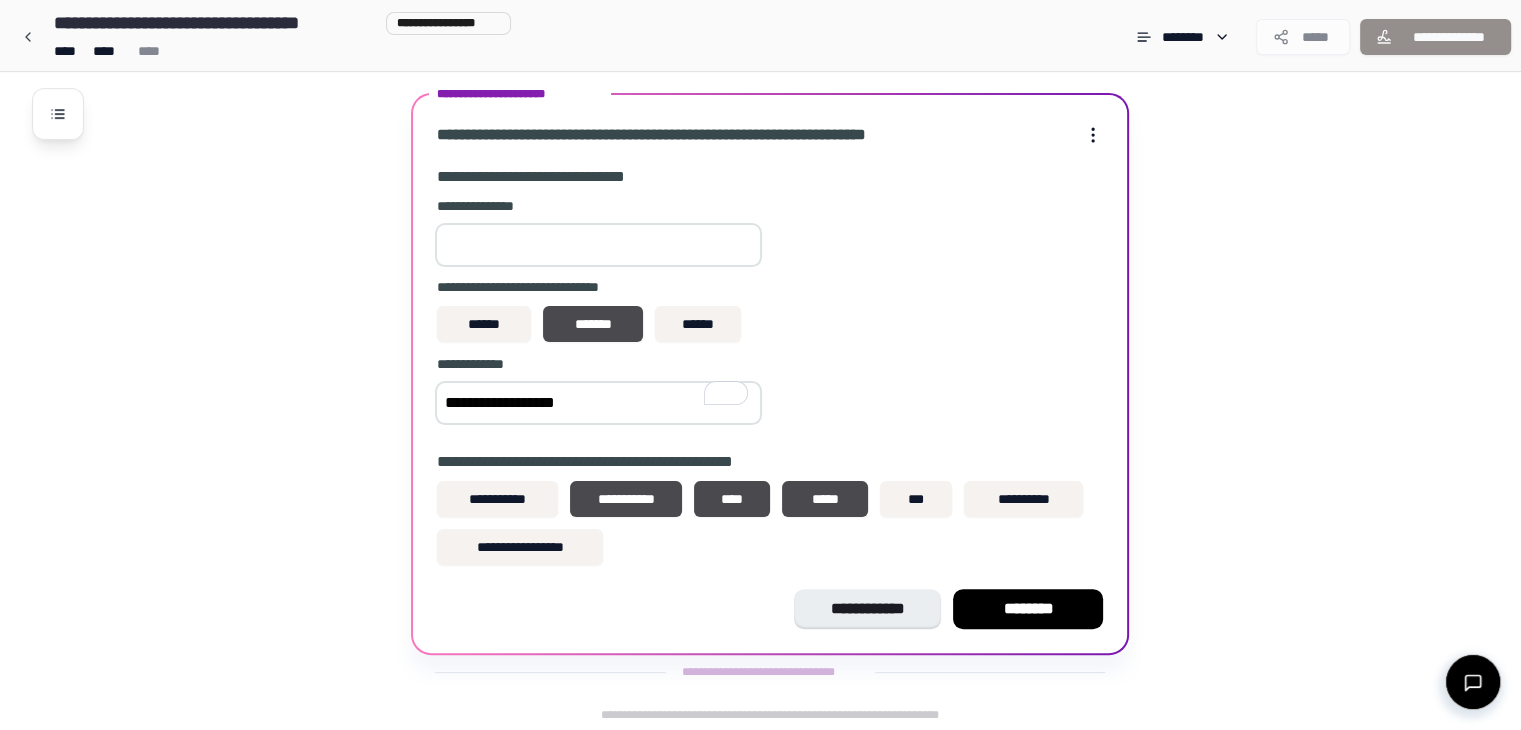 type on "***" 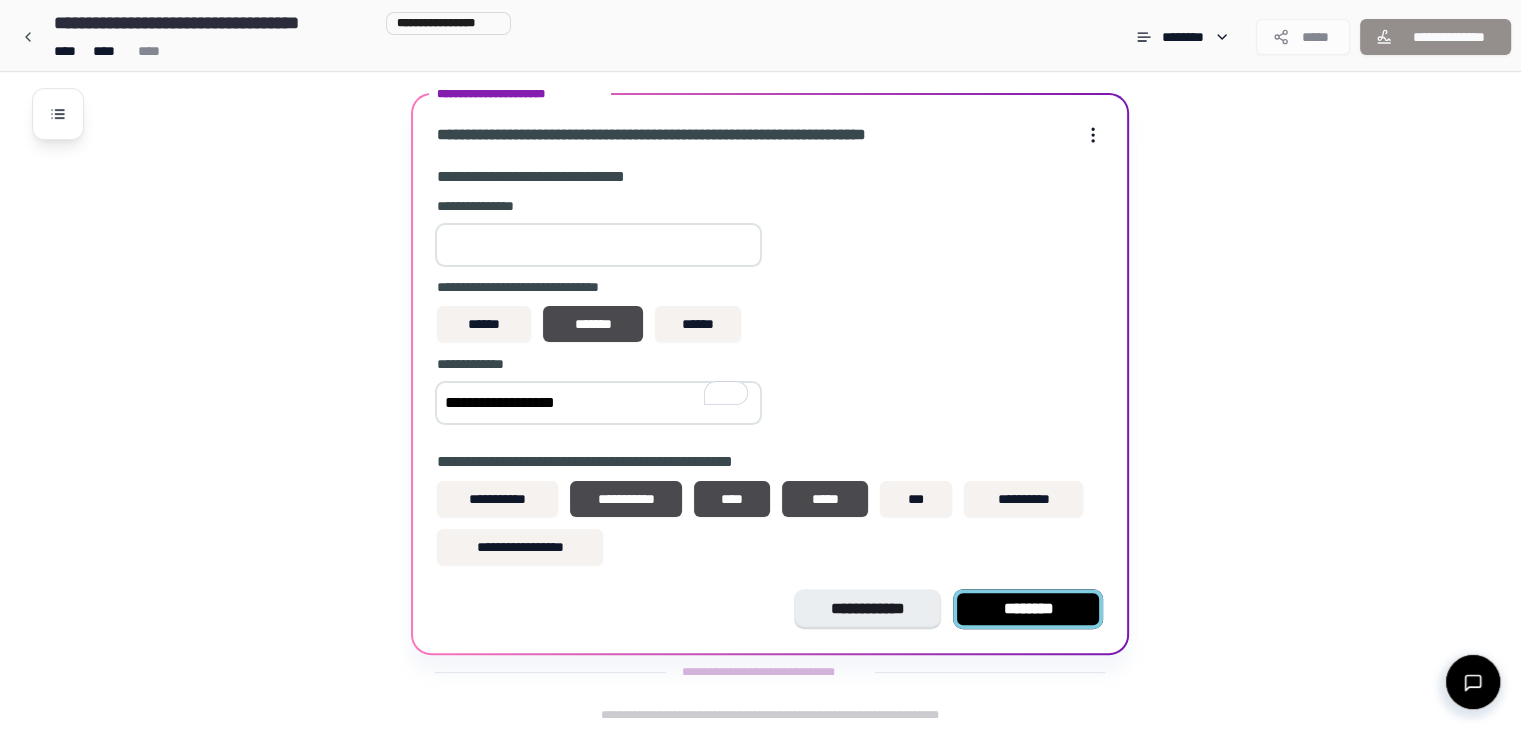 click on "********" at bounding box center [1028, 609] 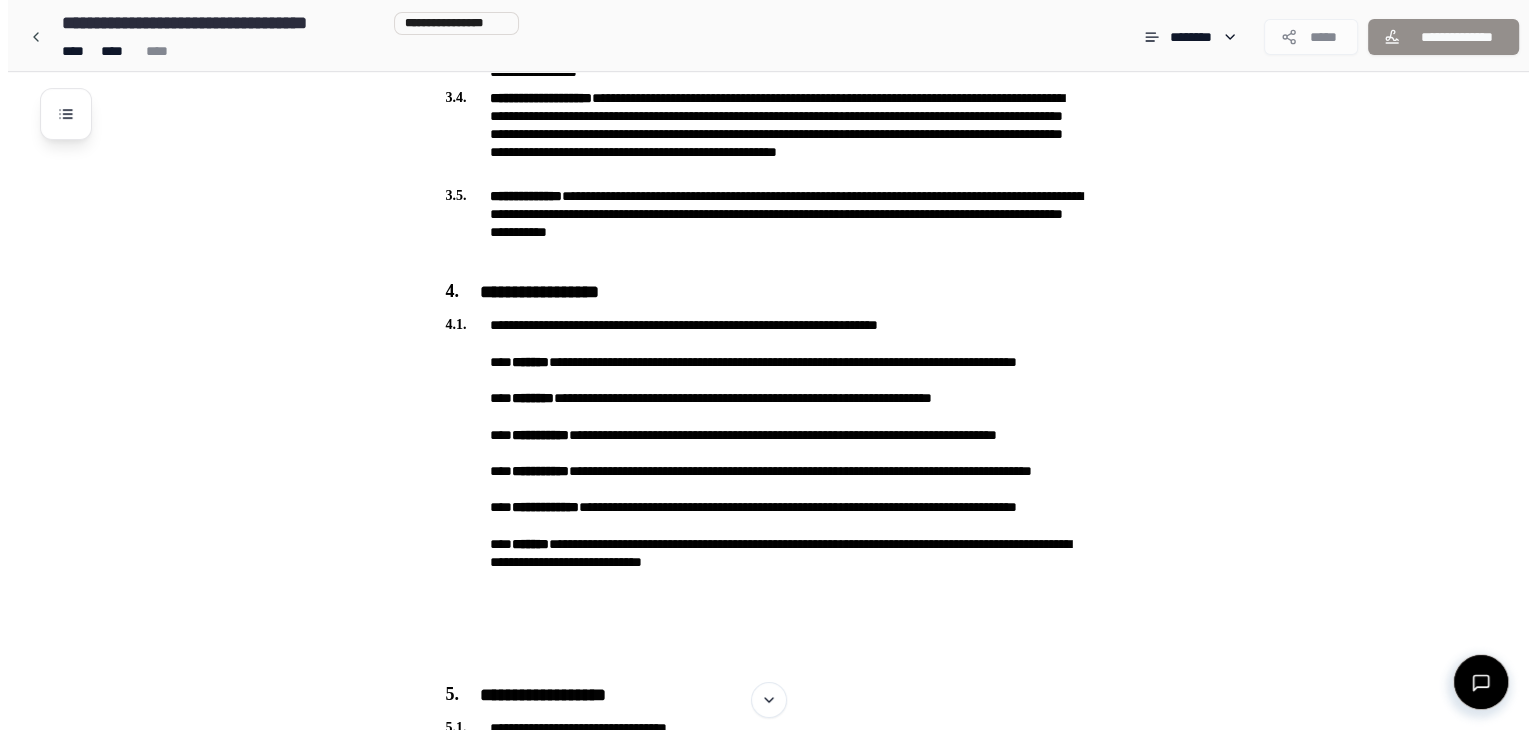 scroll, scrollTop: 702, scrollLeft: 0, axis: vertical 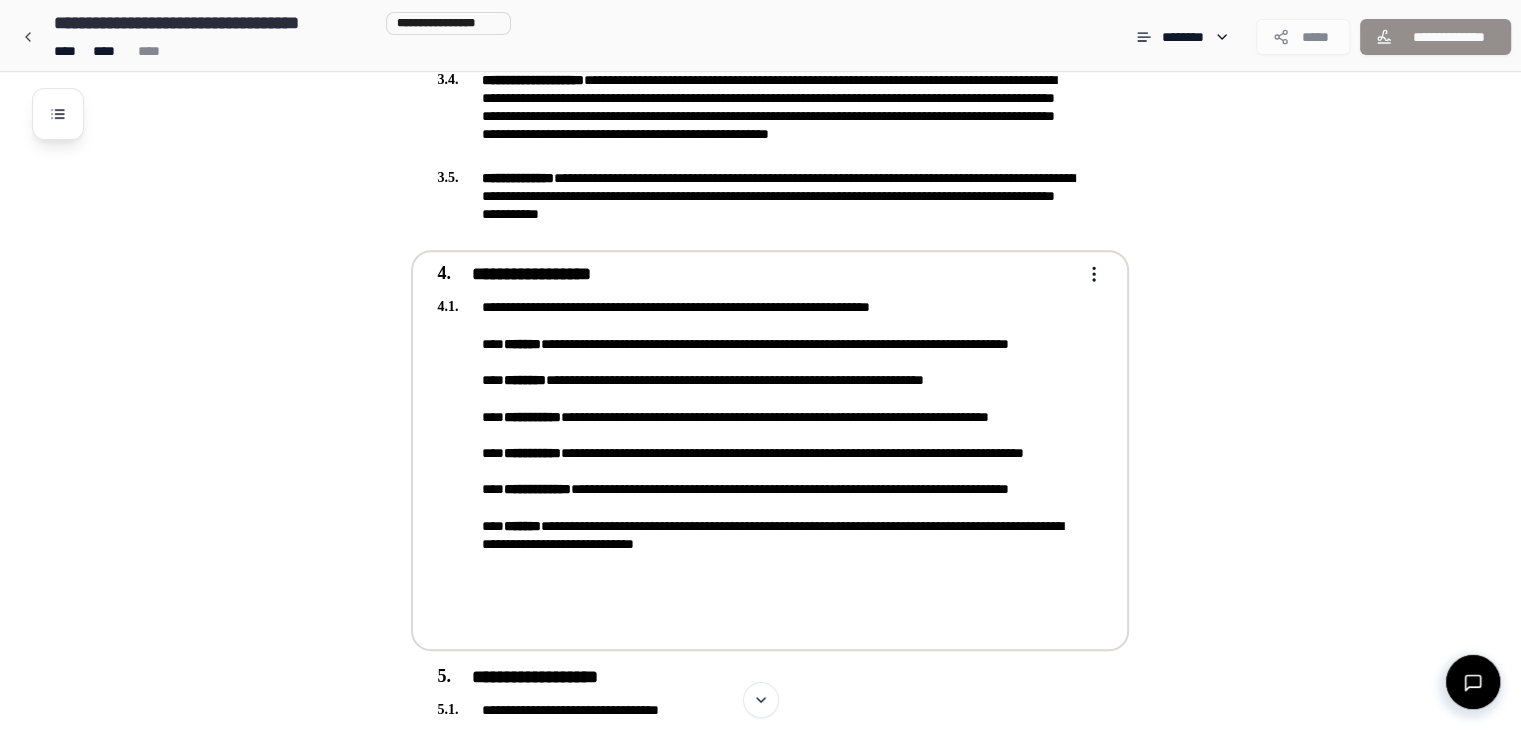 click on "**********" at bounding box center [756, 462] 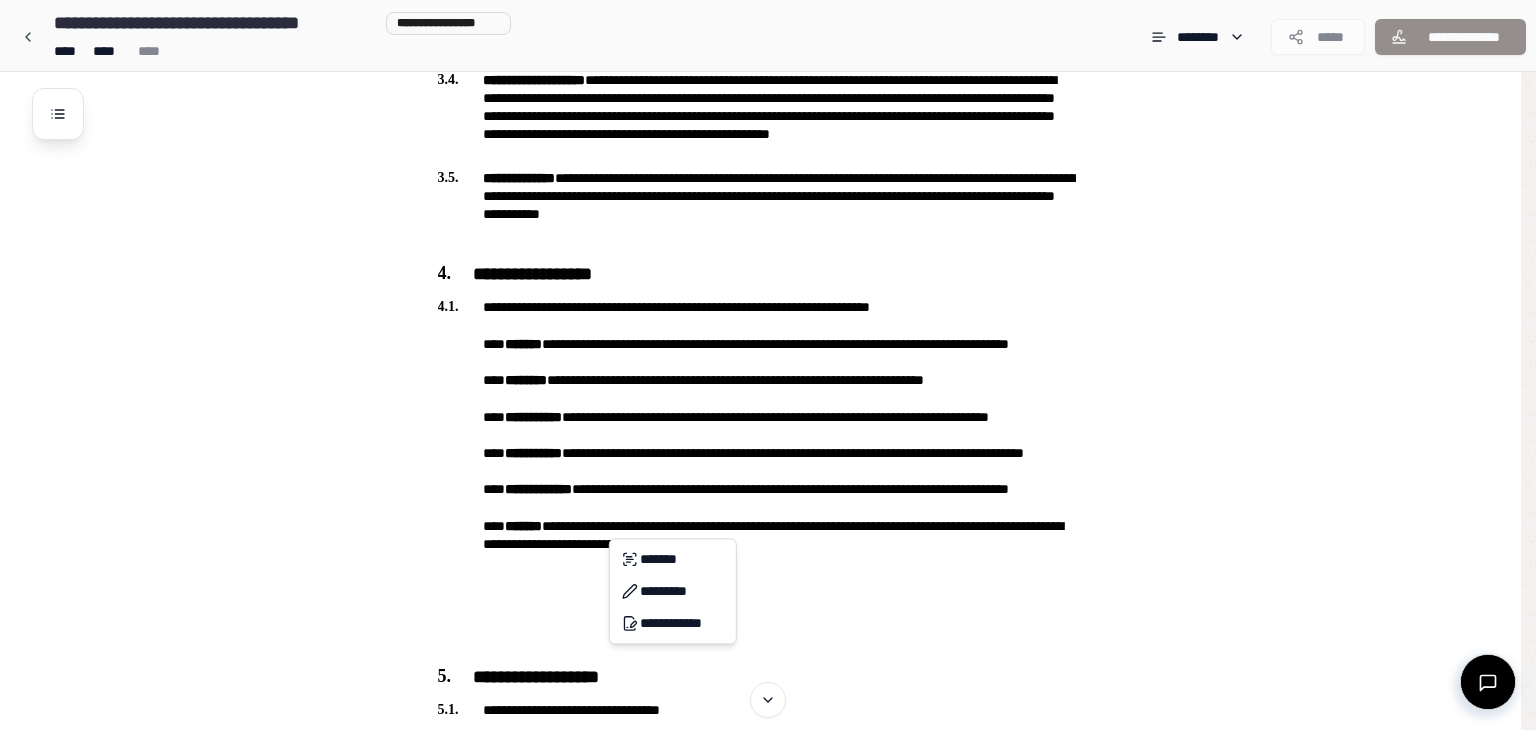 click on "**********" at bounding box center [768, 864] 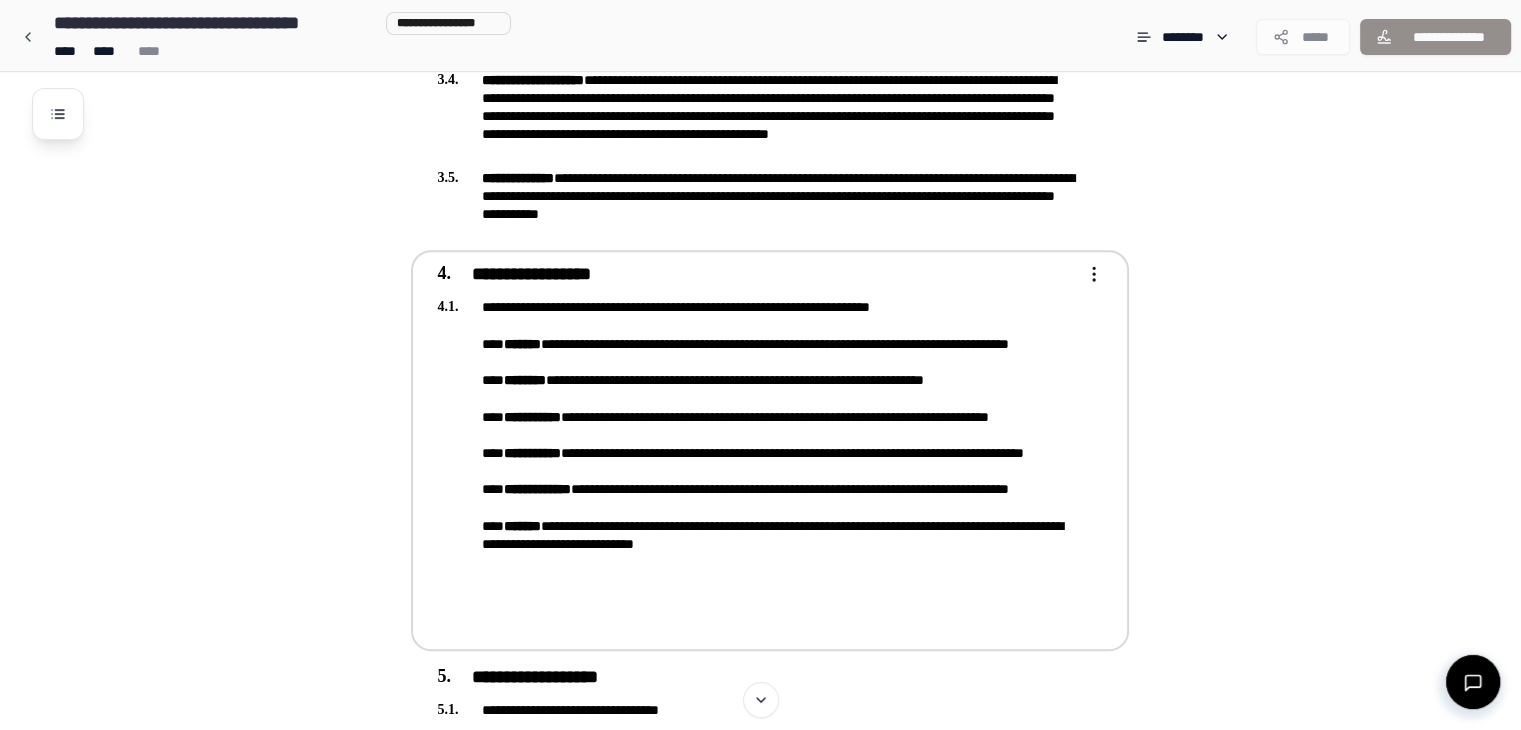 click on "**********" at bounding box center [756, 462] 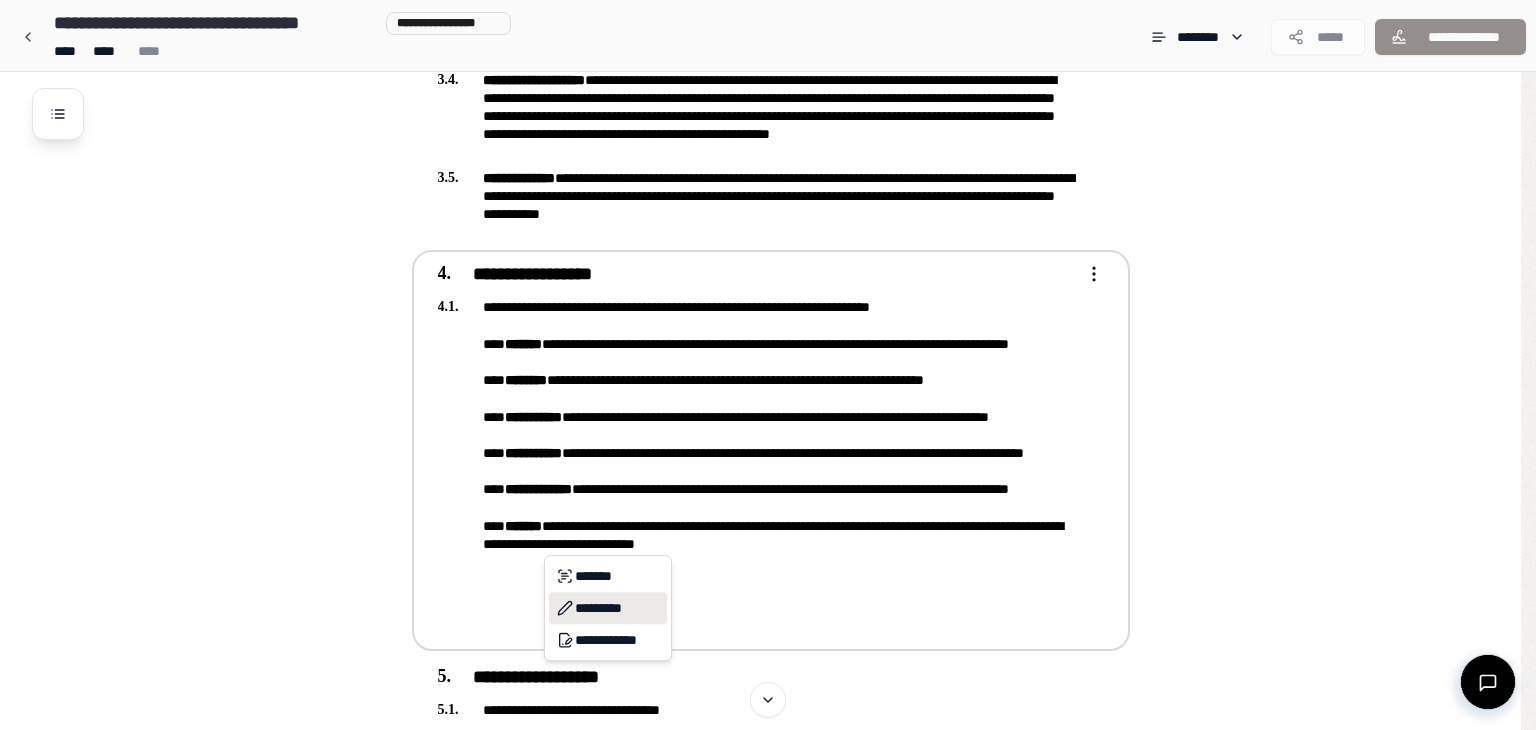 click on "*********" at bounding box center (608, 608) 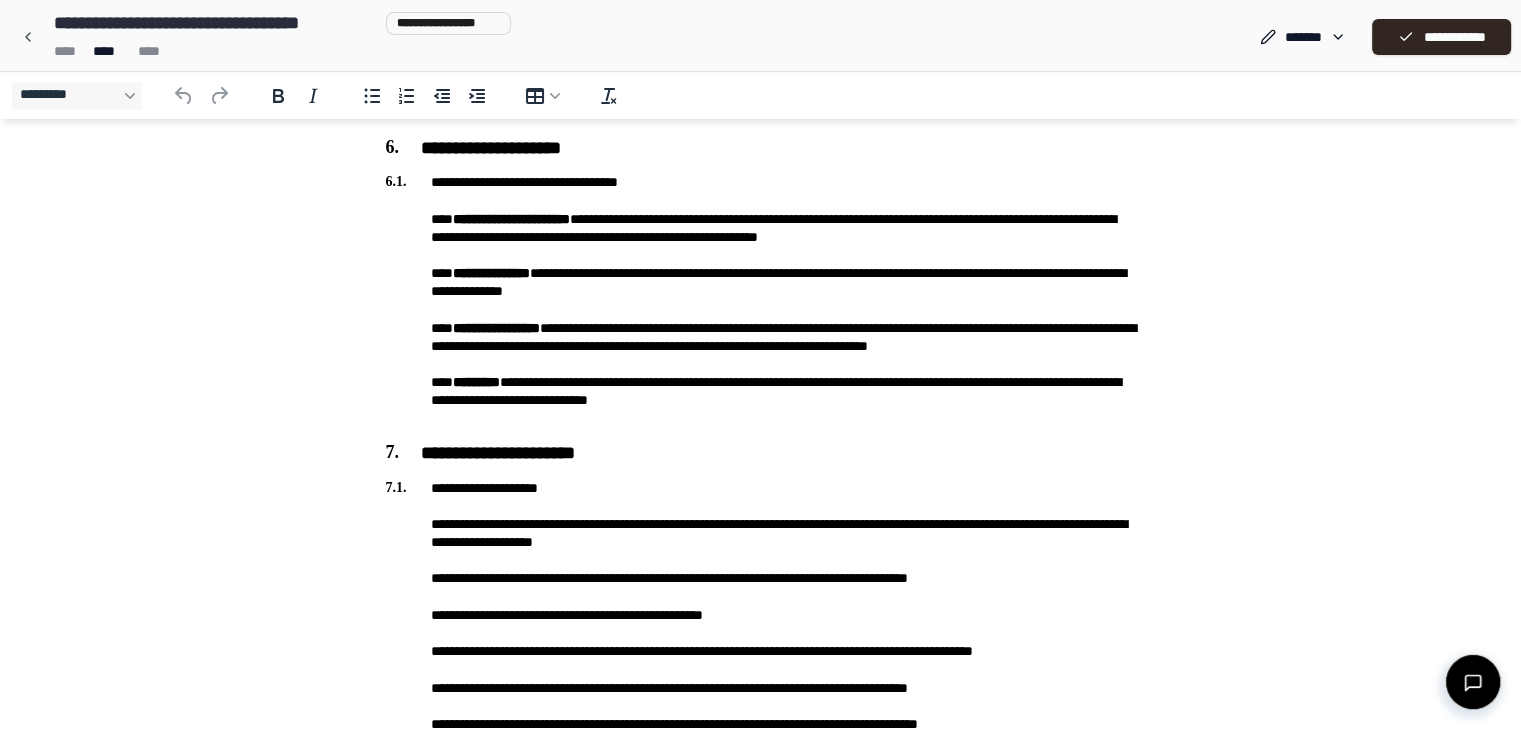 scroll, scrollTop: 1903, scrollLeft: 0, axis: vertical 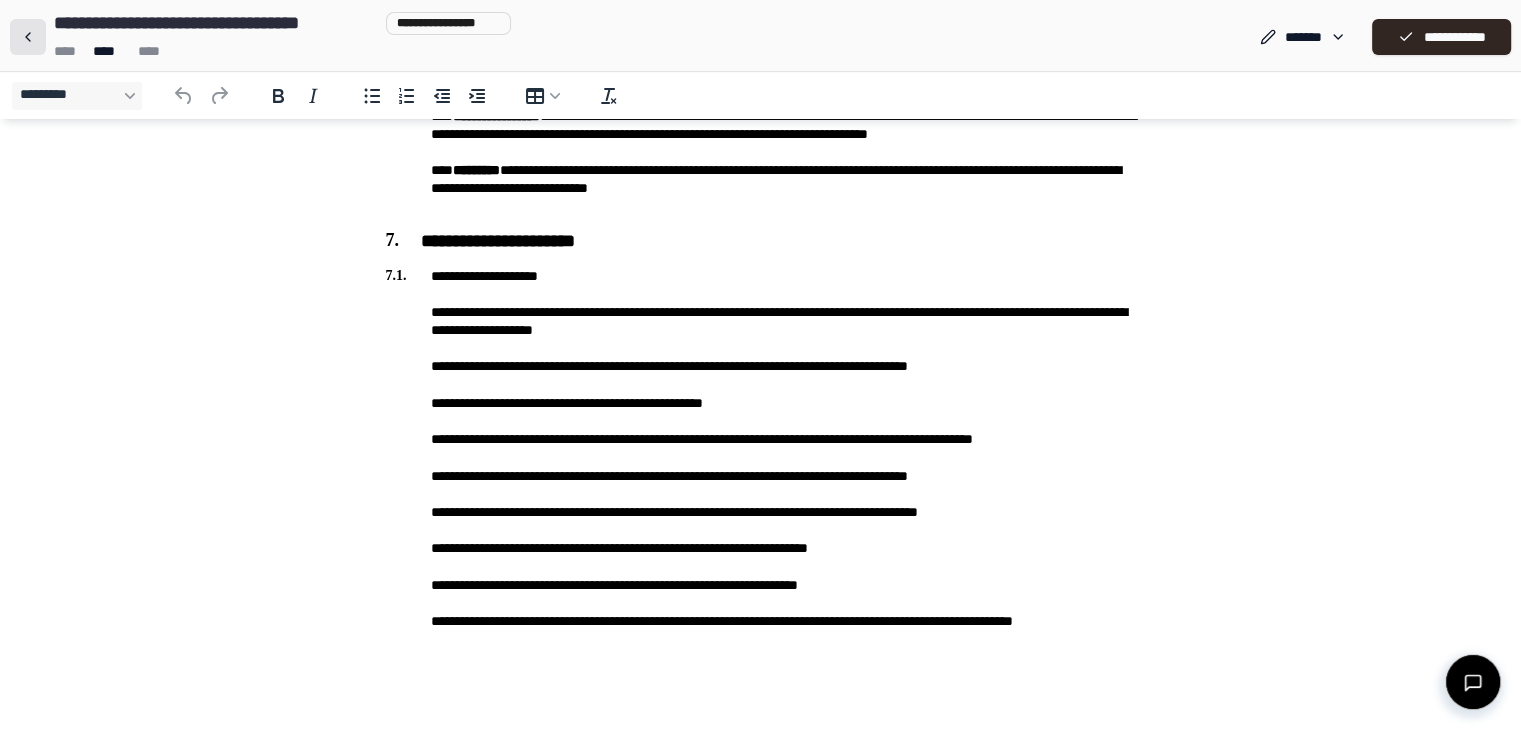 click at bounding box center (28, 37) 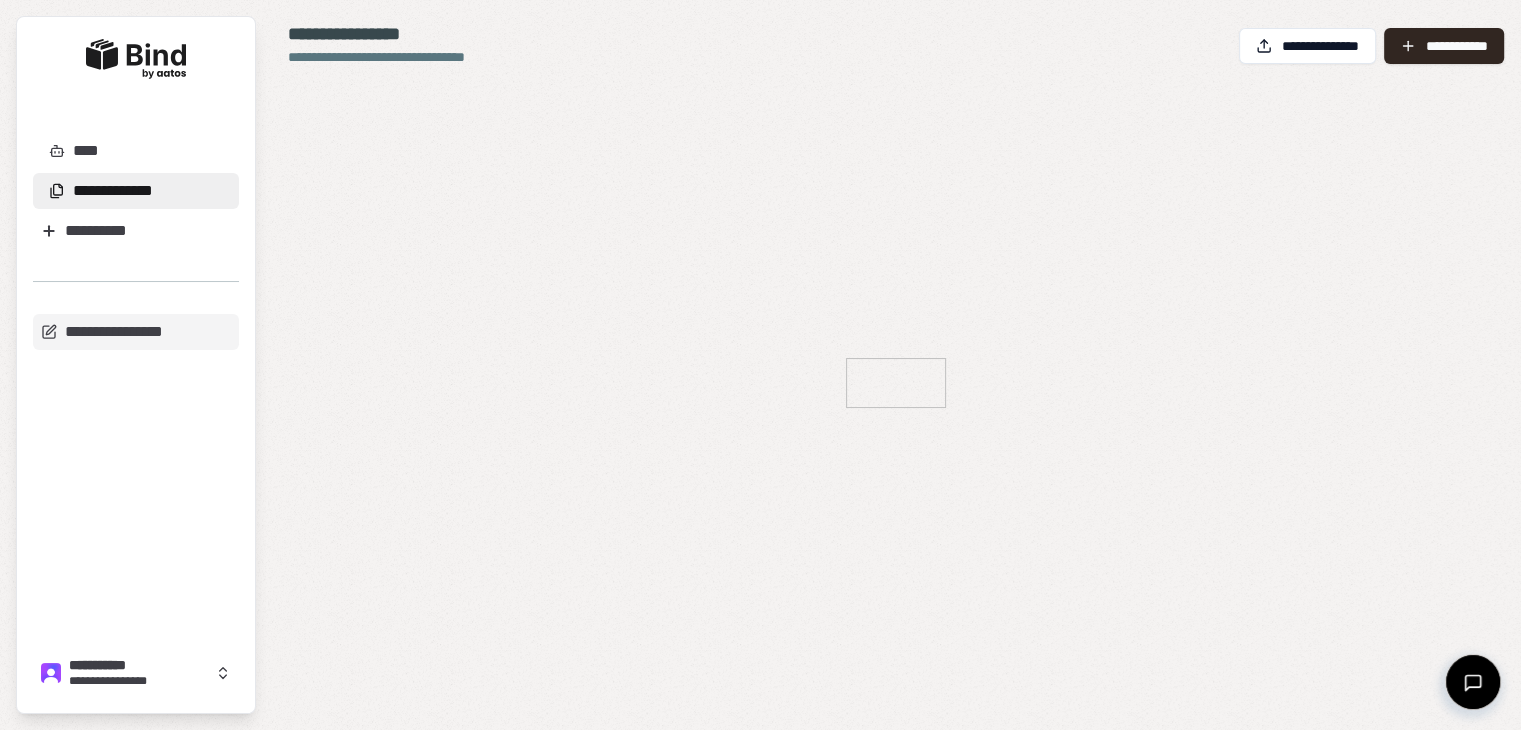scroll, scrollTop: 0, scrollLeft: 0, axis: both 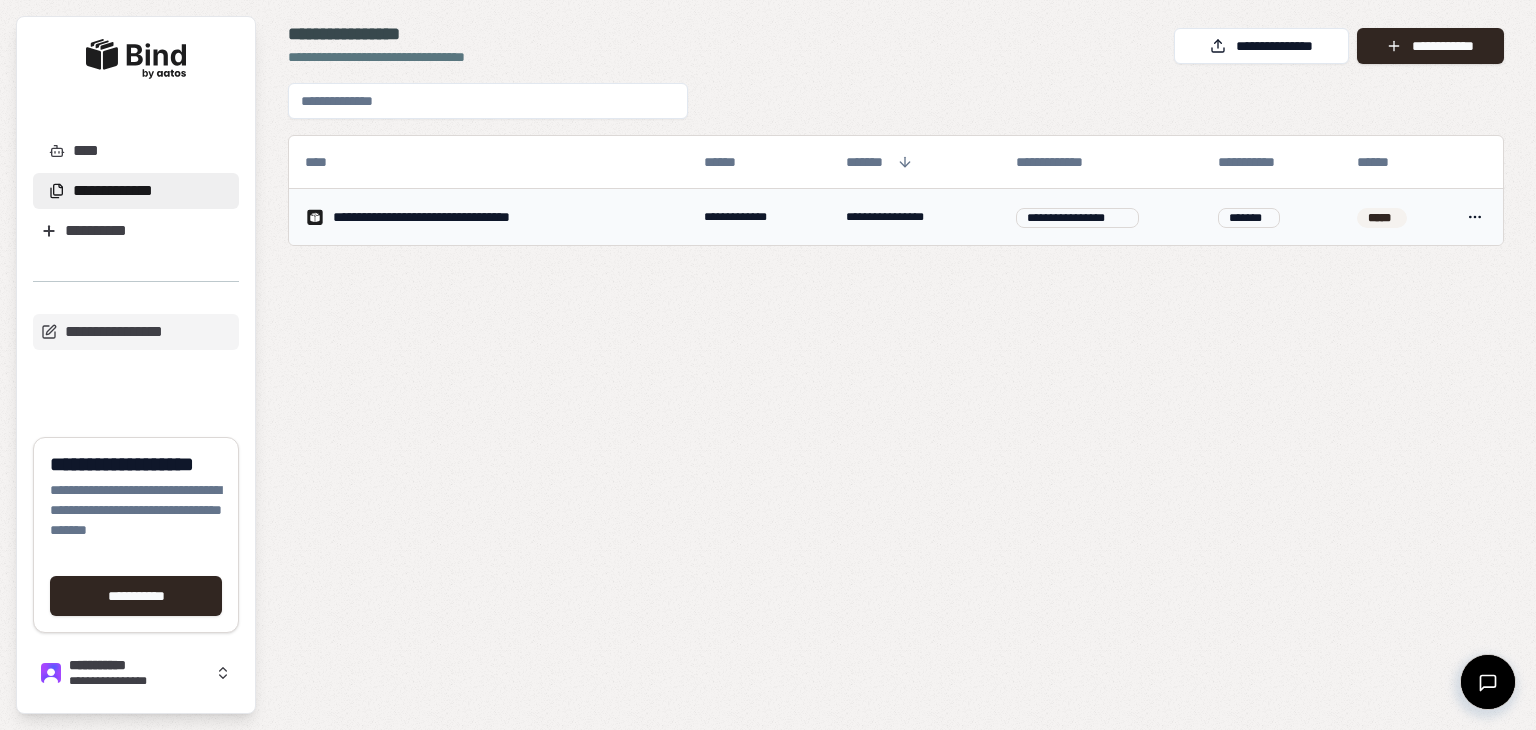 click on "**********" at bounding box center (456, 217) 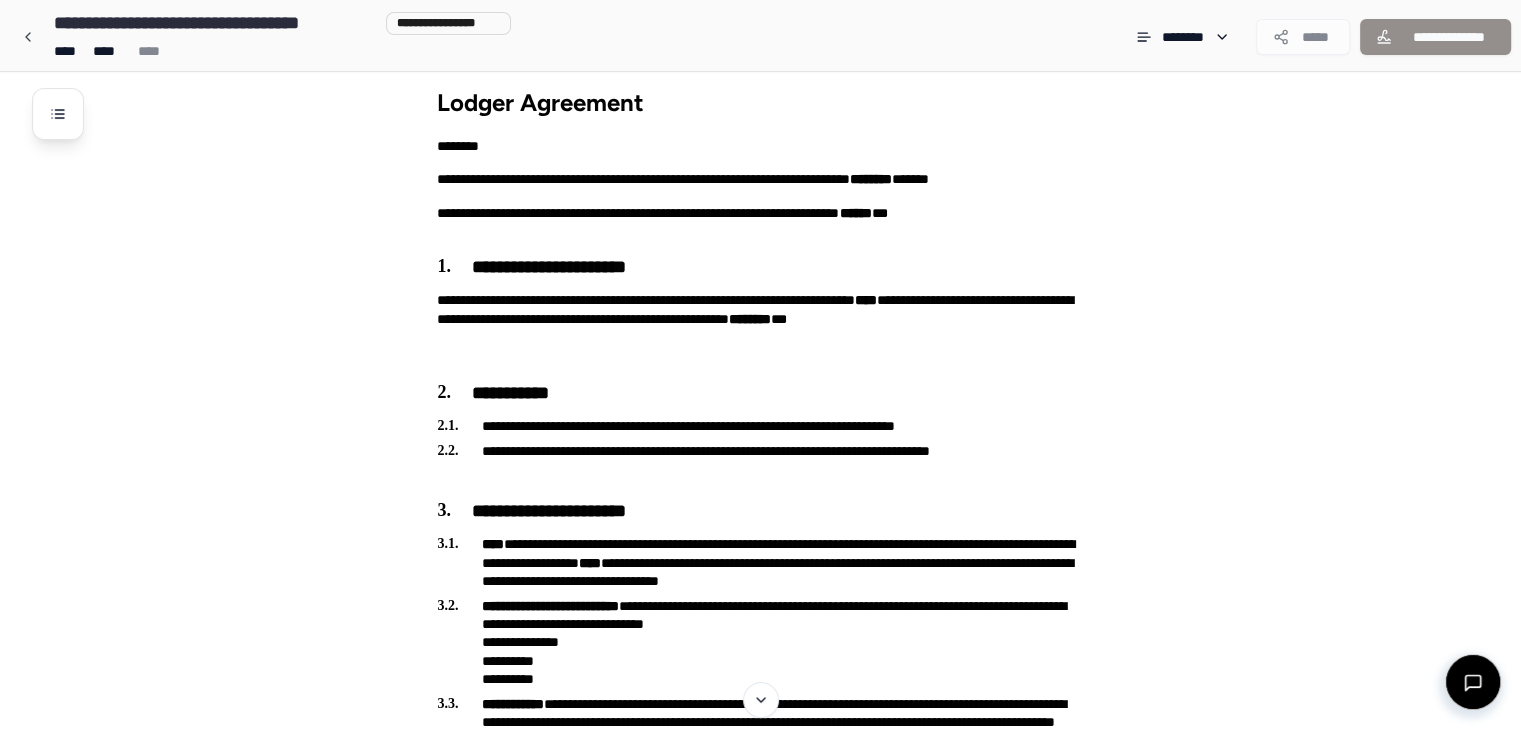 scroll, scrollTop: 0, scrollLeft: 0, axis: both 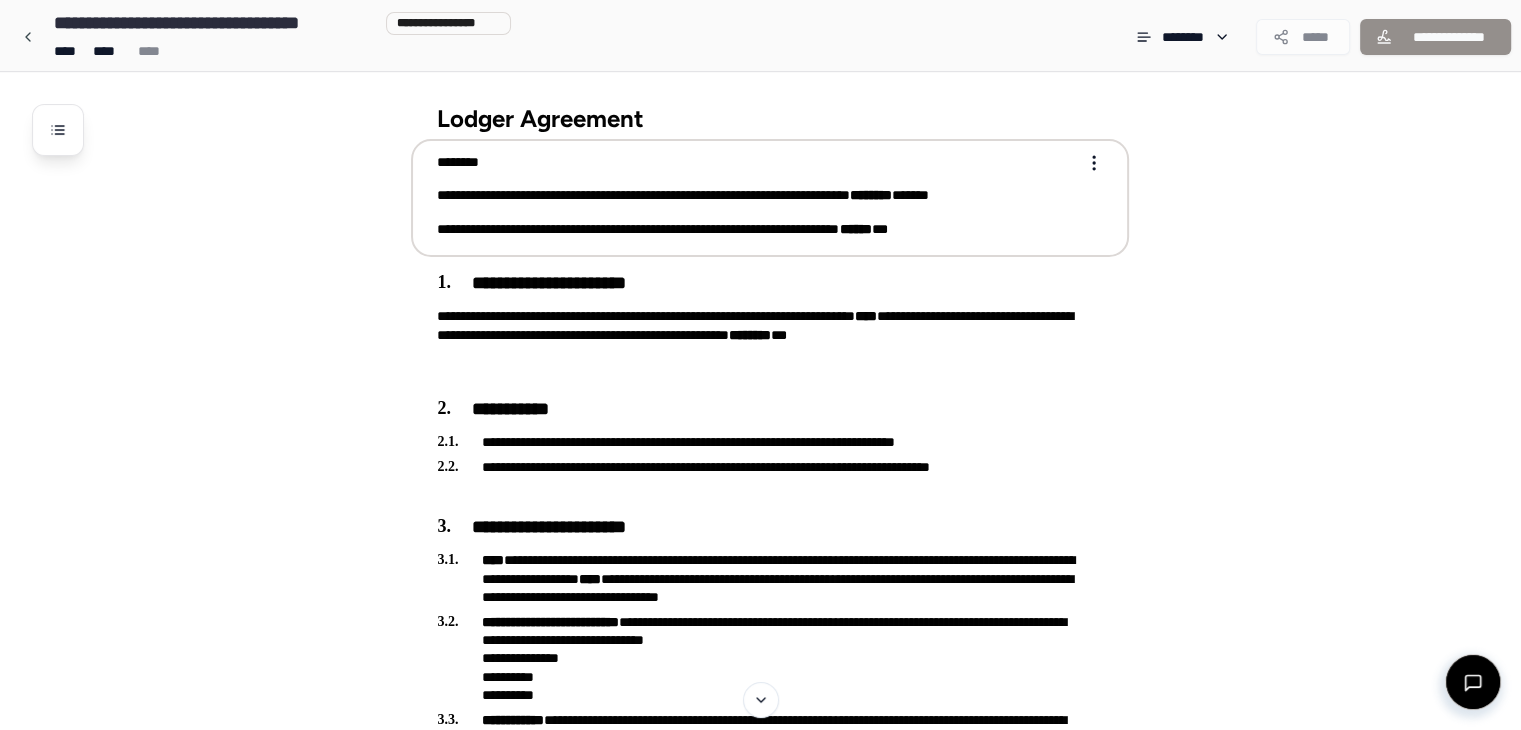 click on "**********" at bounding box center [756, 229] 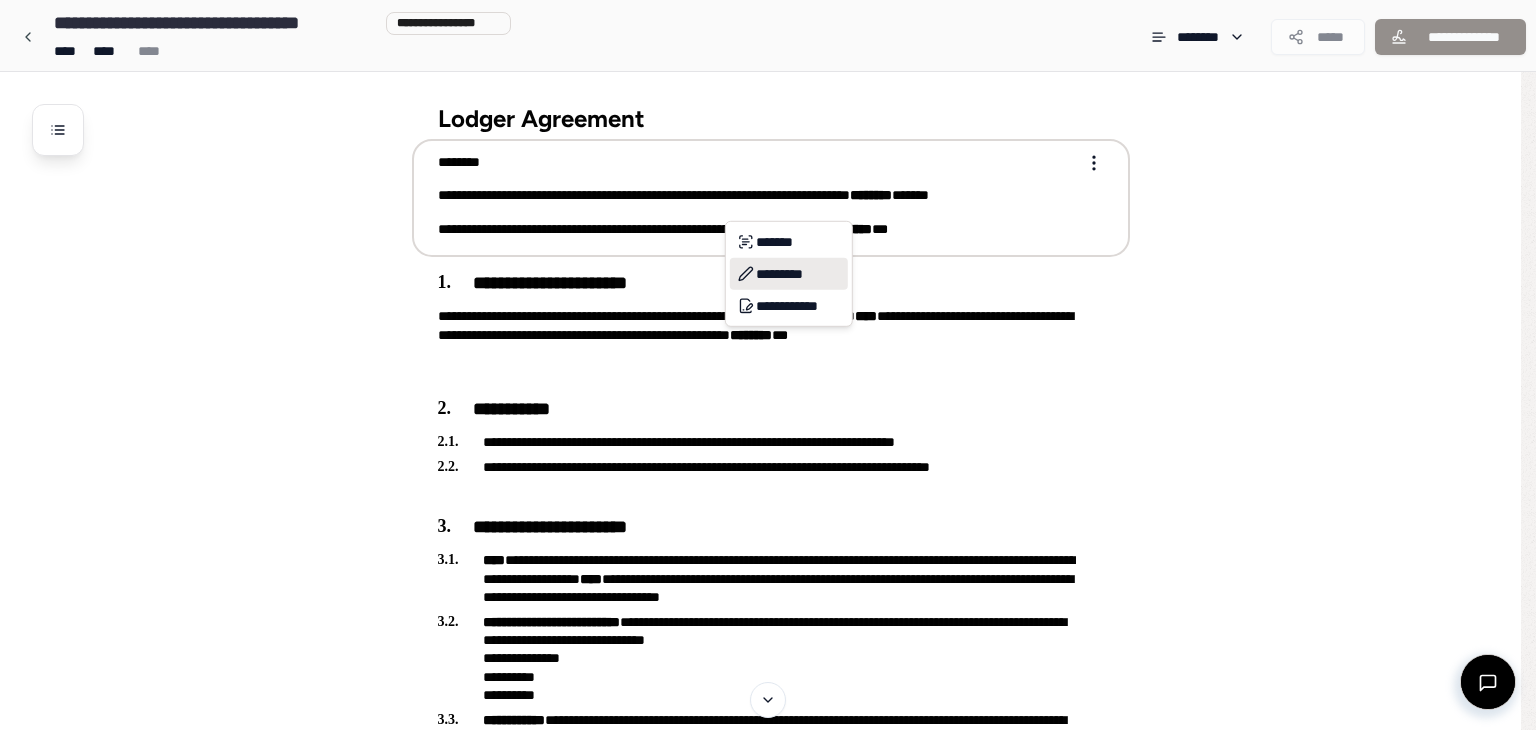 click on "*********" at bounding box center (789, 274) 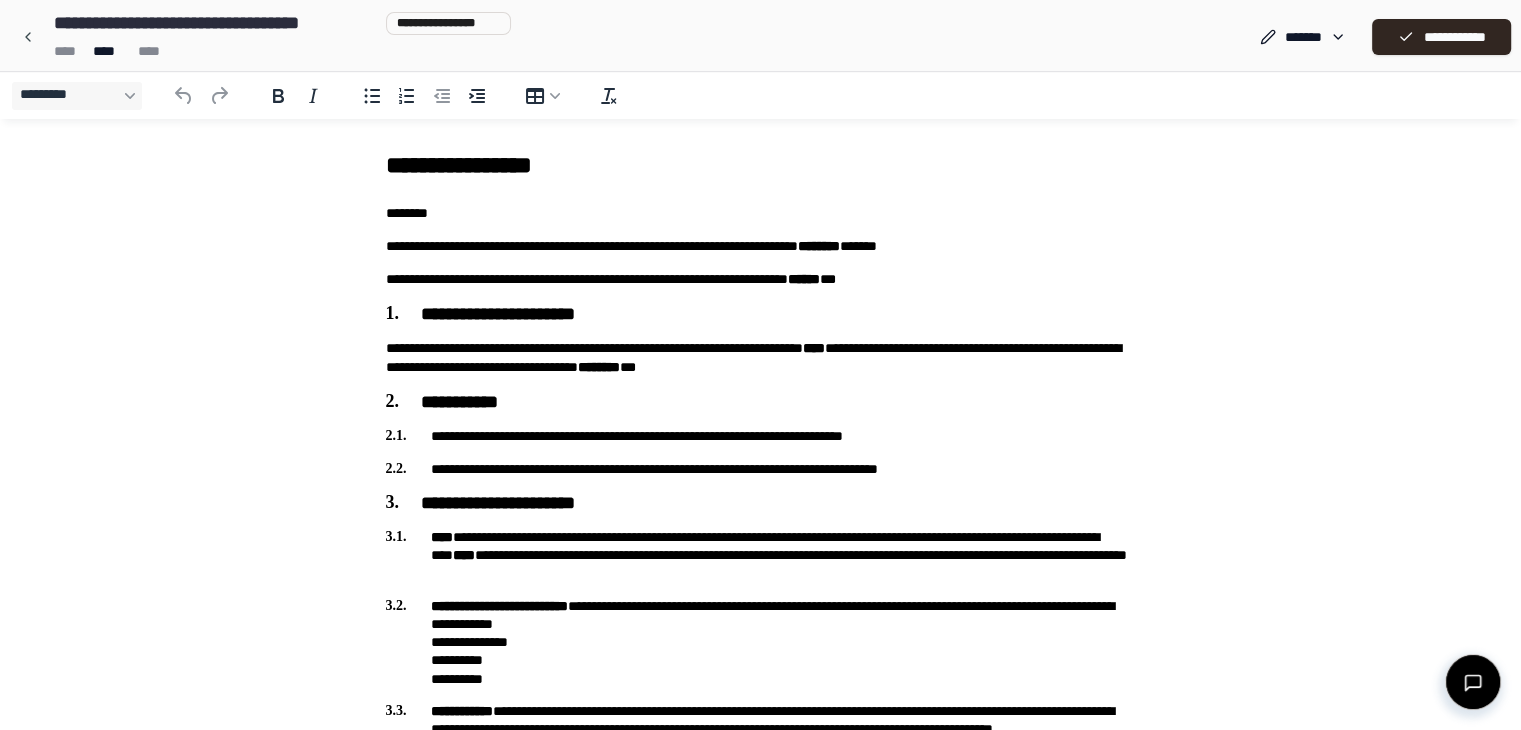 scroll, scrollTop: 0, scrollLeft: 0, axis: both 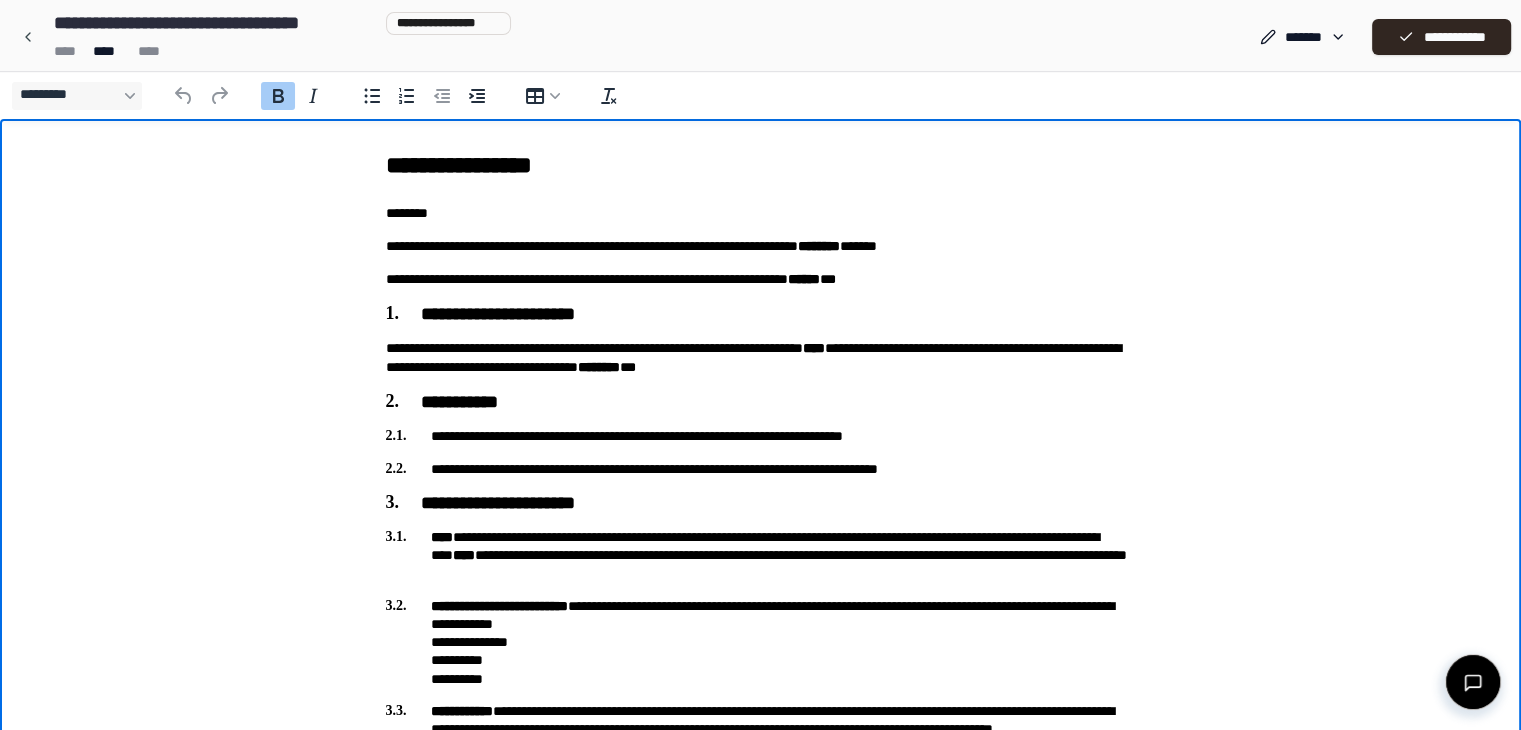 click on "******" at bounding box center (804, 279) 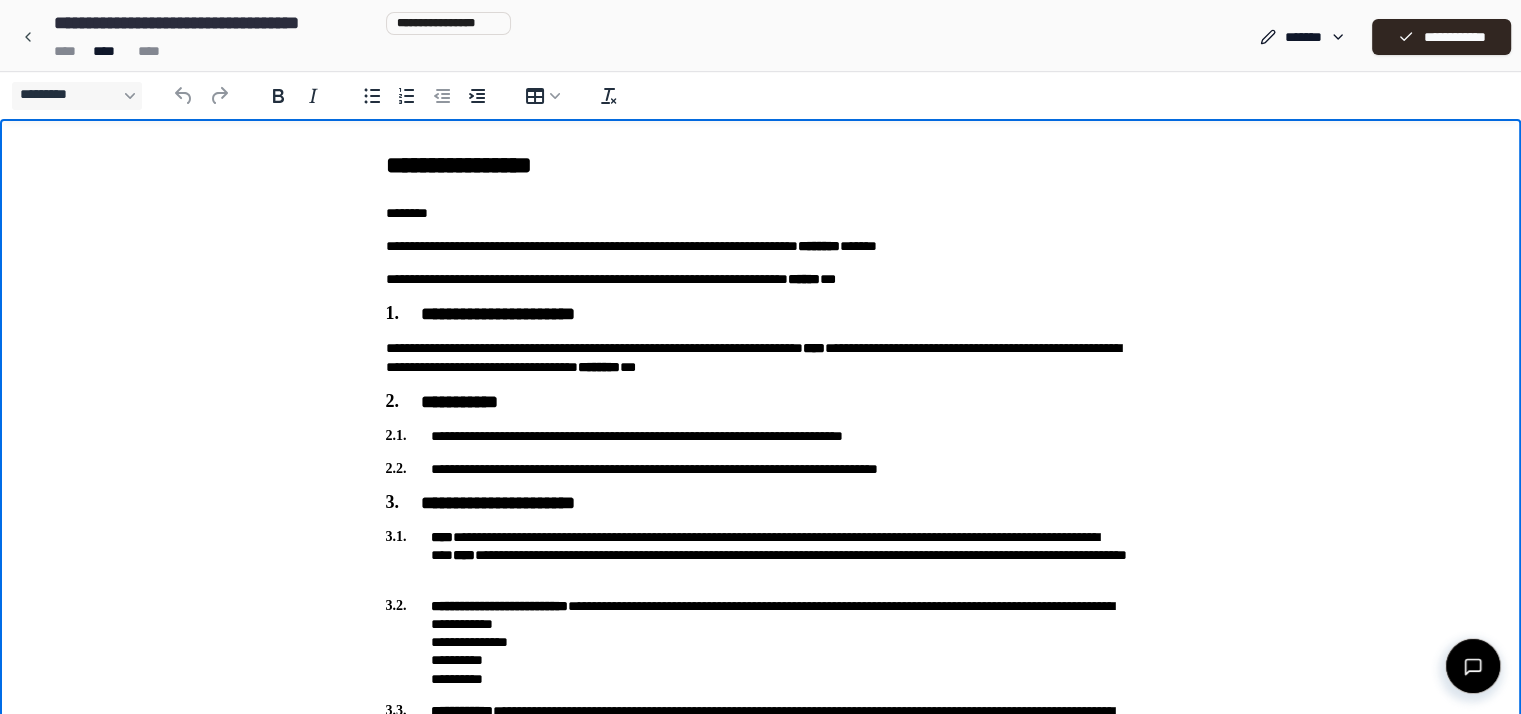 click on "**********" at bounding box center (761, 279) 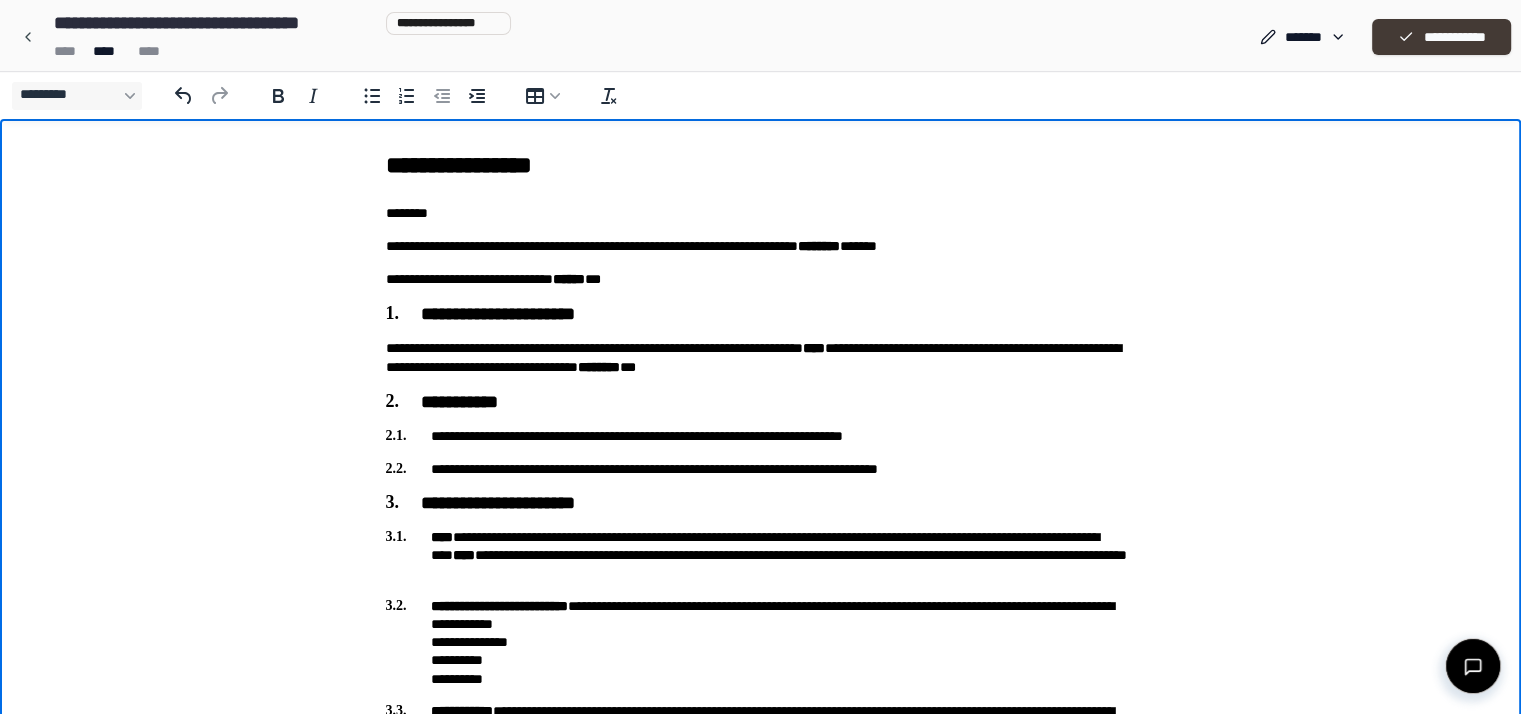 click on "**********" at bounding box center (1441, 37) 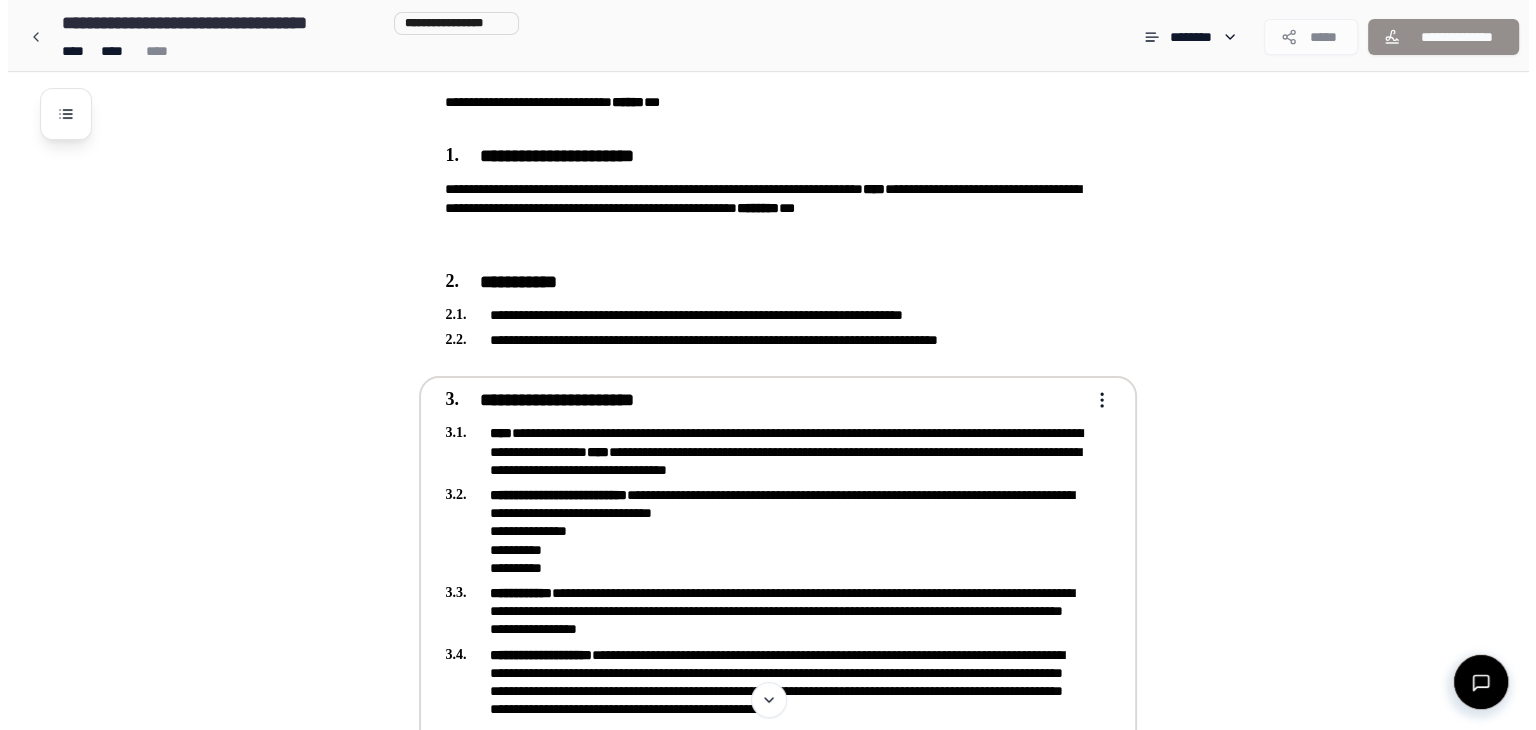 scroll, scrollTop: 128, scrollLeft: 0, axis: vertical 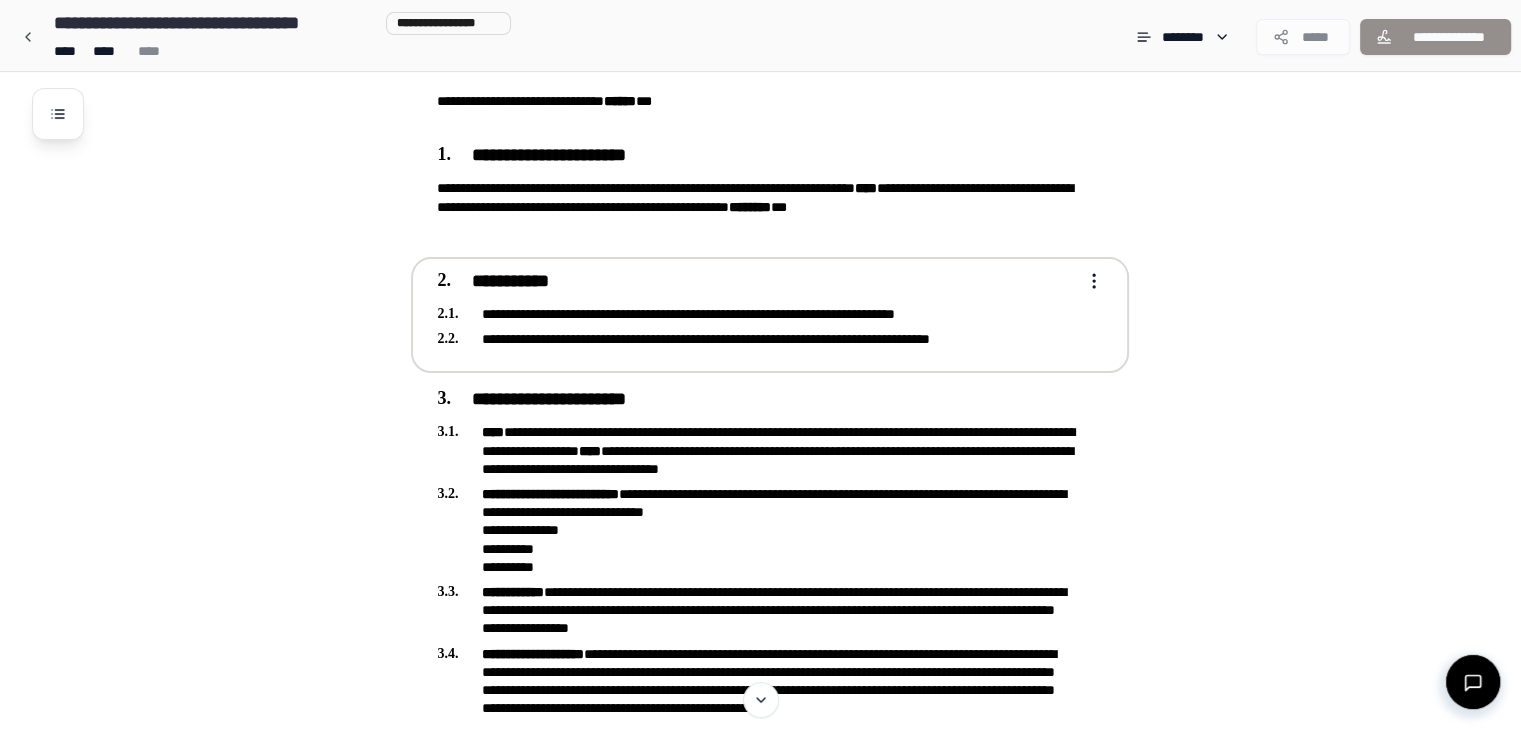 click on "**********" at bounding box center (756, 314) 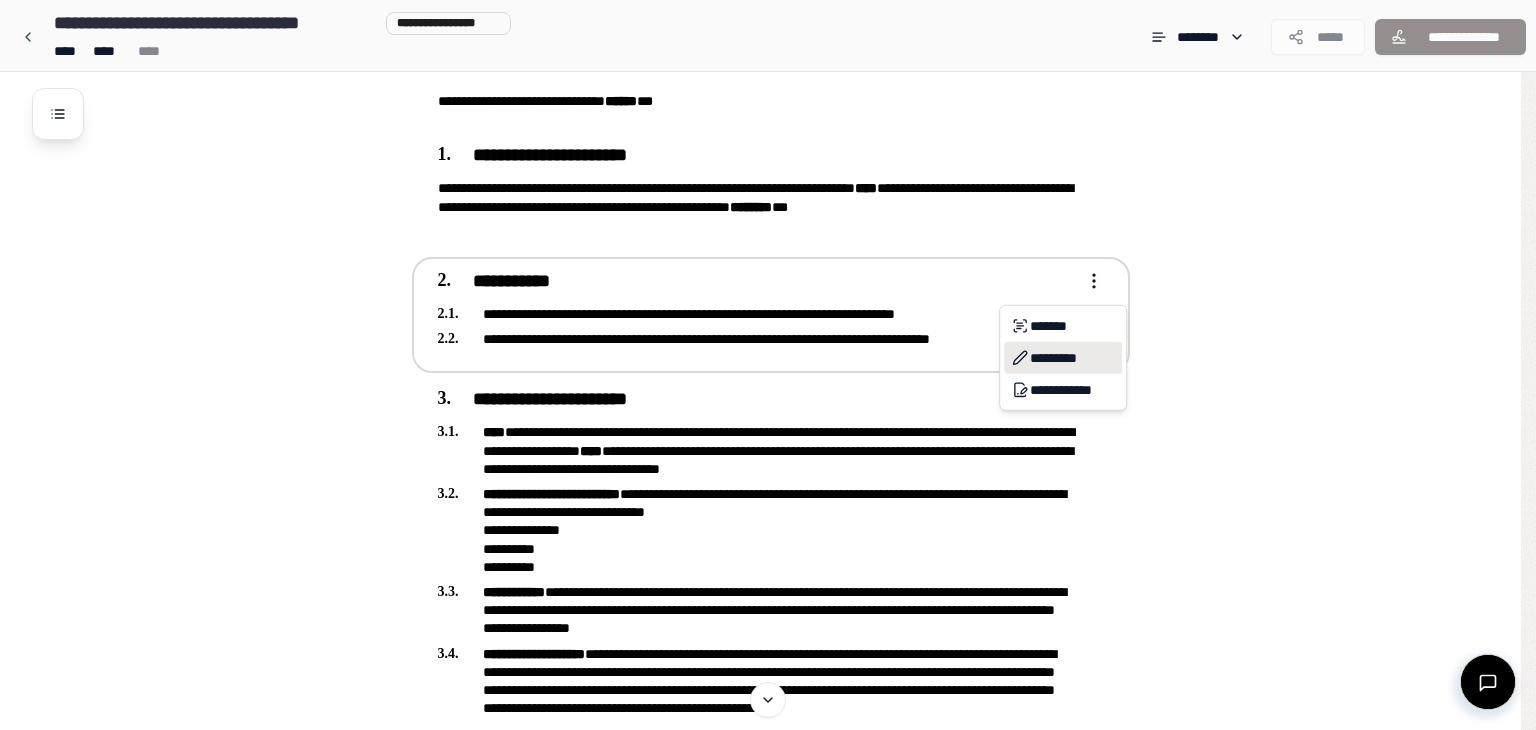 click on "*********" at bounding box center (1063, 358) 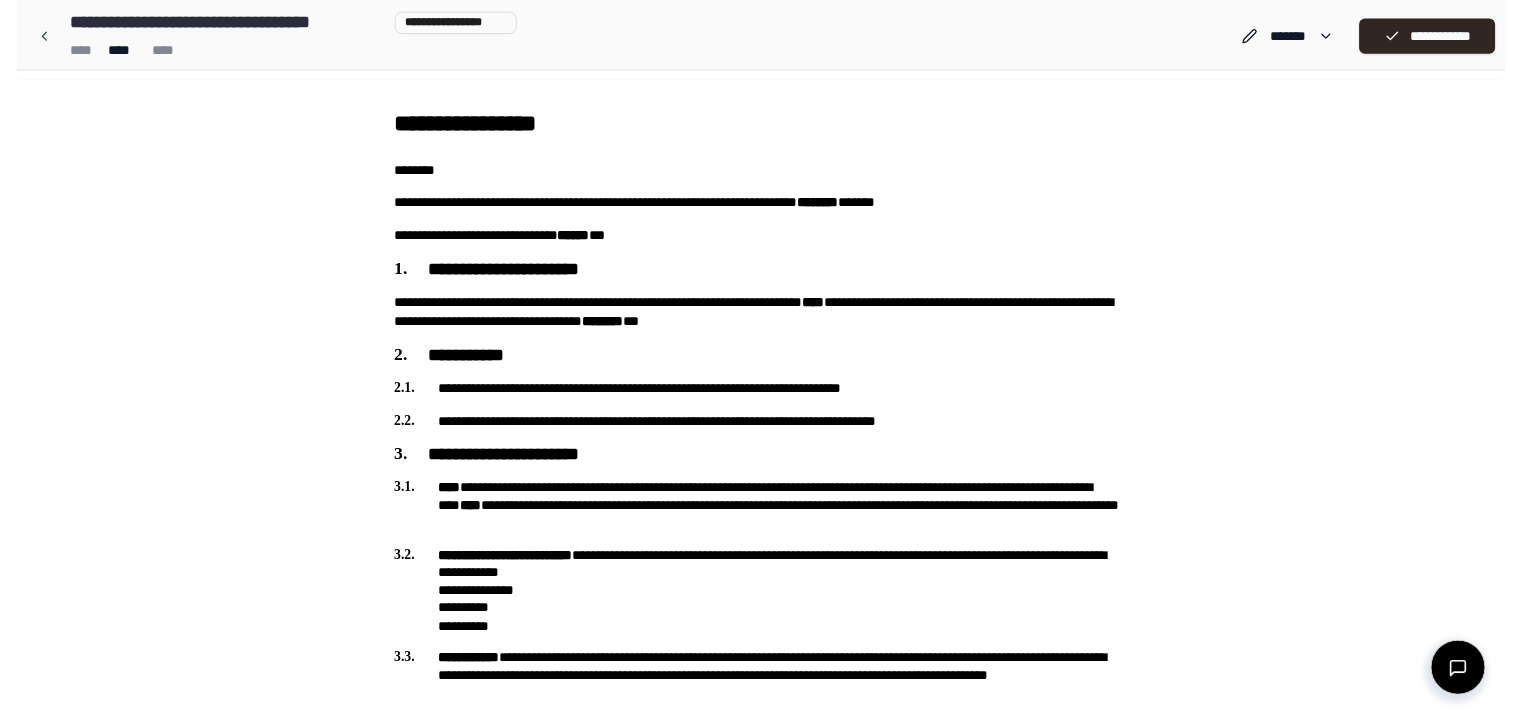 scroll, scrollTop: 0, scrollLeft: 0, axis: both 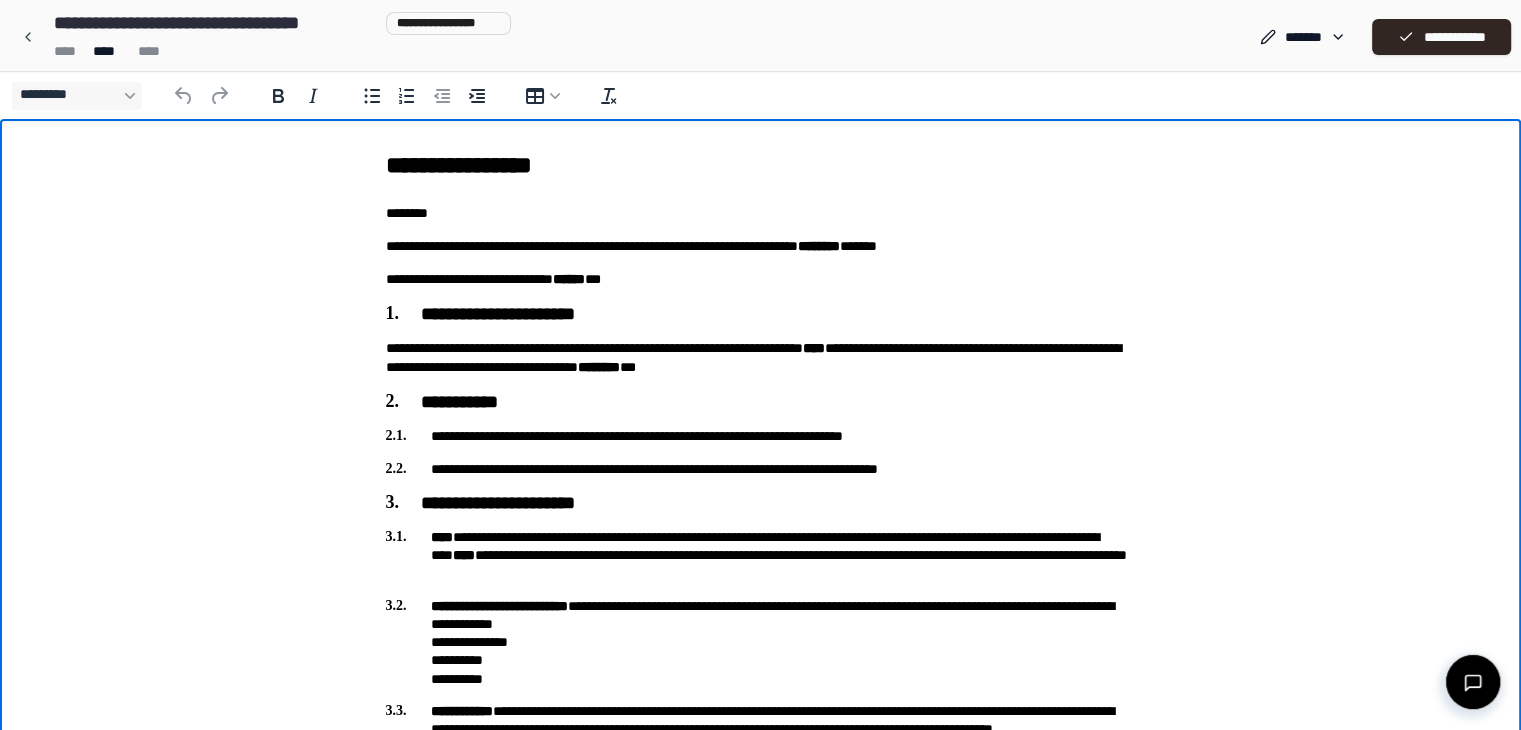click on "**********" at bounding box center (761, 1347) 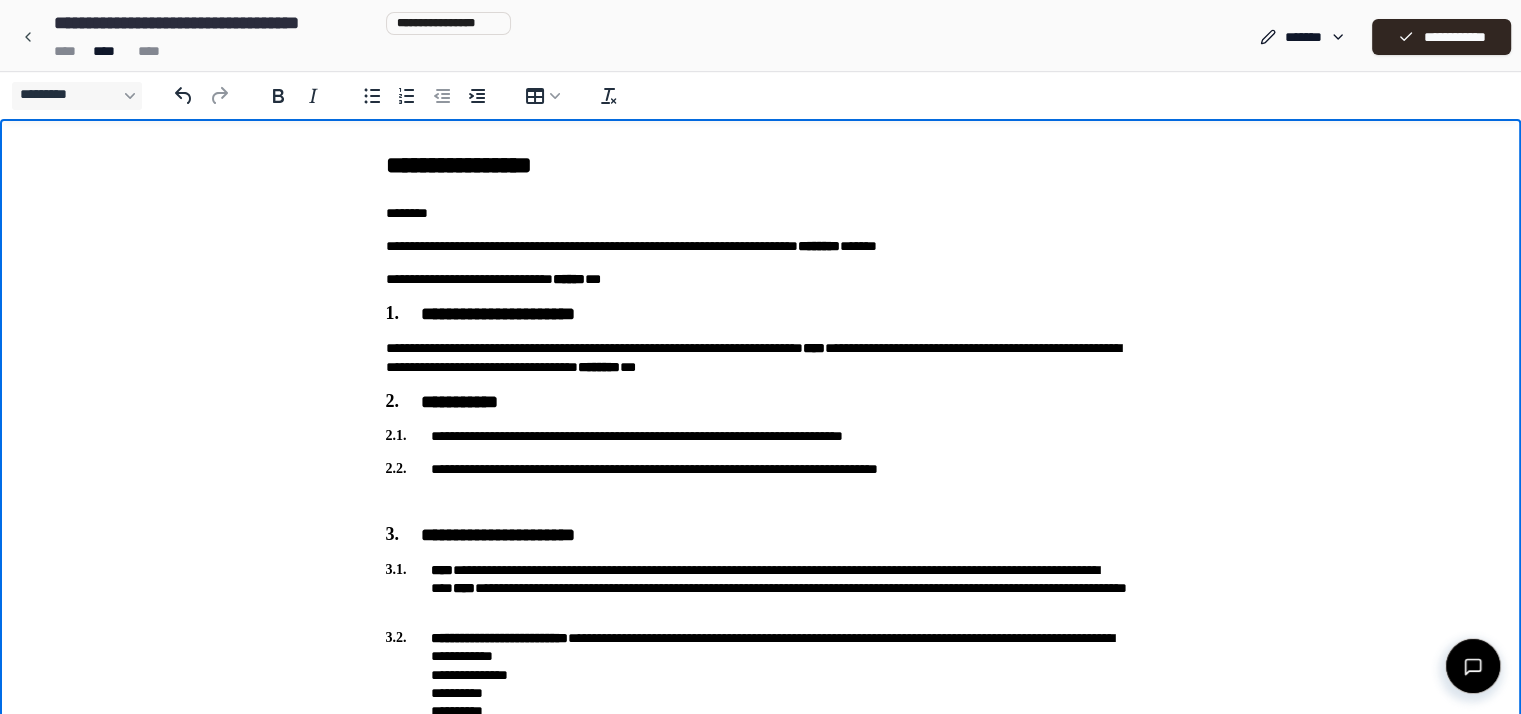 type 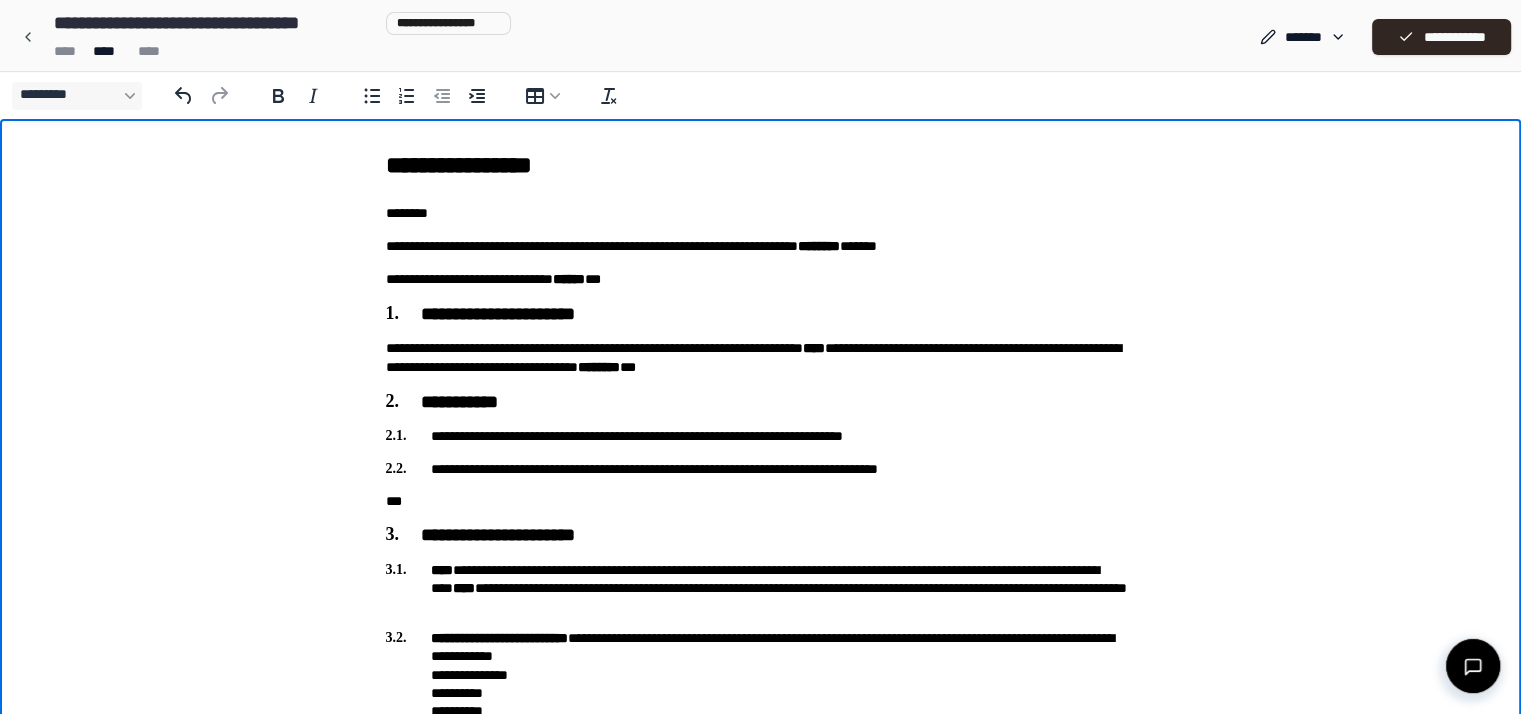scroll, scrollTop: 1950, scrollLeft: 0, axis: vertical 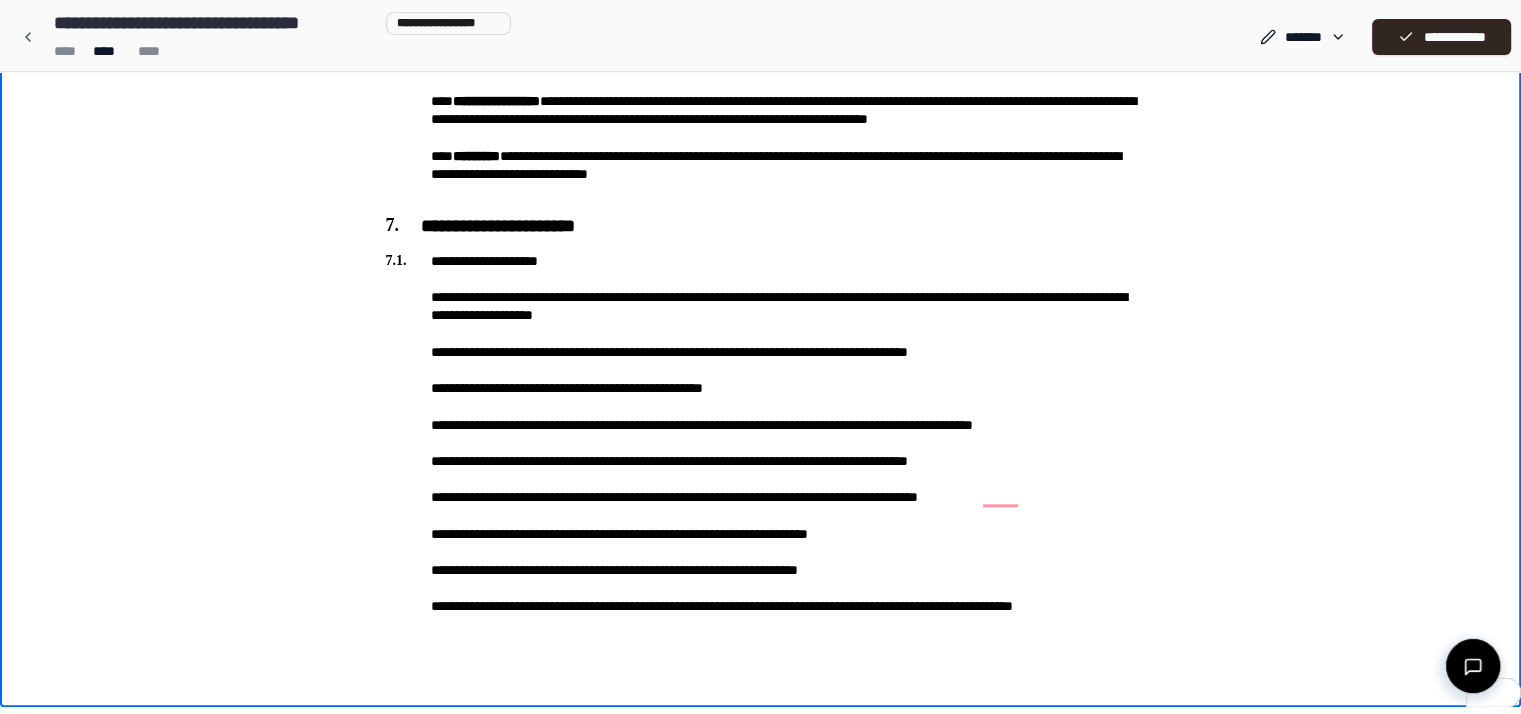 type 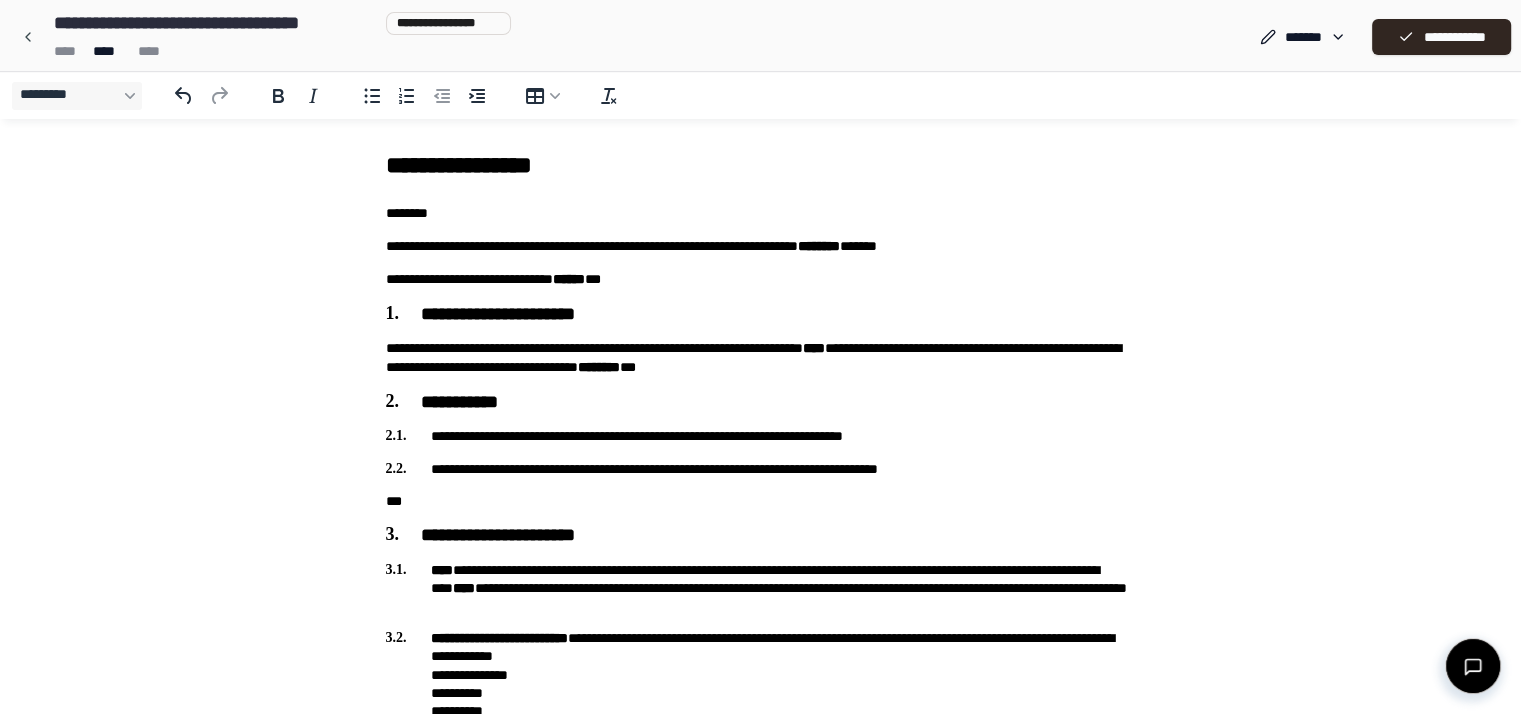 scroll, scrollTop: 0, scrollLeft: 0, axis: both 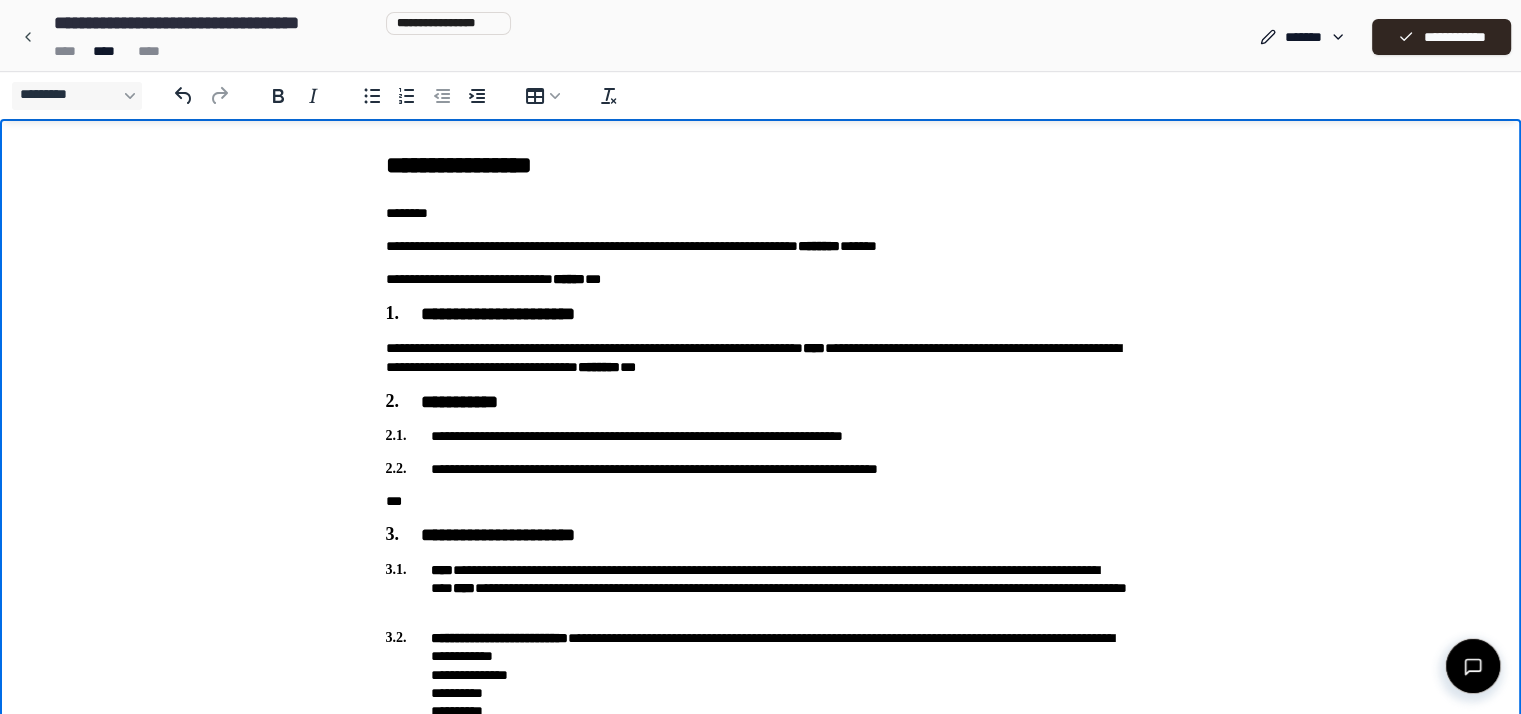 click on "**********" at bounding box center [761, 436] 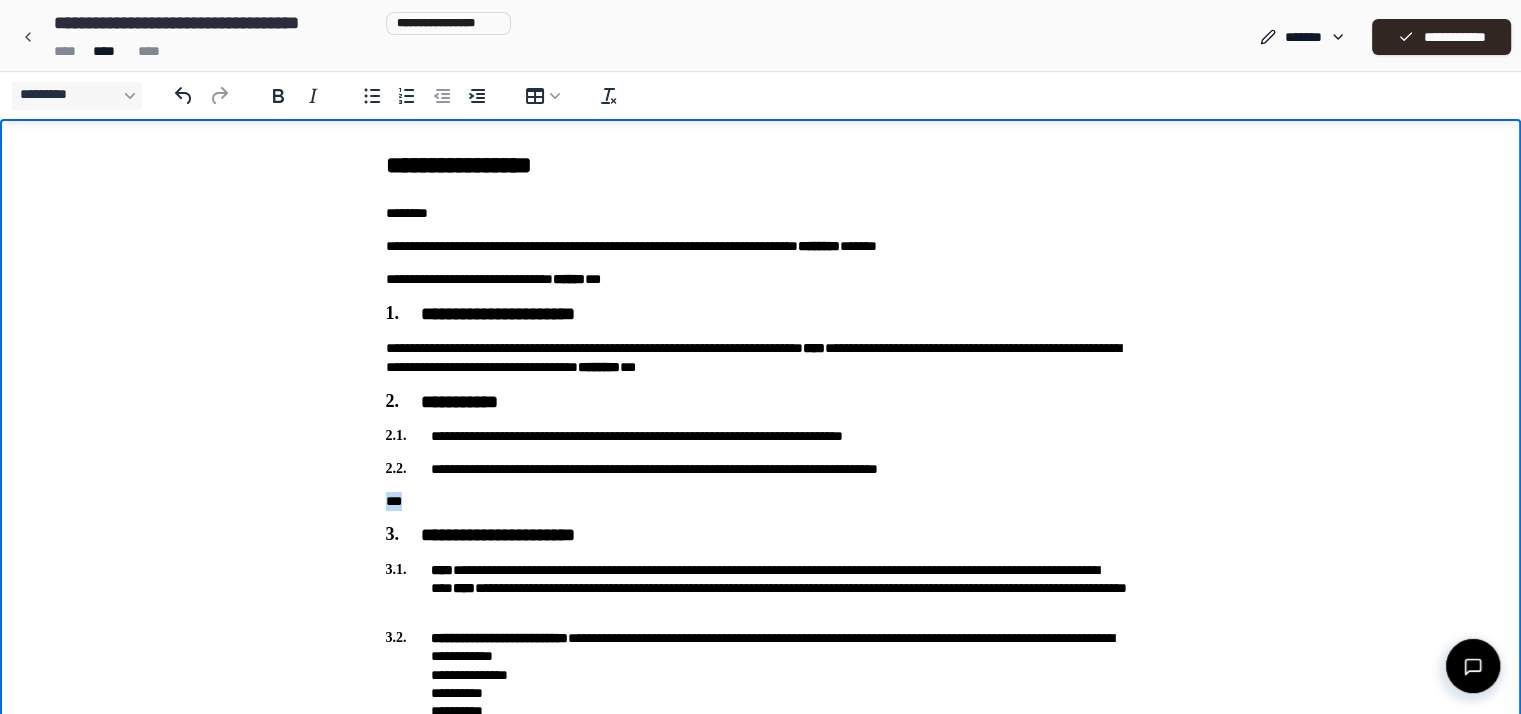 click on "***" at bounding box center [761, 501] 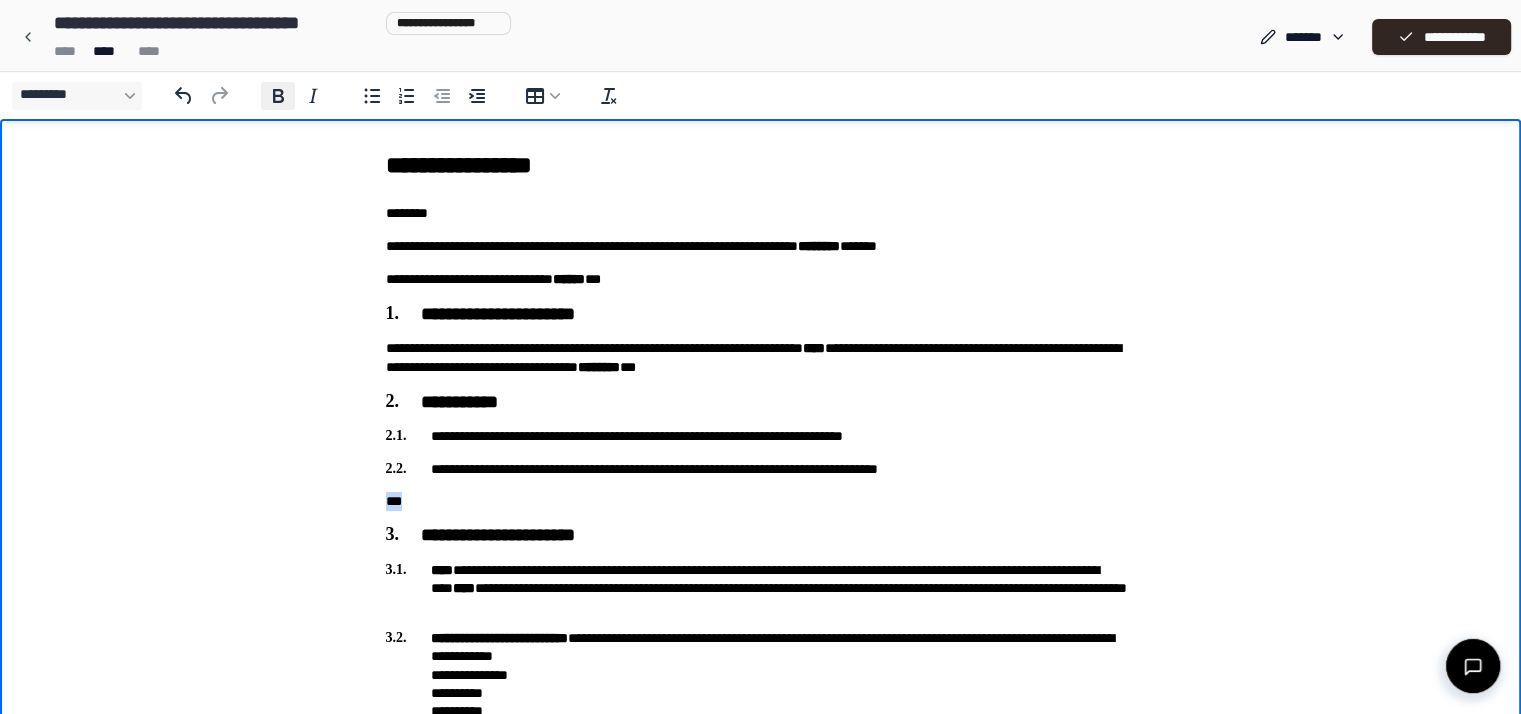 click 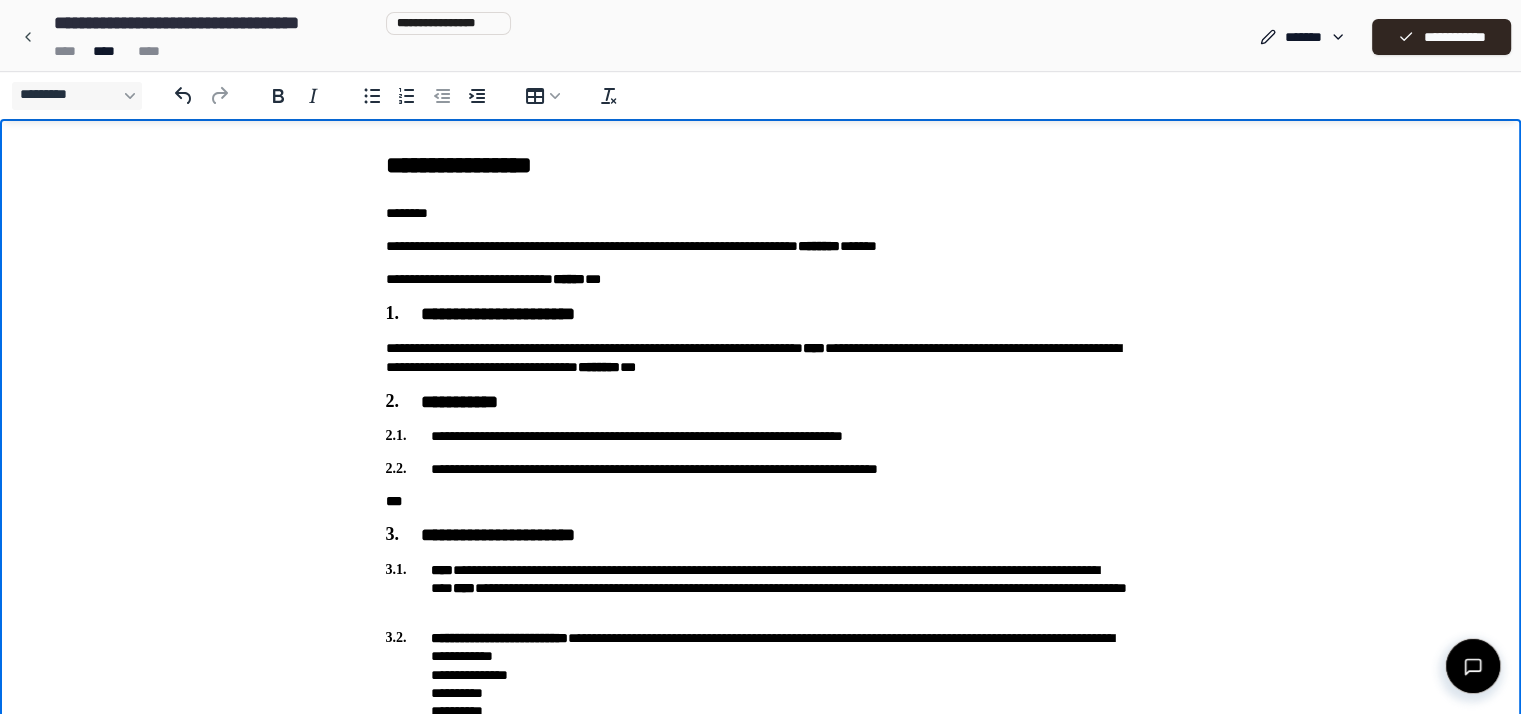click on "**********" at bounding box center [761, 469] 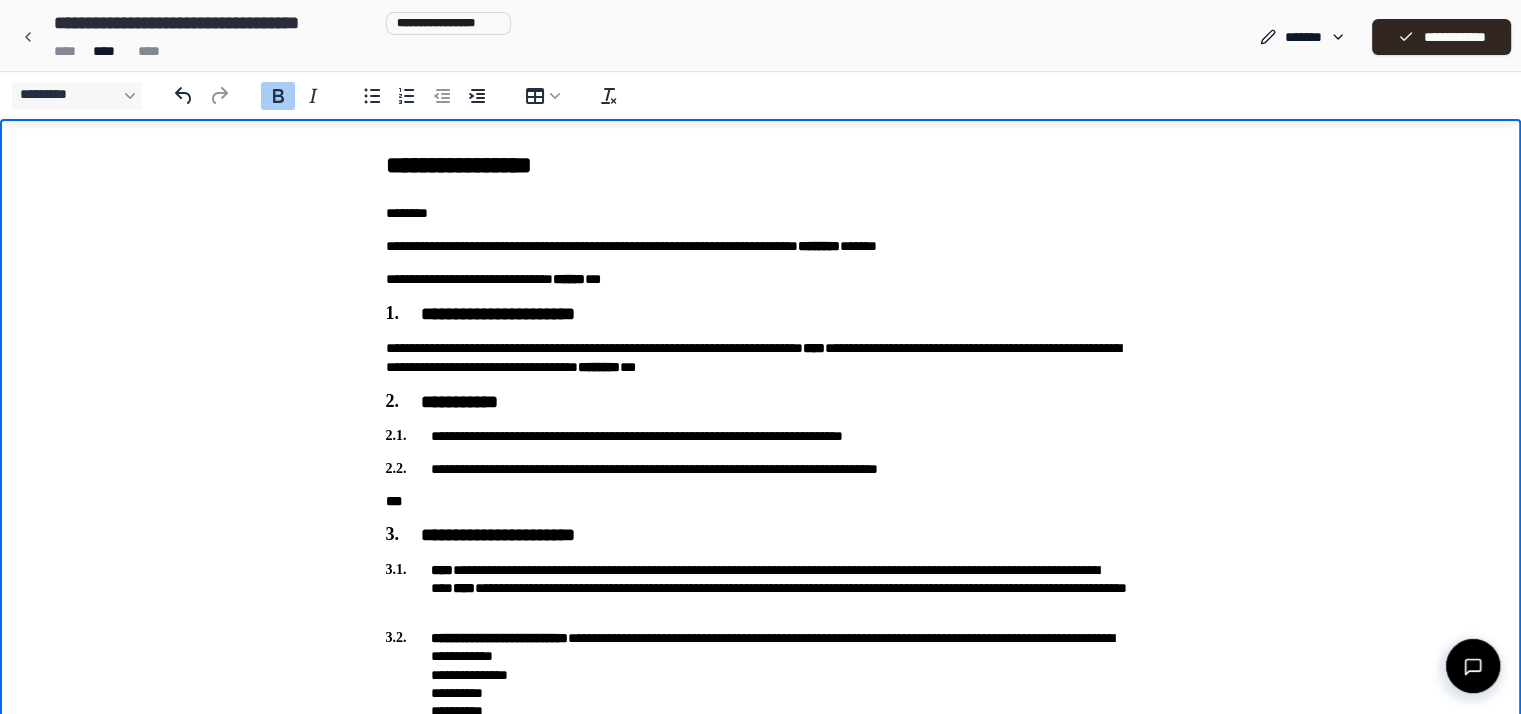 click on "***" at bounding box center (761, 501) 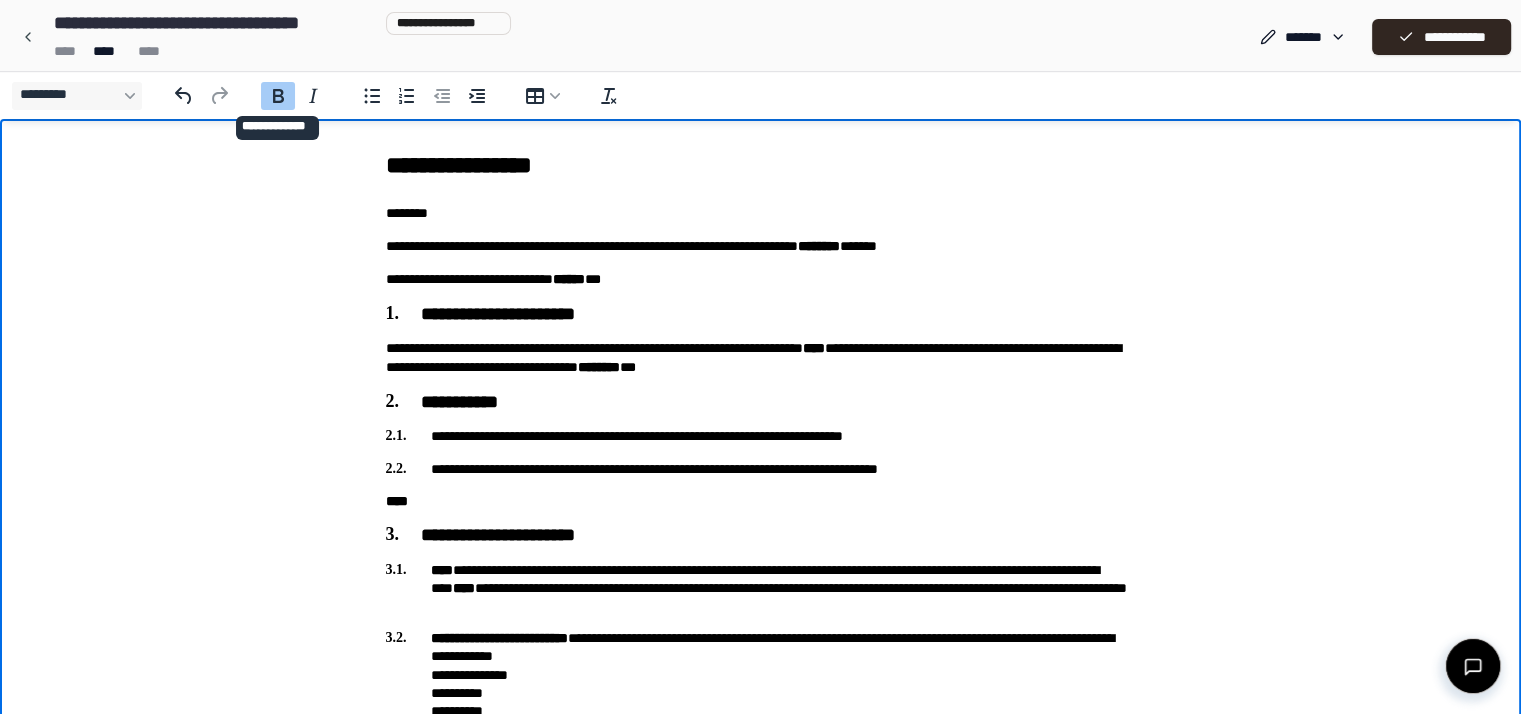 click 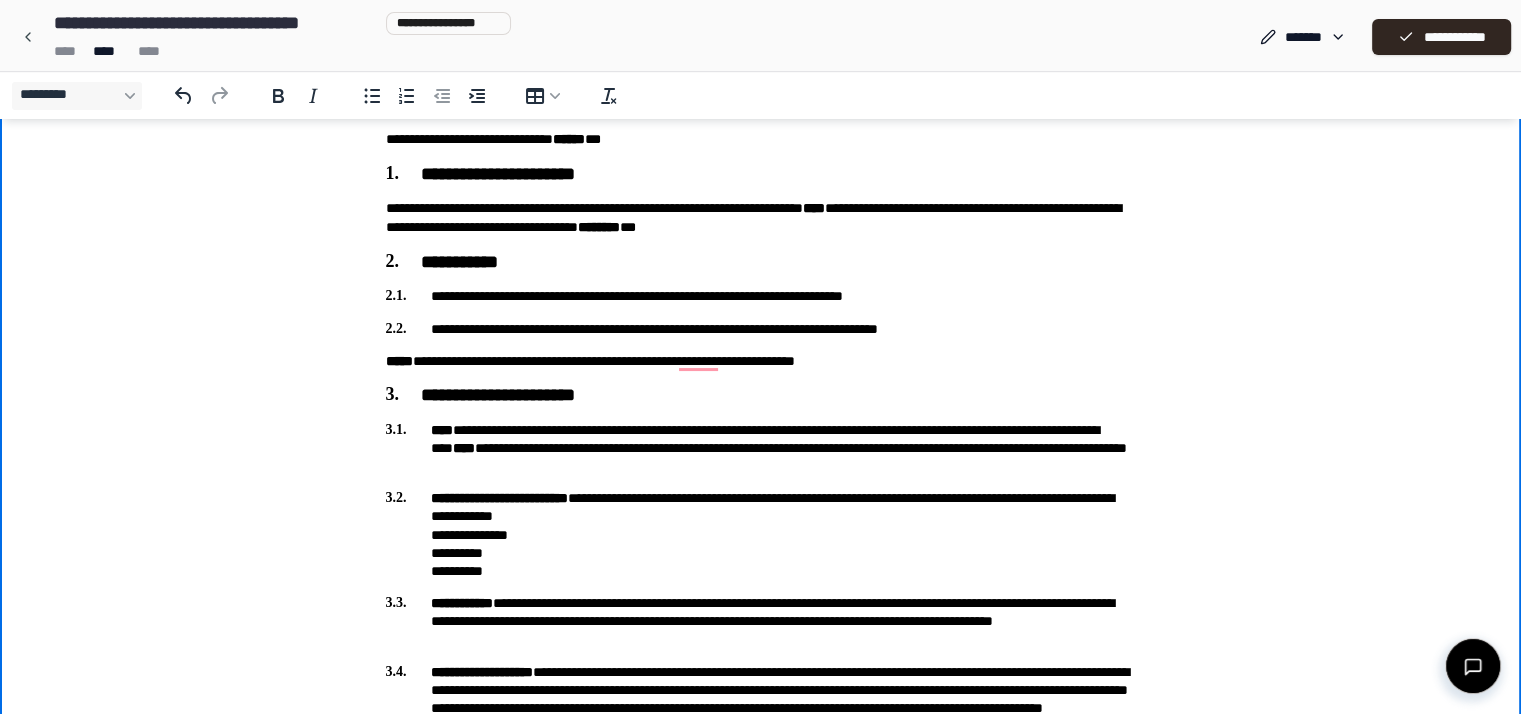 scroll, scrollTop: 139, scrollLeft: 0, axis: vertical 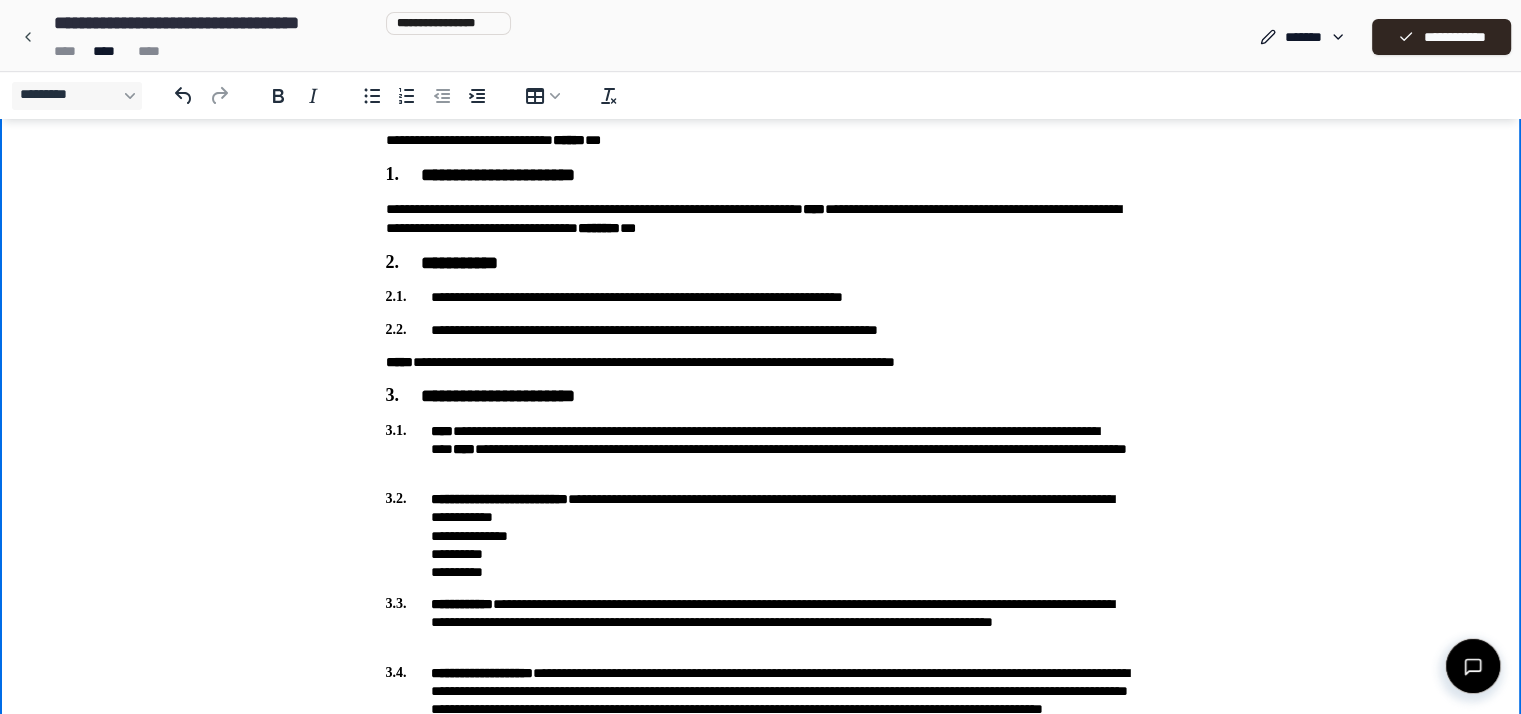 click on "**********" at bounding box center (761, 1224) 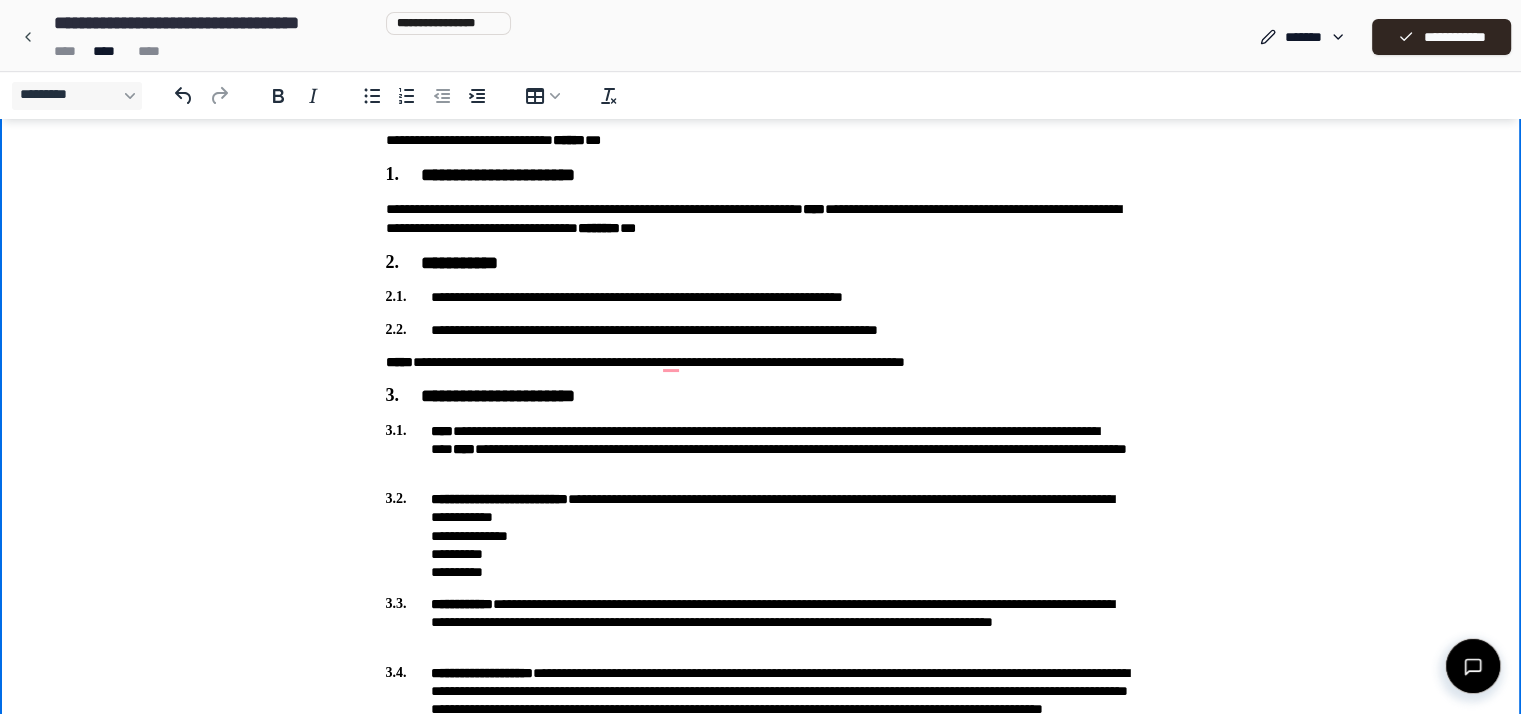click on "**********" at bounding box center (761, 362) 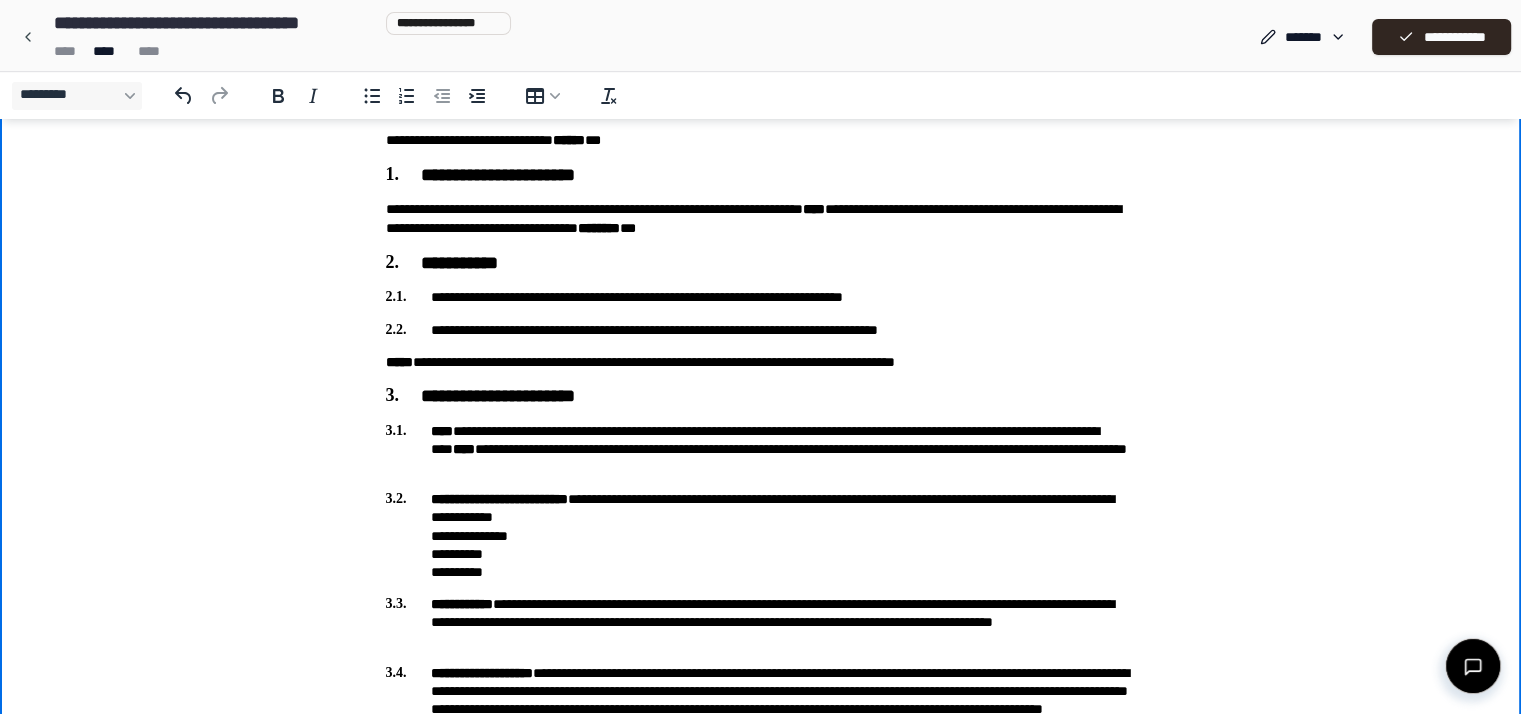 click on "**********" at bounding box center [761, 1224] 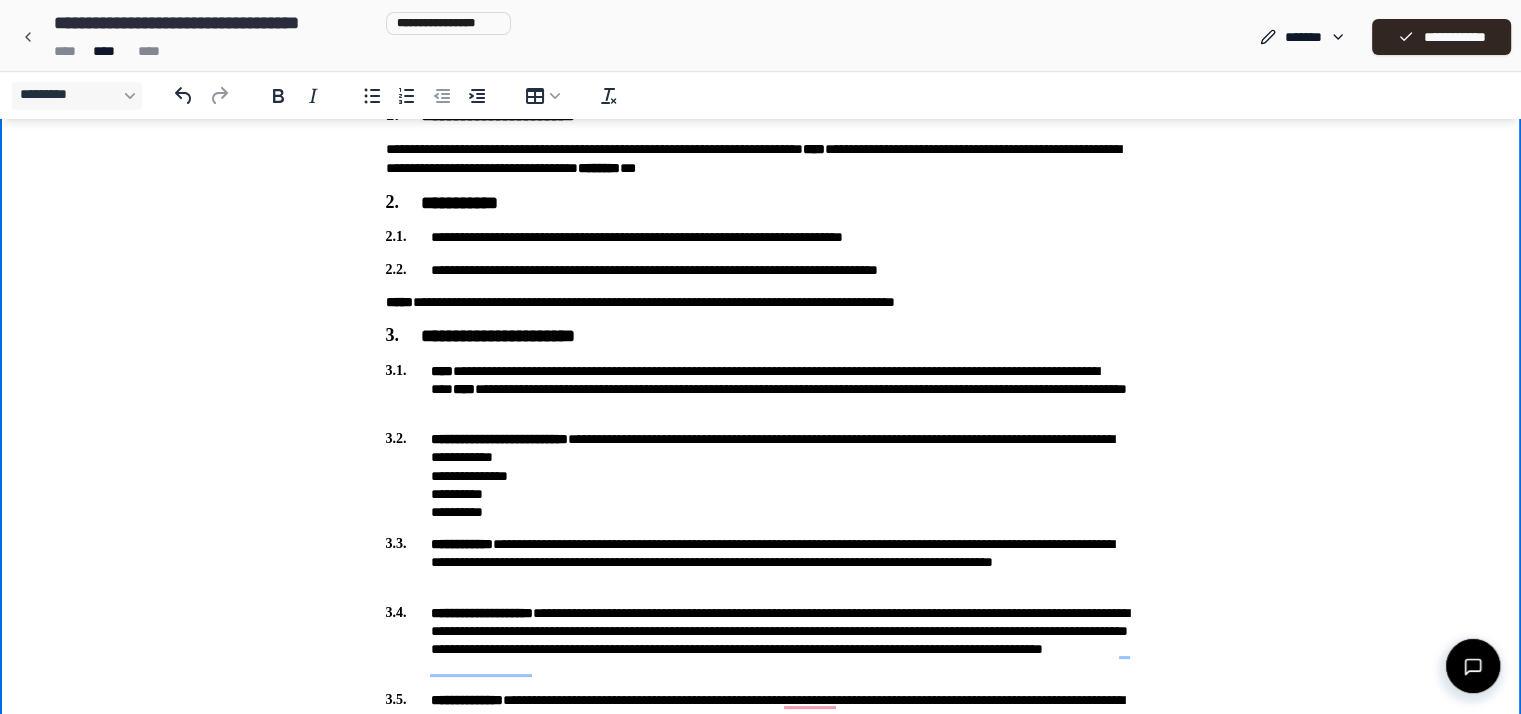 click on "**********" at bounding box center [761, 475] 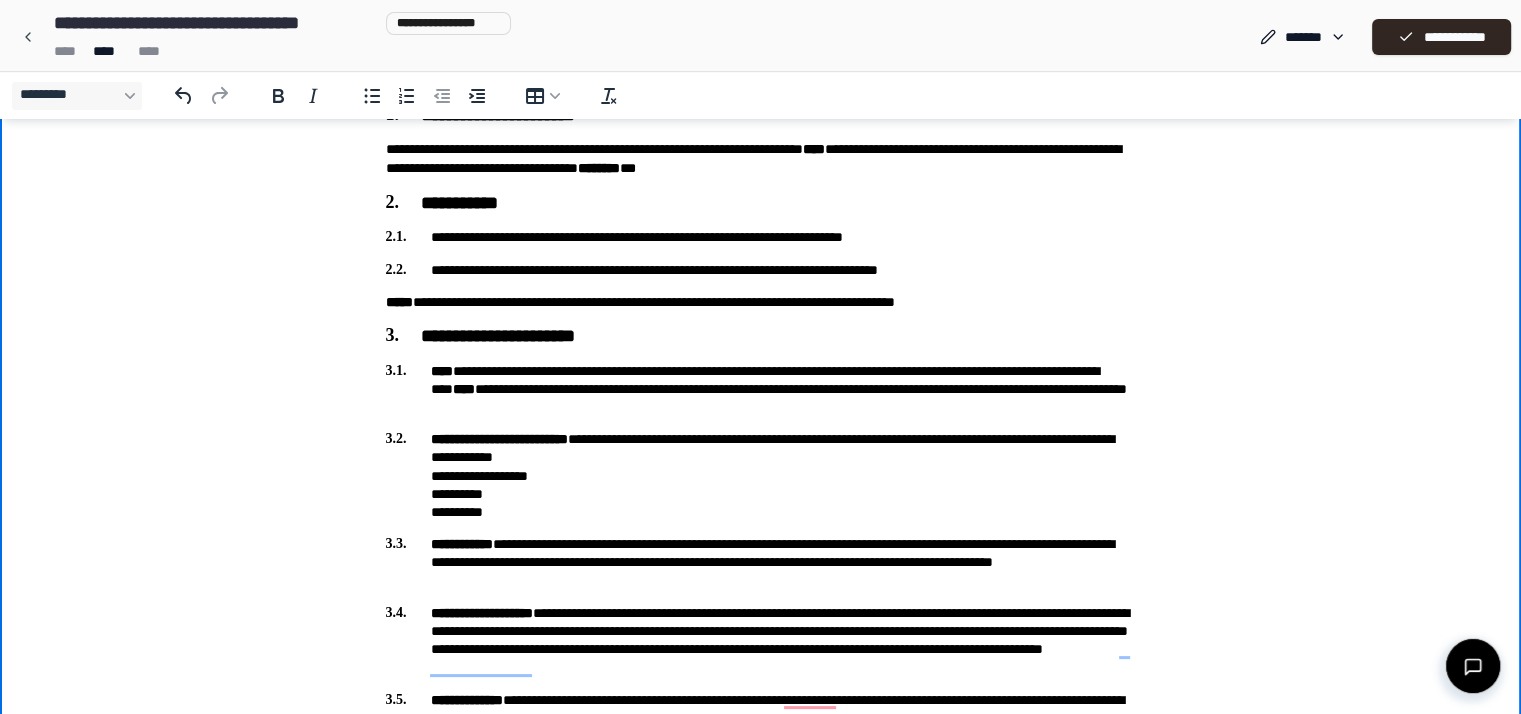 click on "**********" at bounding box center [761, 475] 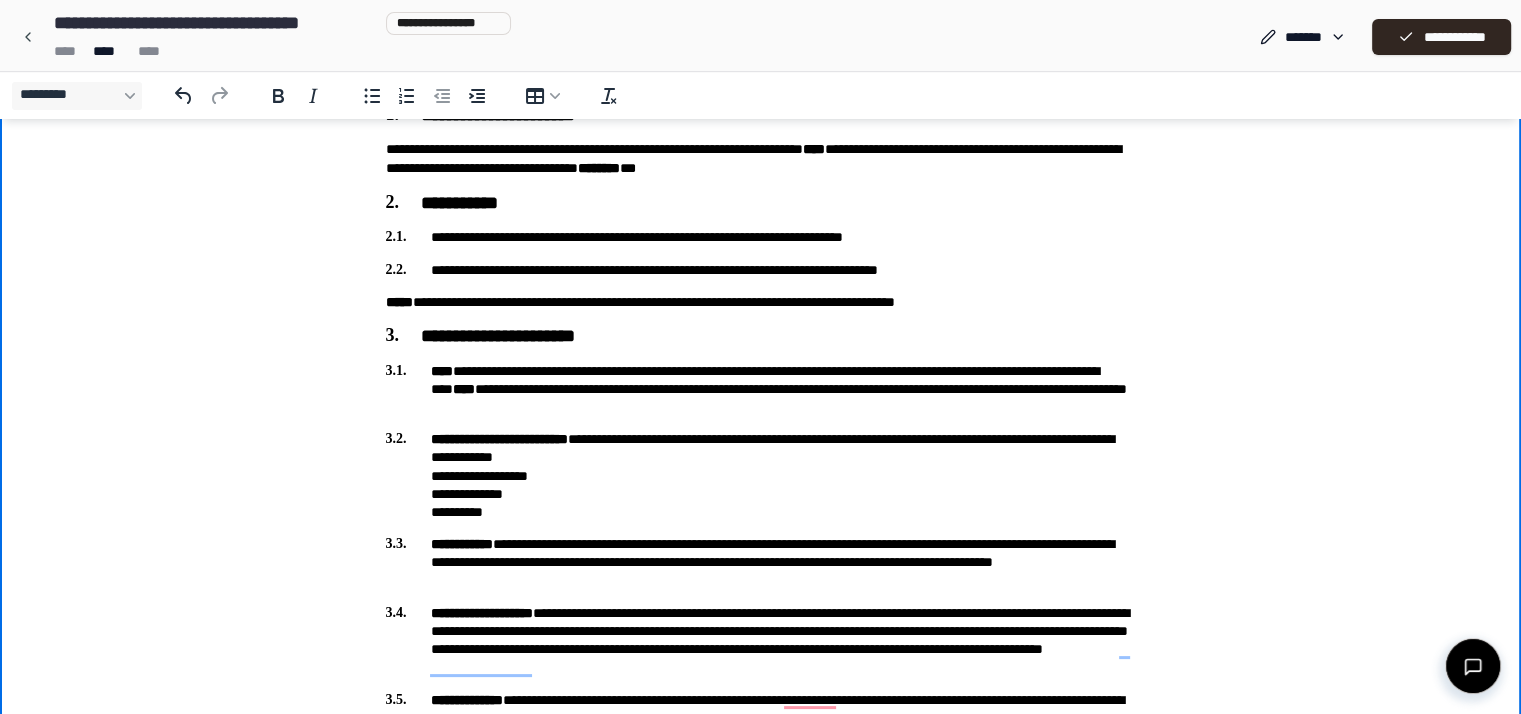 click on "**********" at bounding box center [761, 475] 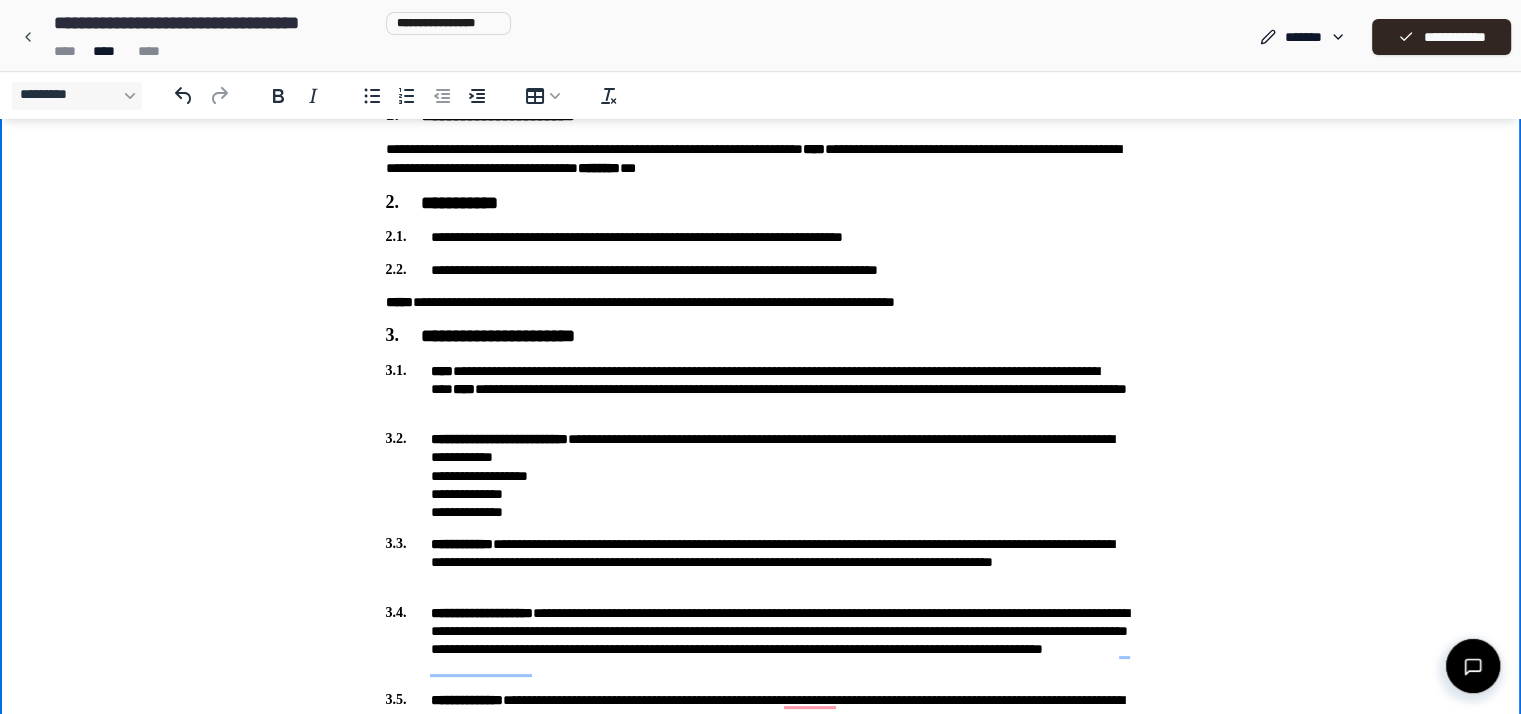 click on "**********" at bounding box center (761, 475) 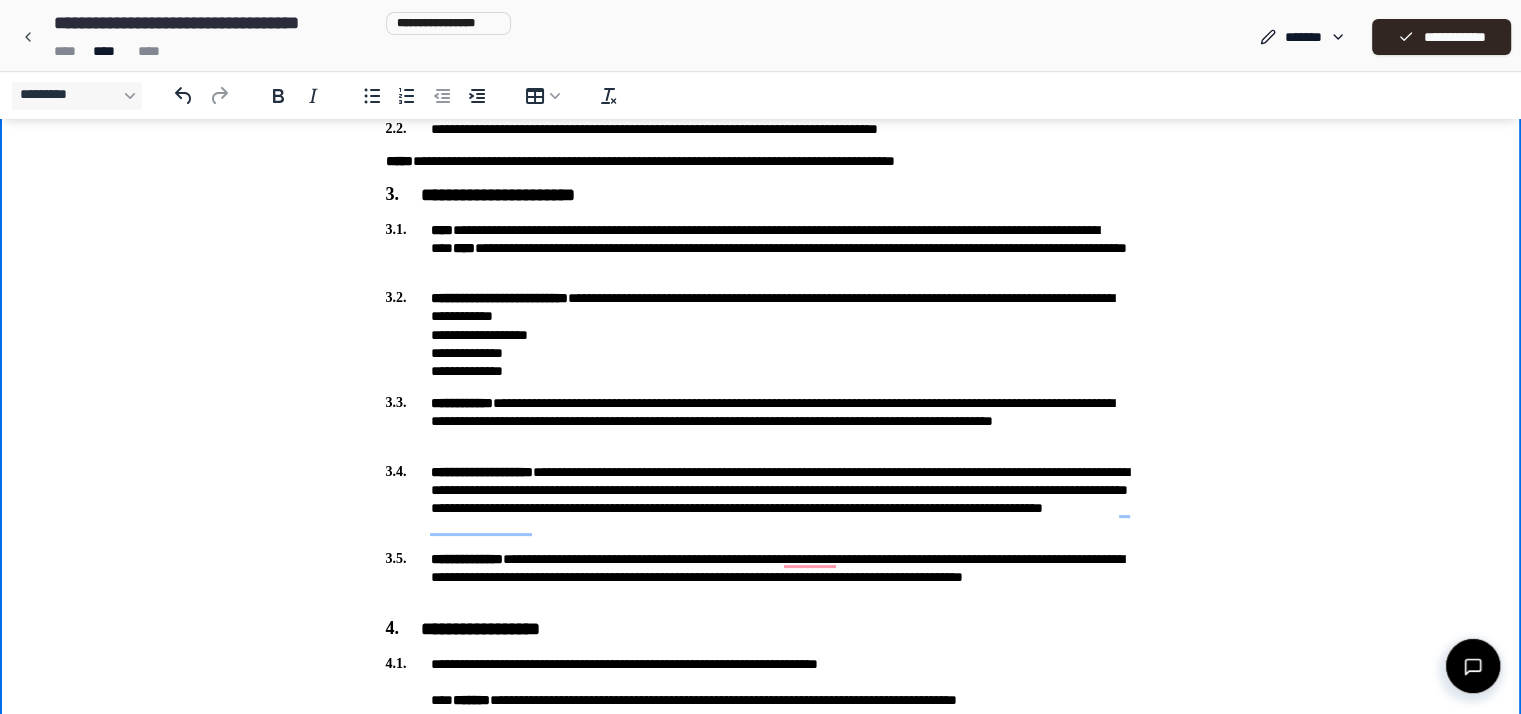 scroll, scrollTop: 342, scrollLeft: 0, axis: vertical 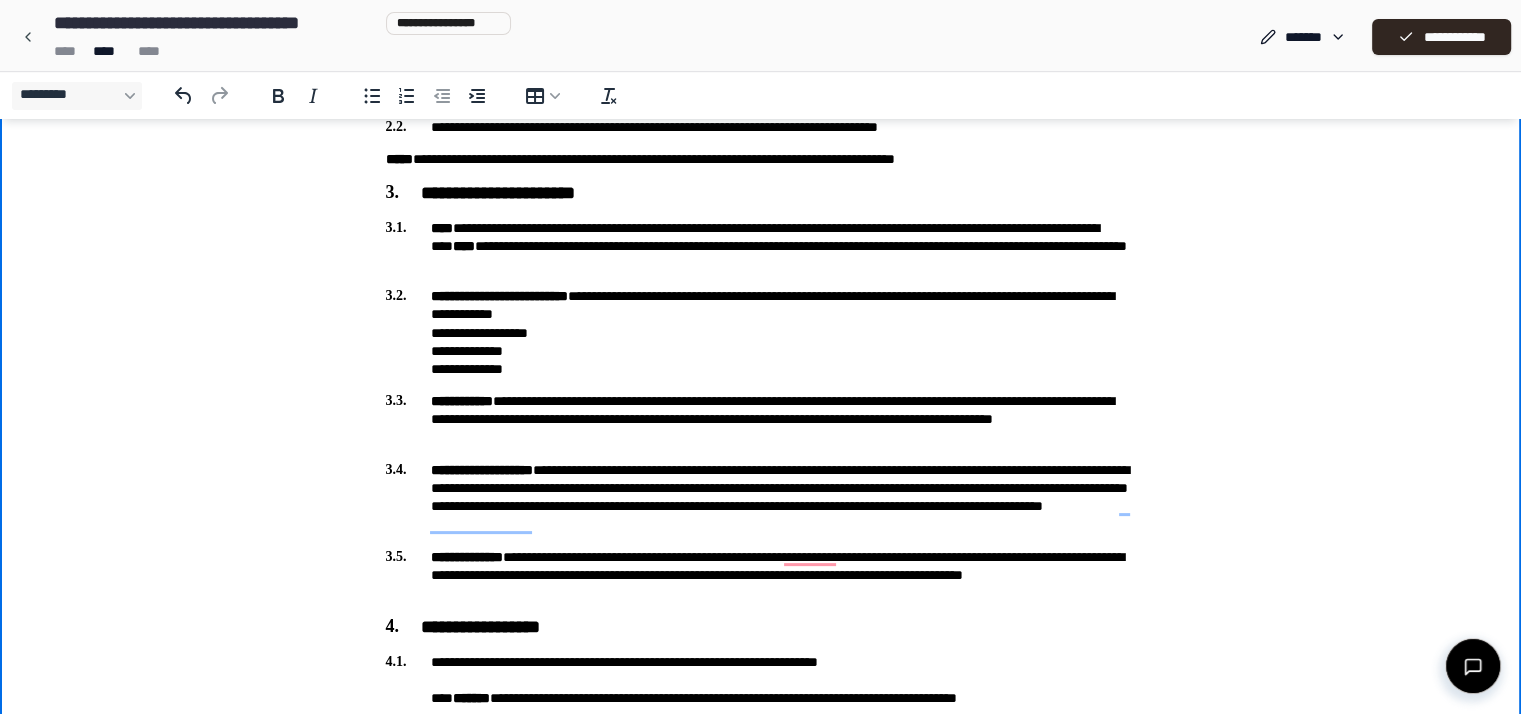 click on "**********" at bounding box center (761, 1021) 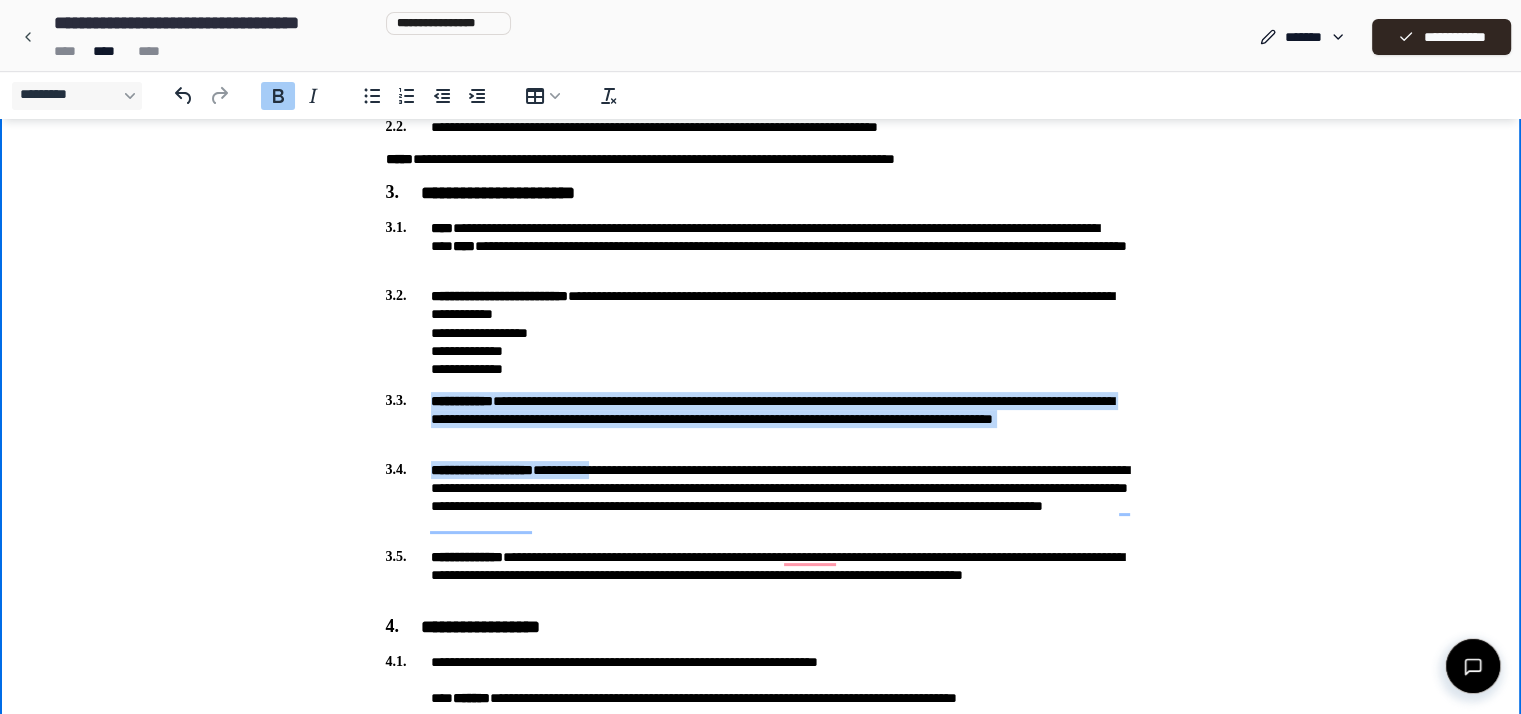 drag, startPoint x: 654, startPoint y: 450, endPoint x: 356, endPoint y: 395, distance: 303.033 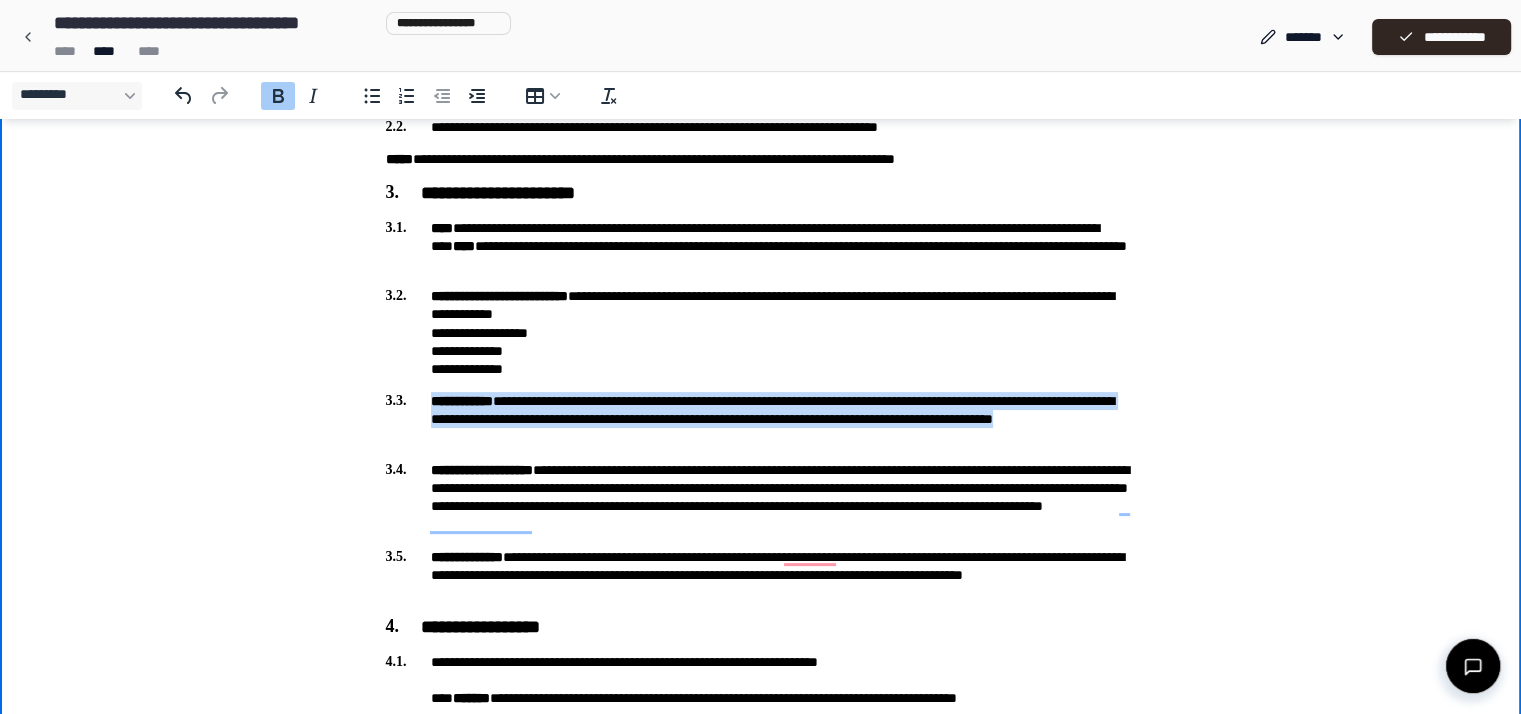 drag, startPoint x: 616, startPoint y: 429, endPoint x: 425, endPoint y: 398, distance: 193.49936 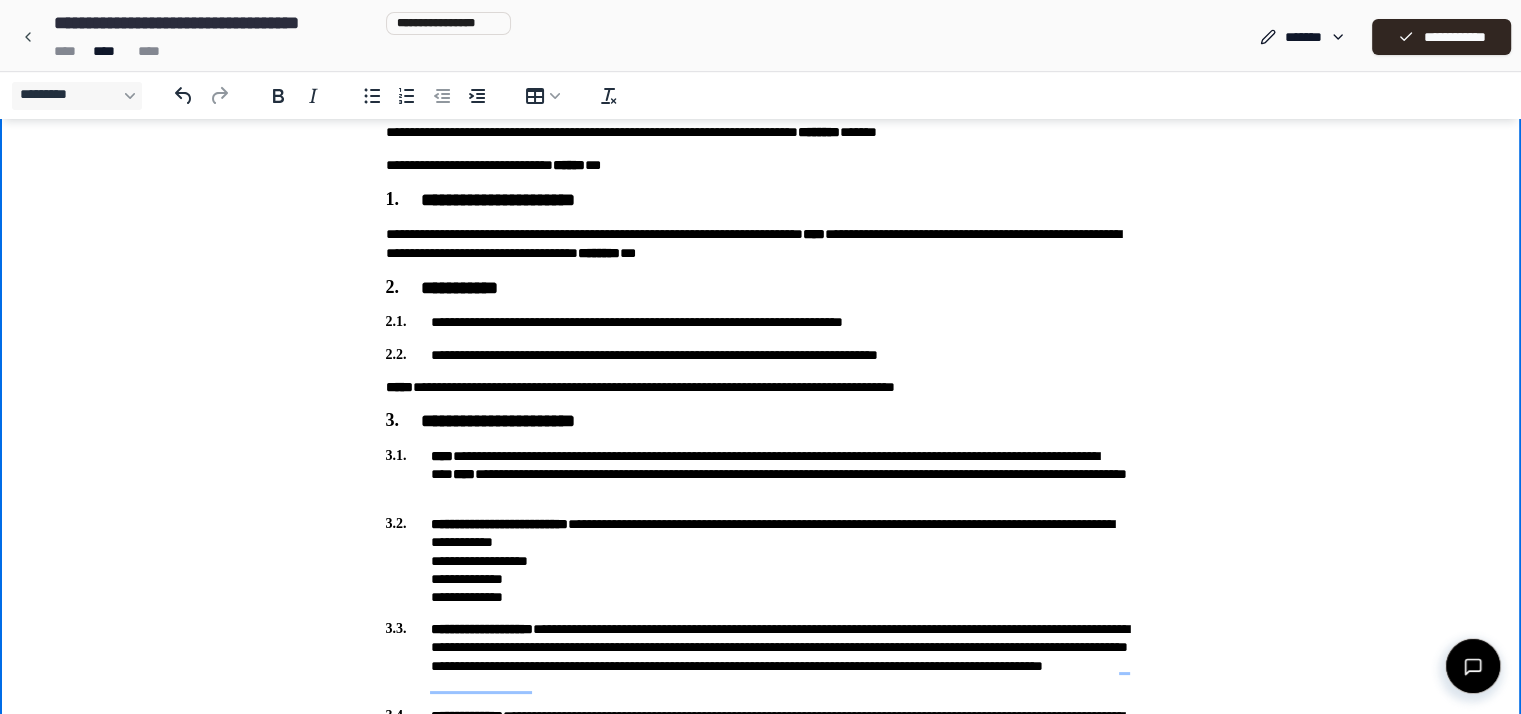 scroll, scrollTop: 115, scrollLeft: 0, axis: vertical 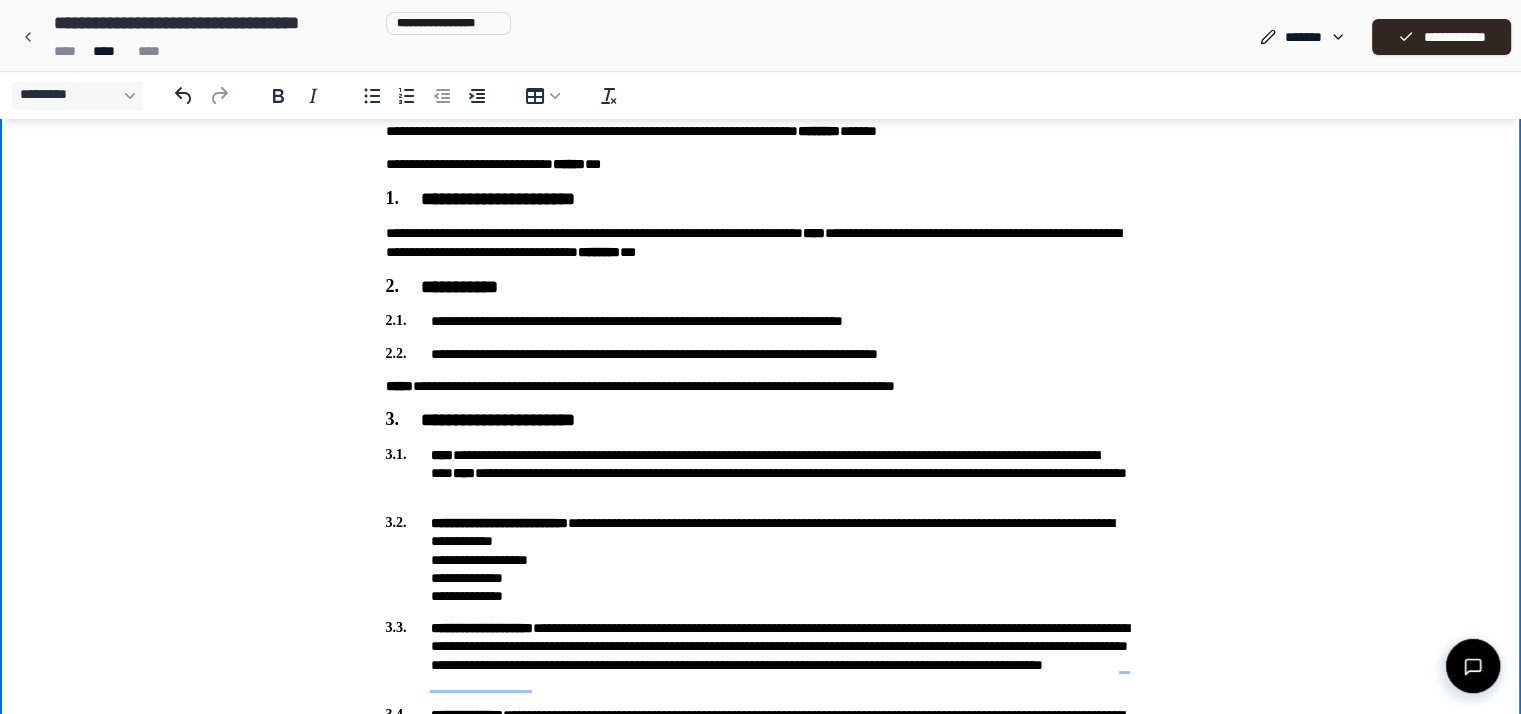 click on "**********" at bounding box center (761, 473) 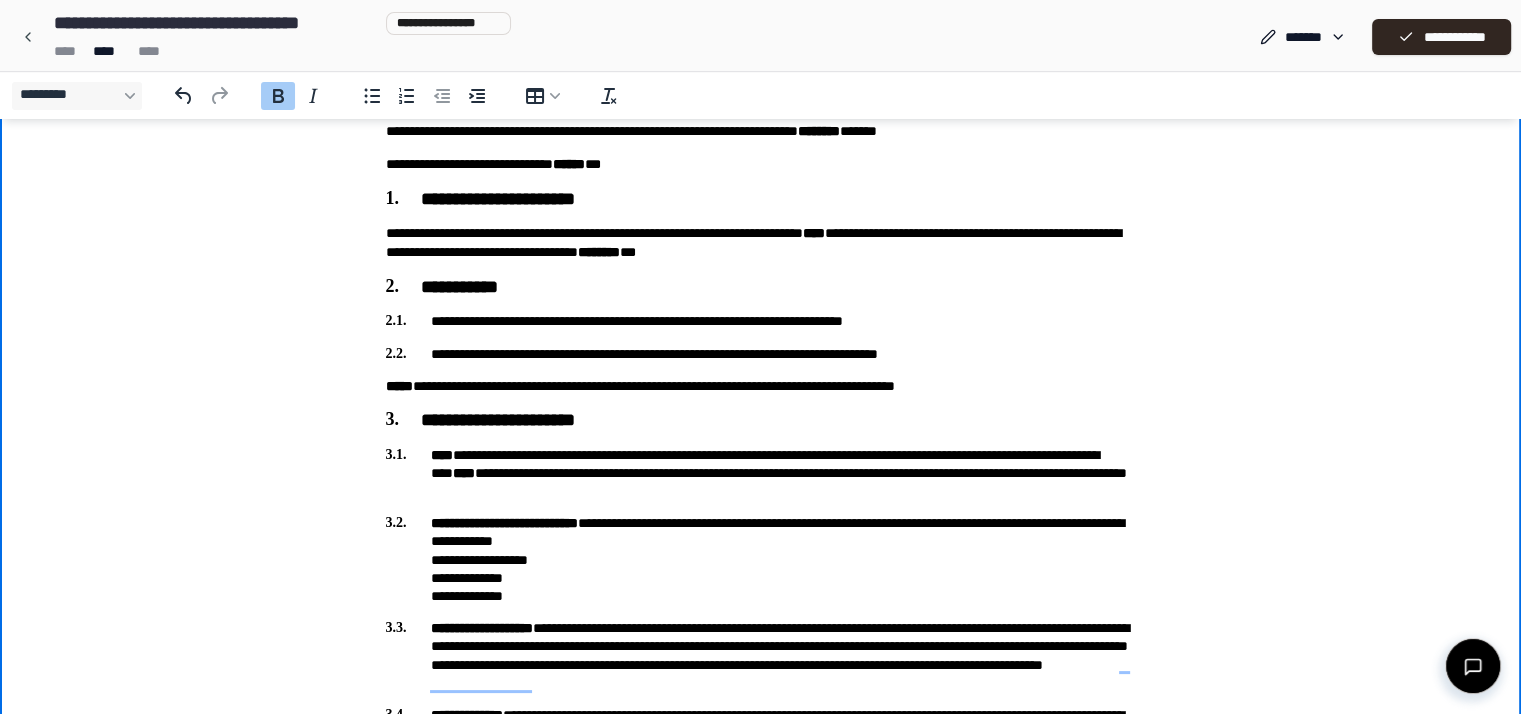 click on "**********" at bounding box center (504, 523) 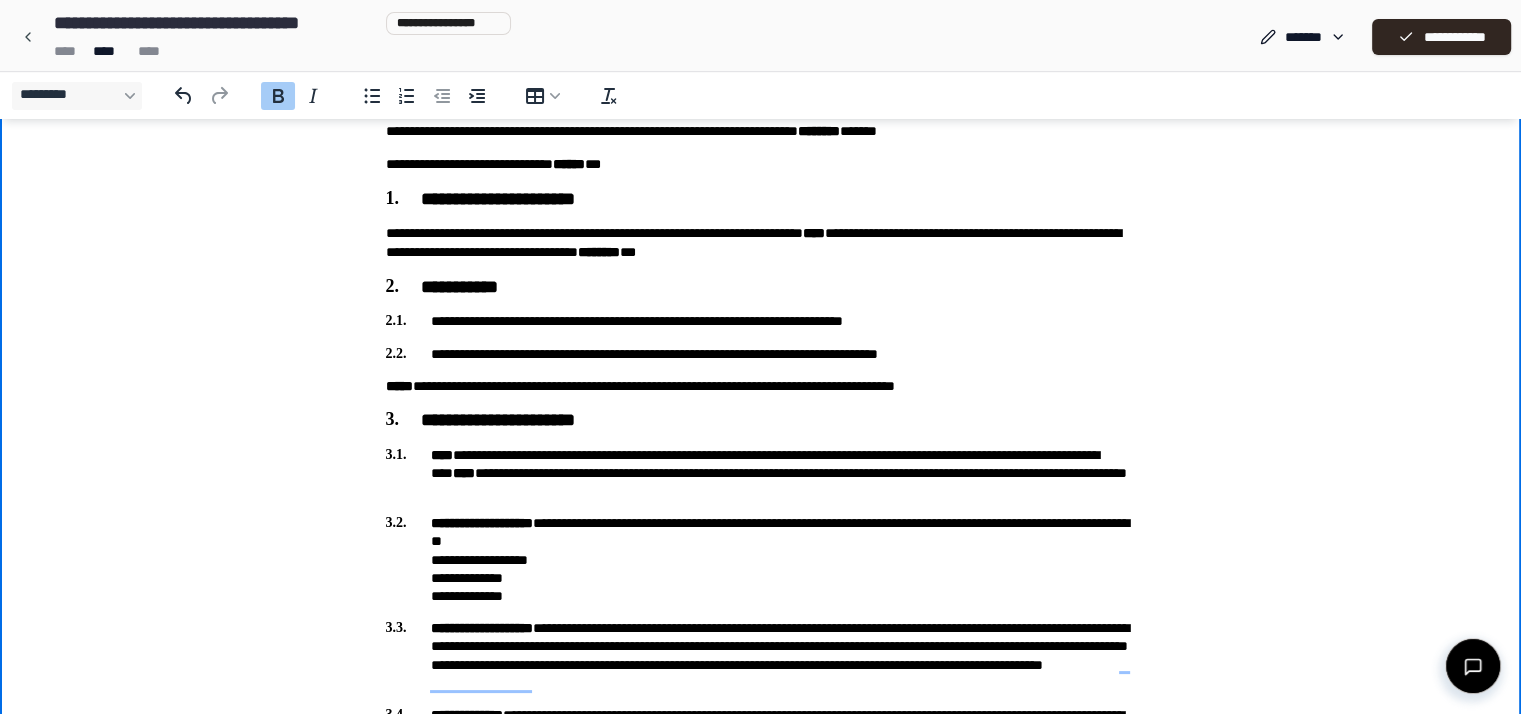 click on "**********" at bounding box center [482, 523] 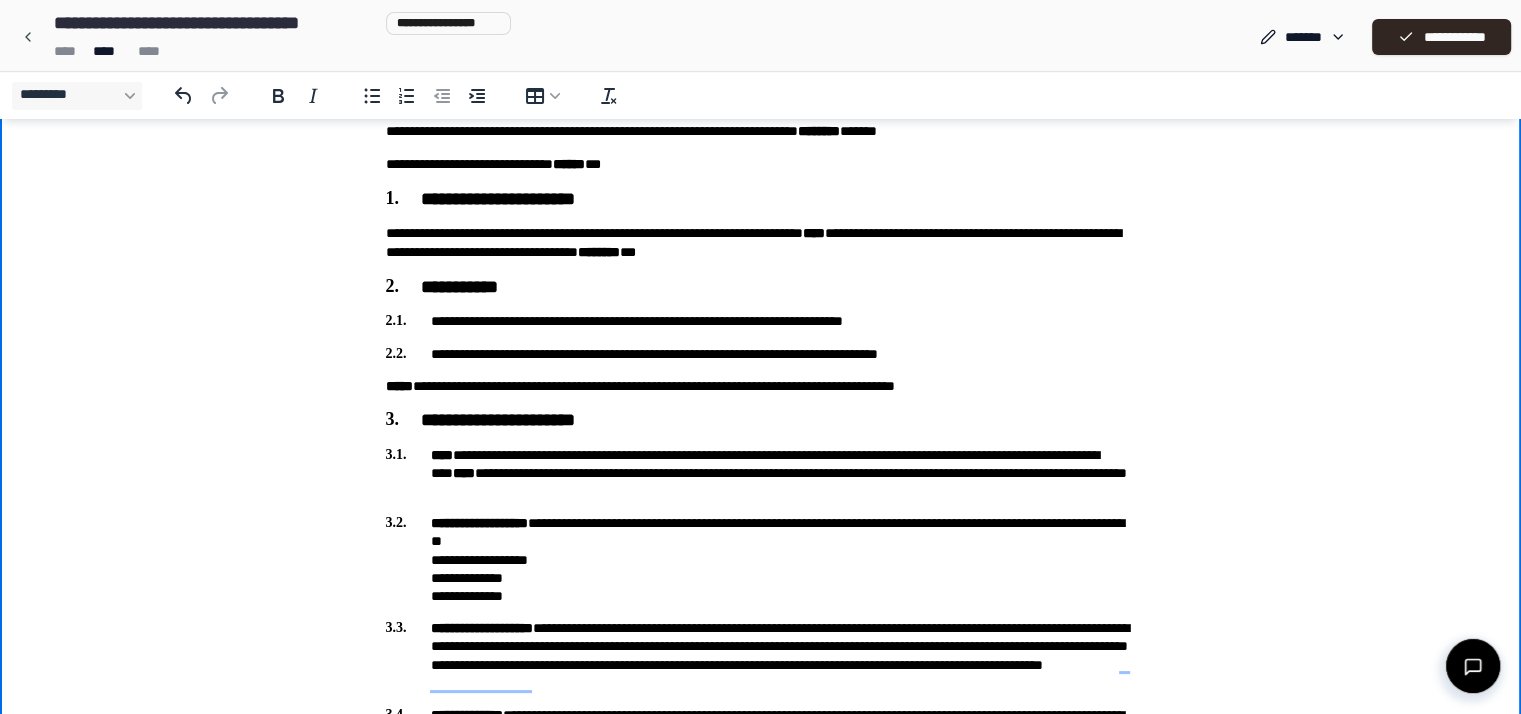 click on "**********" at bounding box center [761, 559] 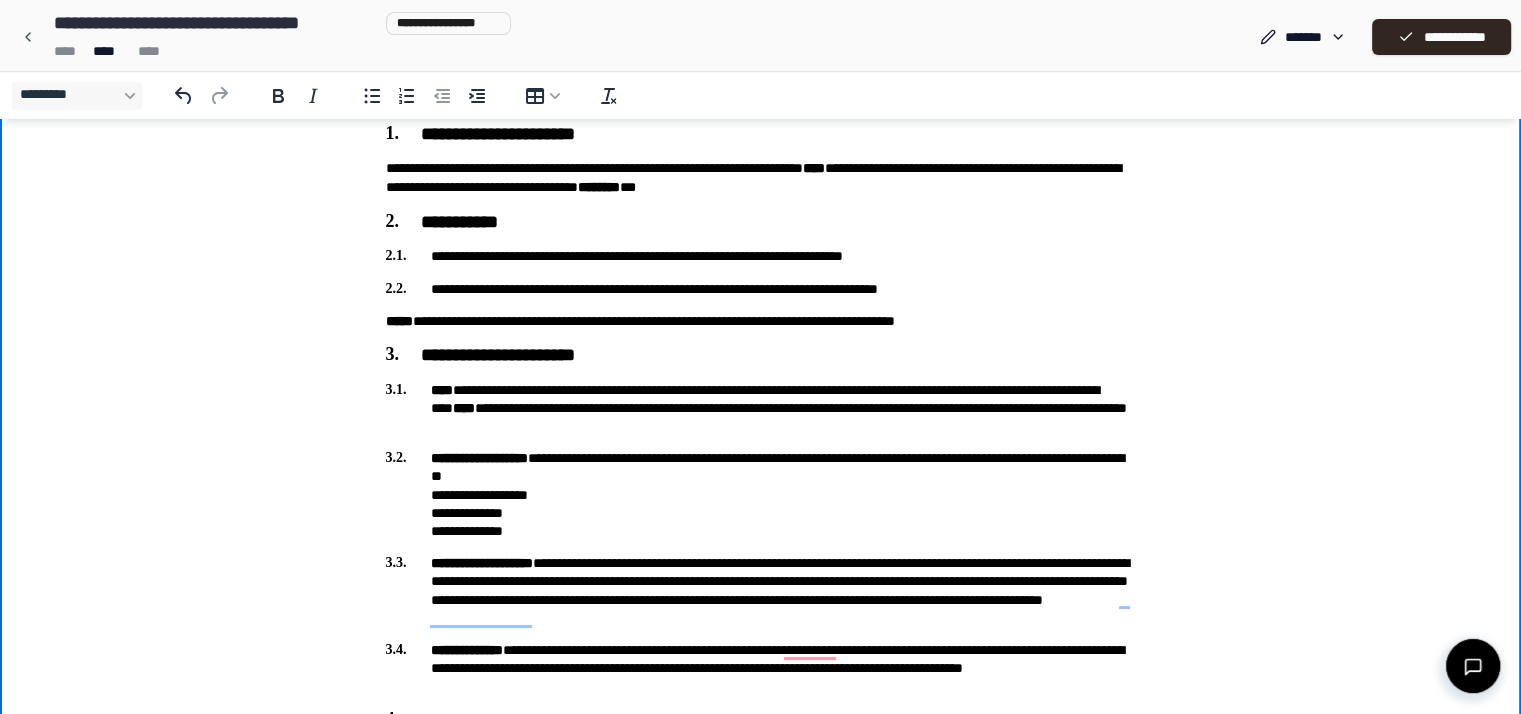 scroll, scrollTop: 180, scrollLeft: 0, axis: vertical 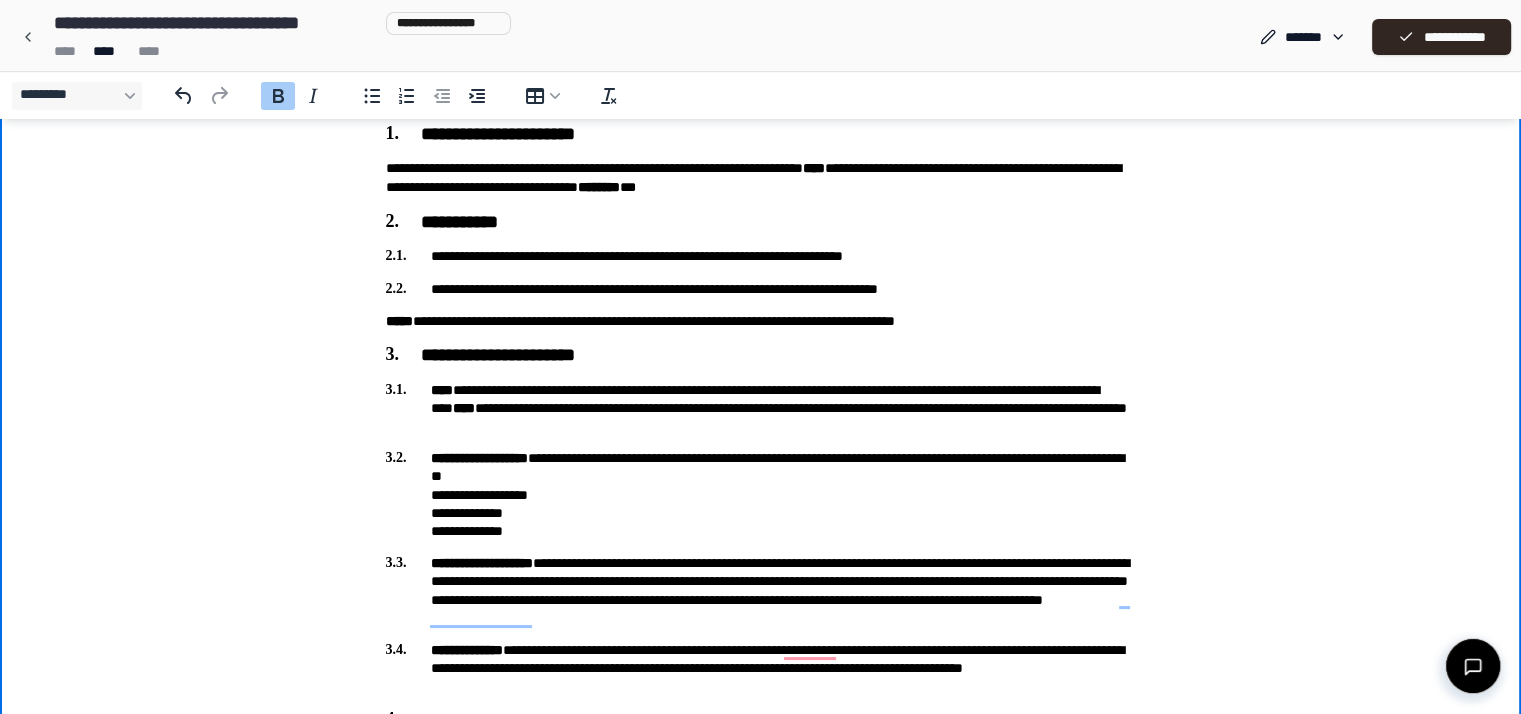 click on "**********" at bounding box center (479, 458) 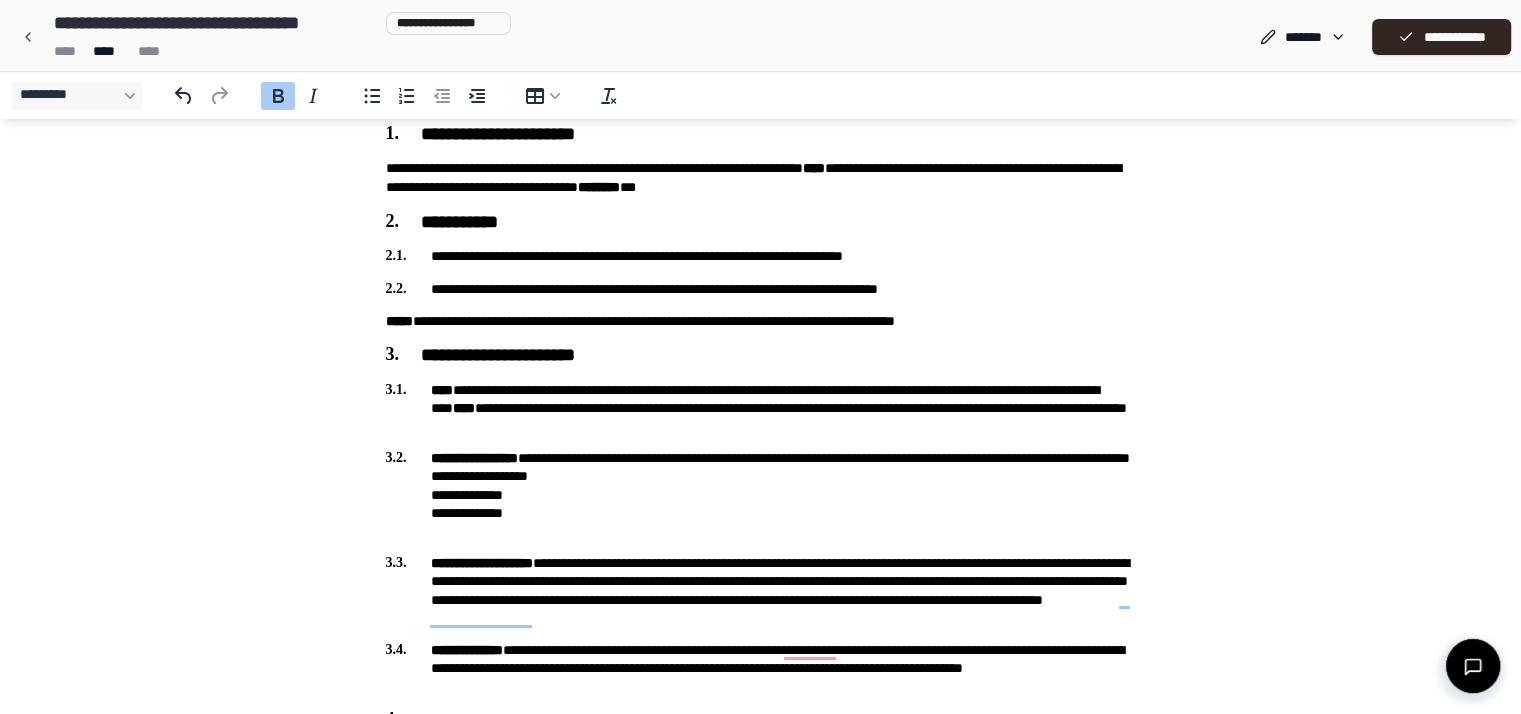 click on "**********" at bounding box center (761, 494) 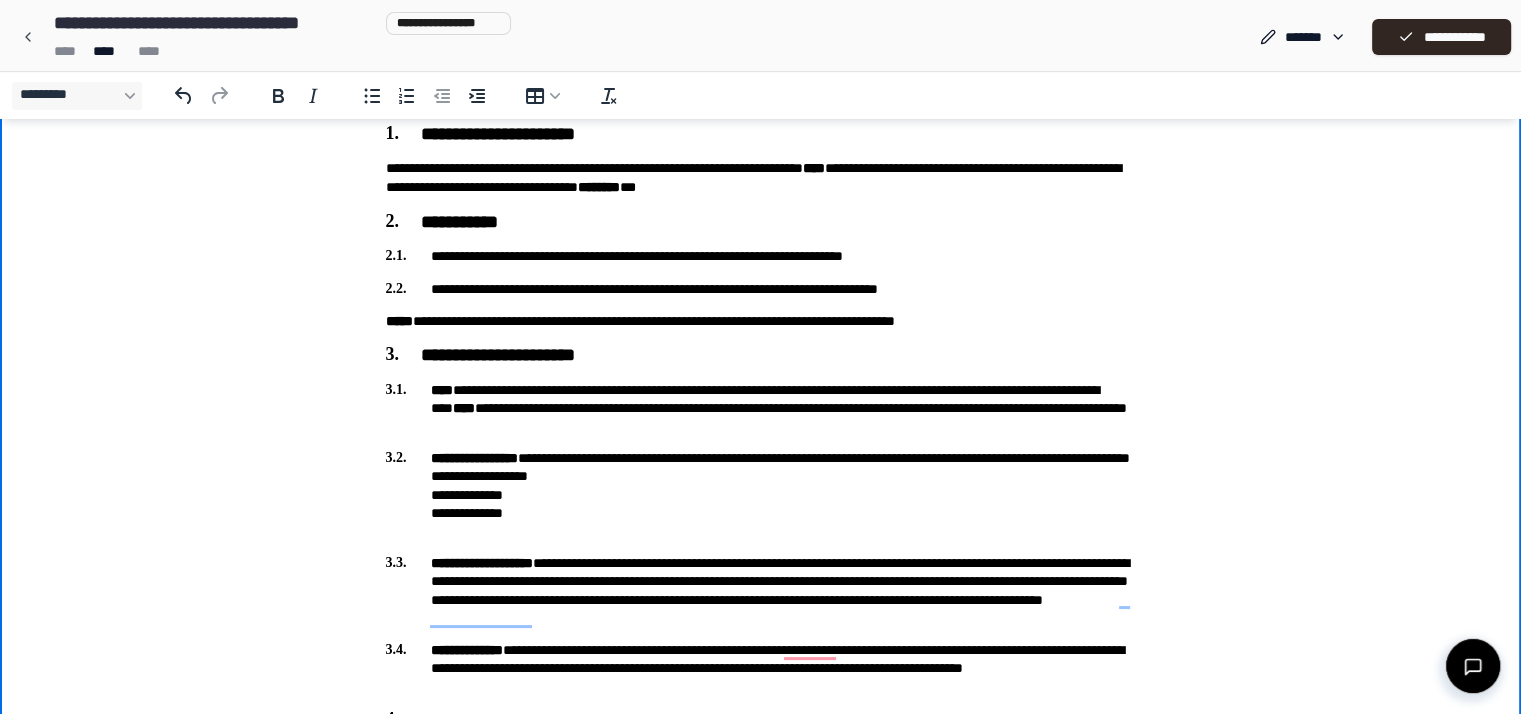 click on "**********" at bounding box center [761, 494] 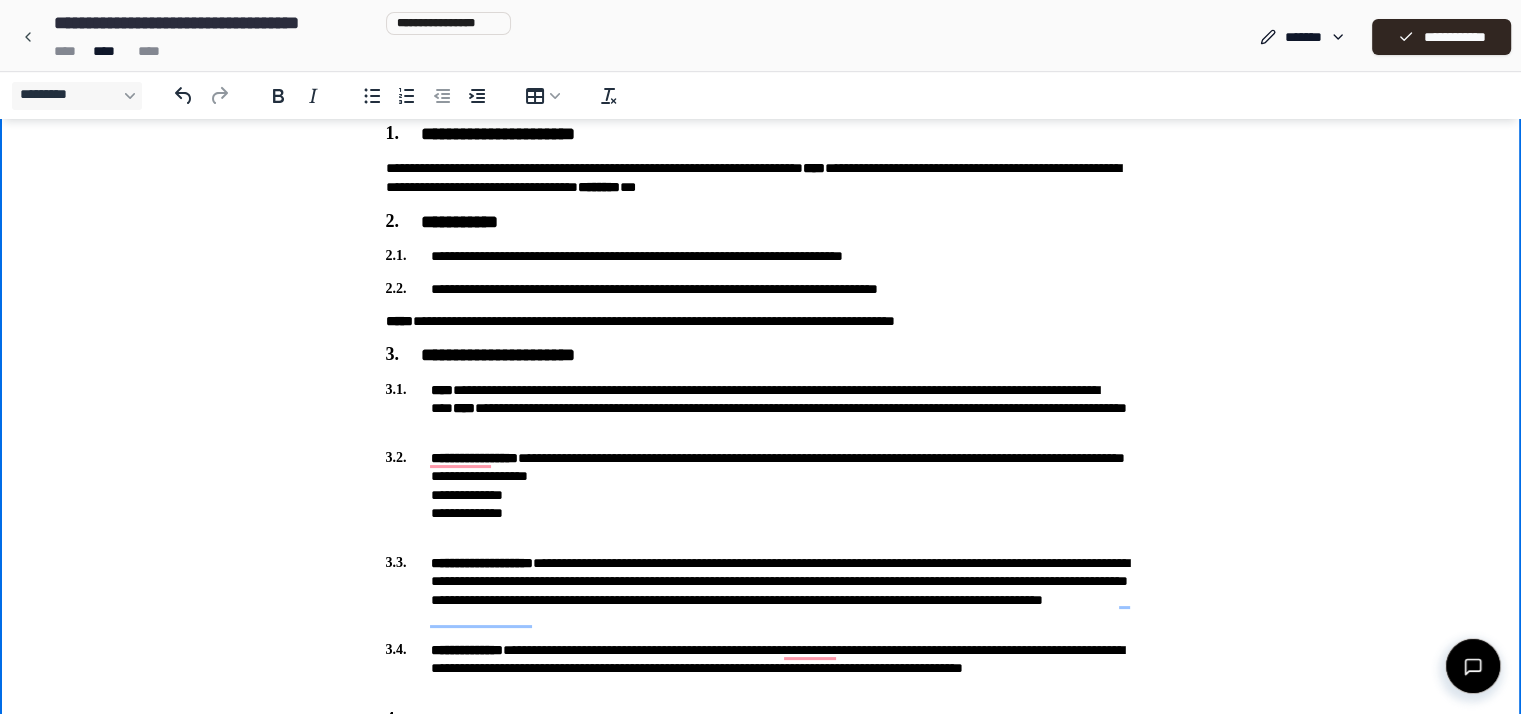 click on "**********" at bounding box center [761, 494] 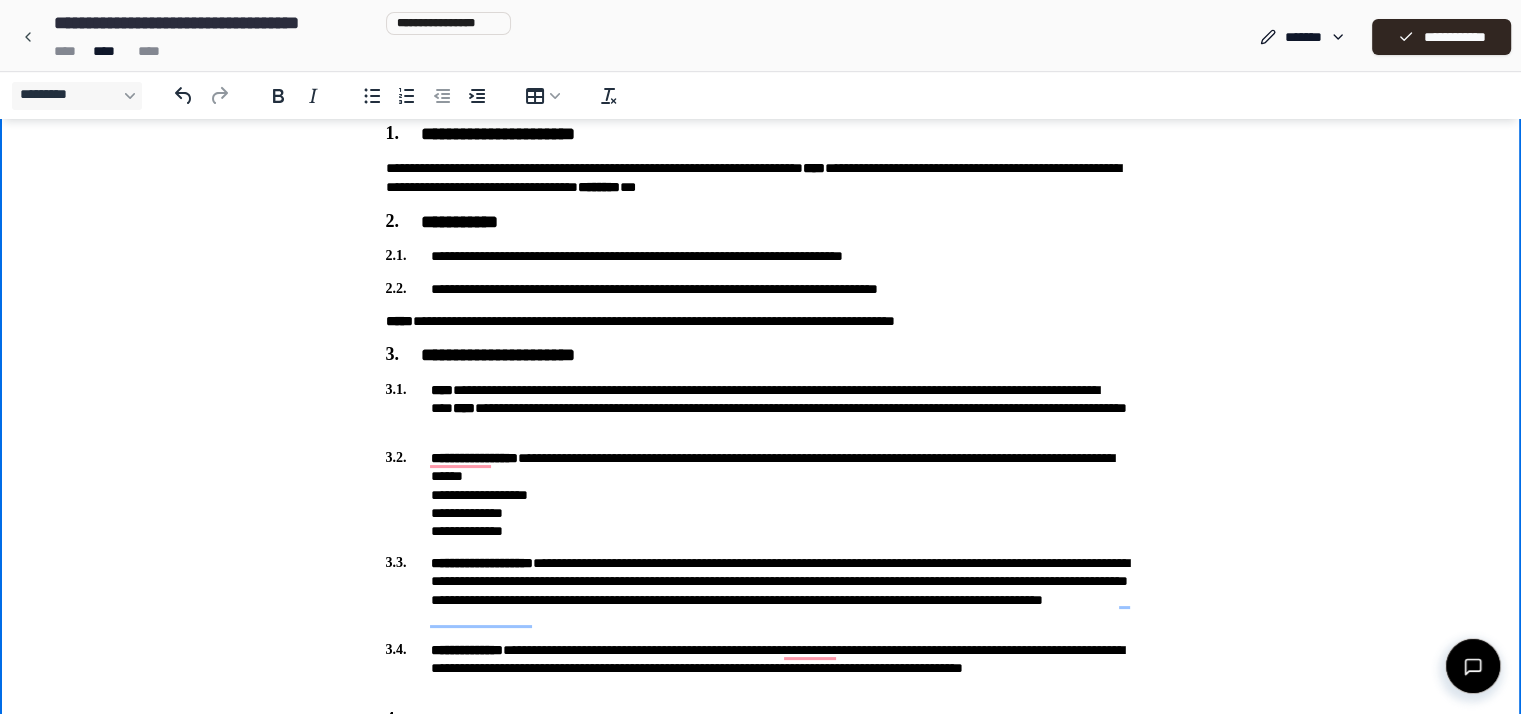 click on "**********" at bounding box center (761, 494) 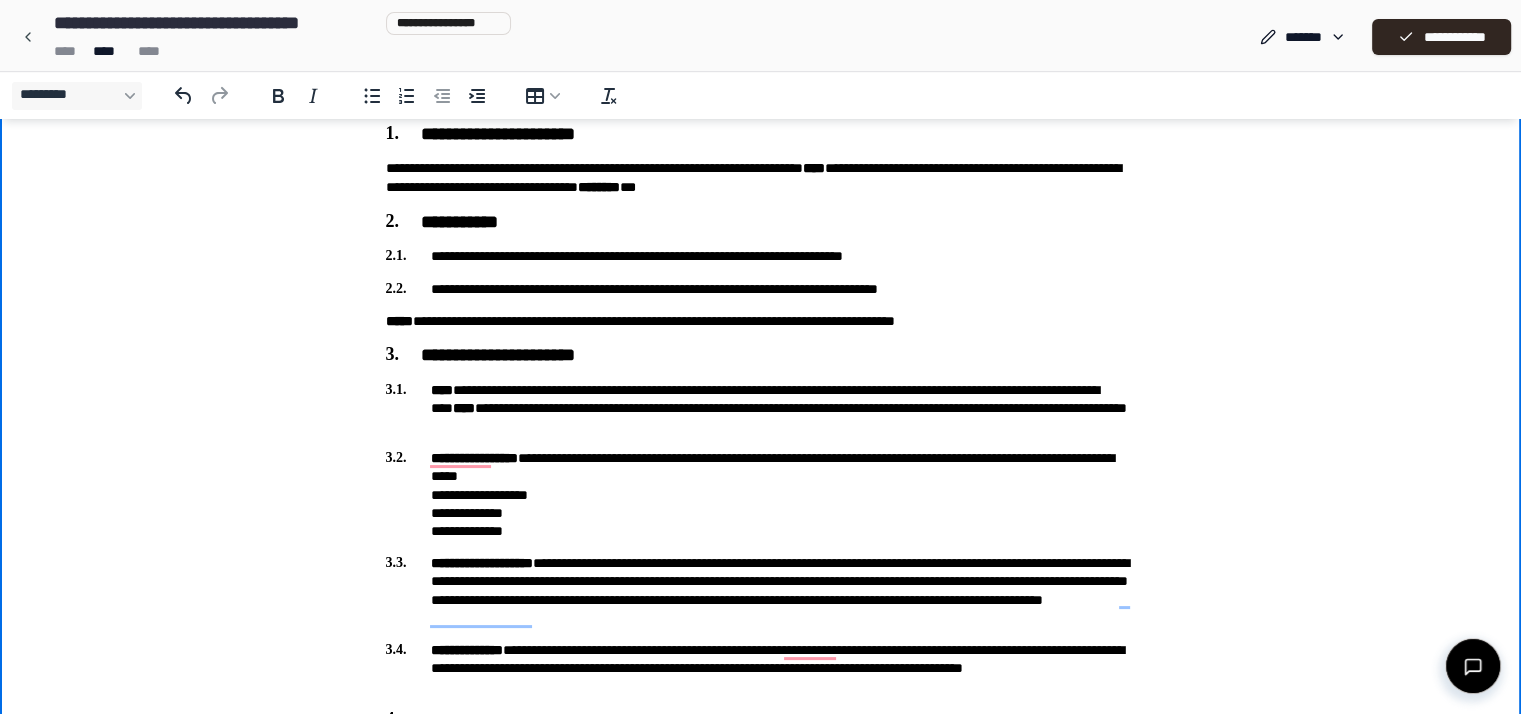click on "**********" at bounding box center (761, 494) 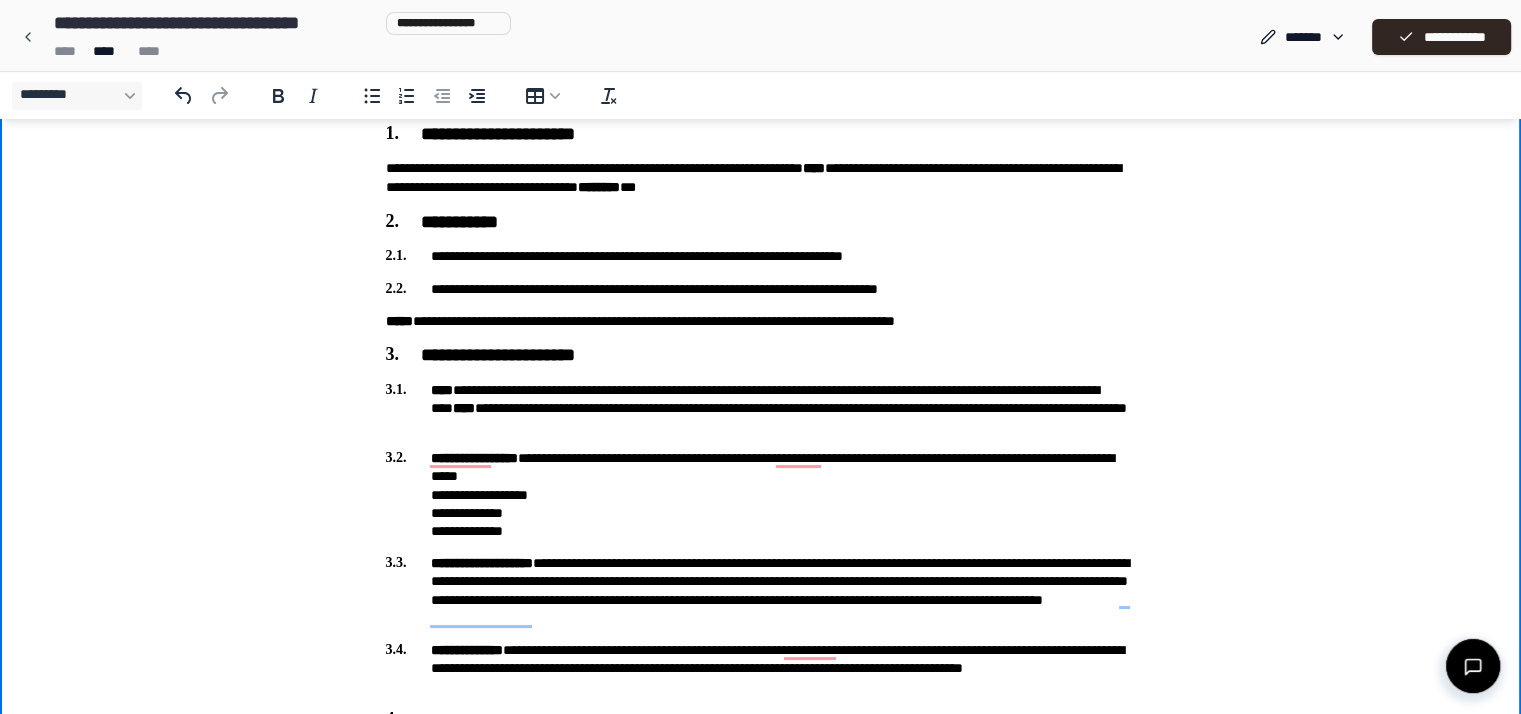 click on "**********" at bounding box center [761, 494] 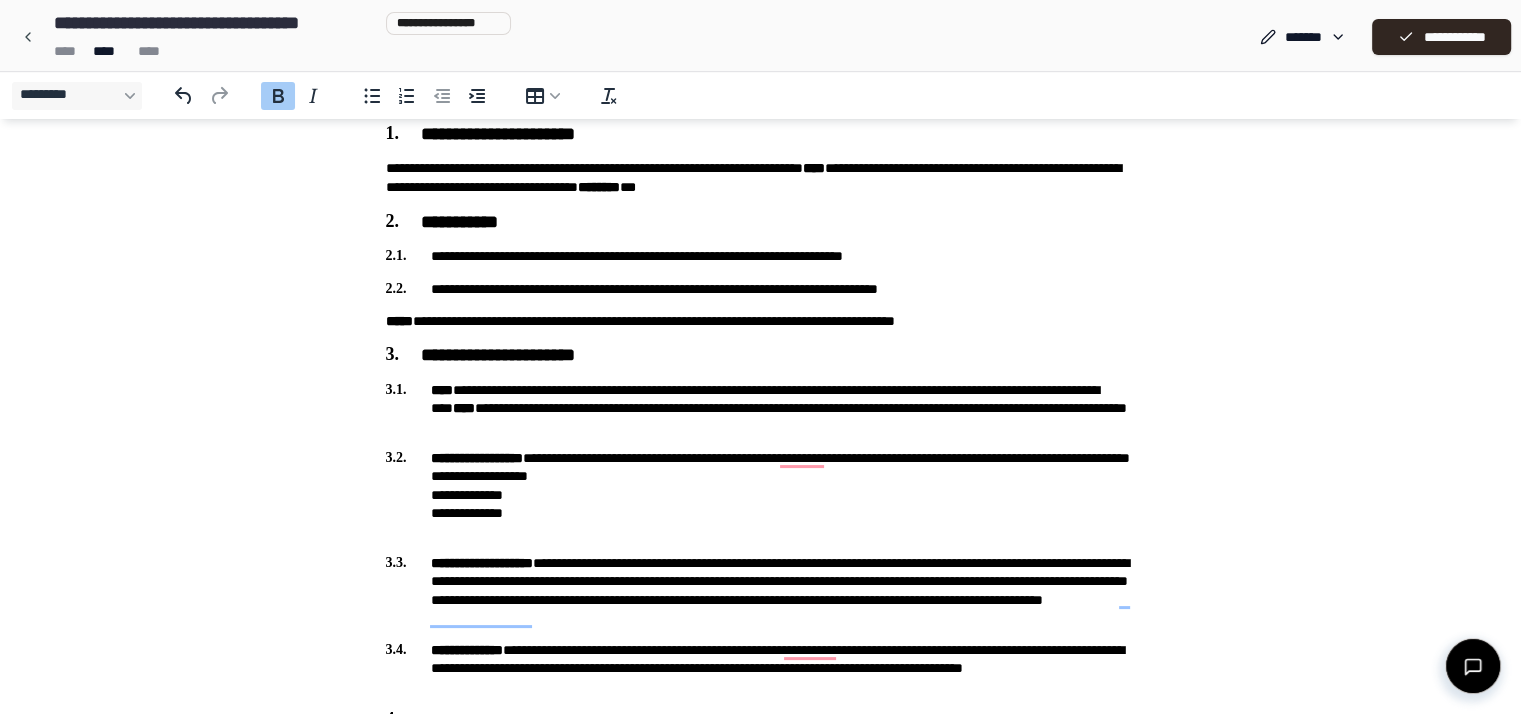 click on "**********" at bounding box center [761, 494] 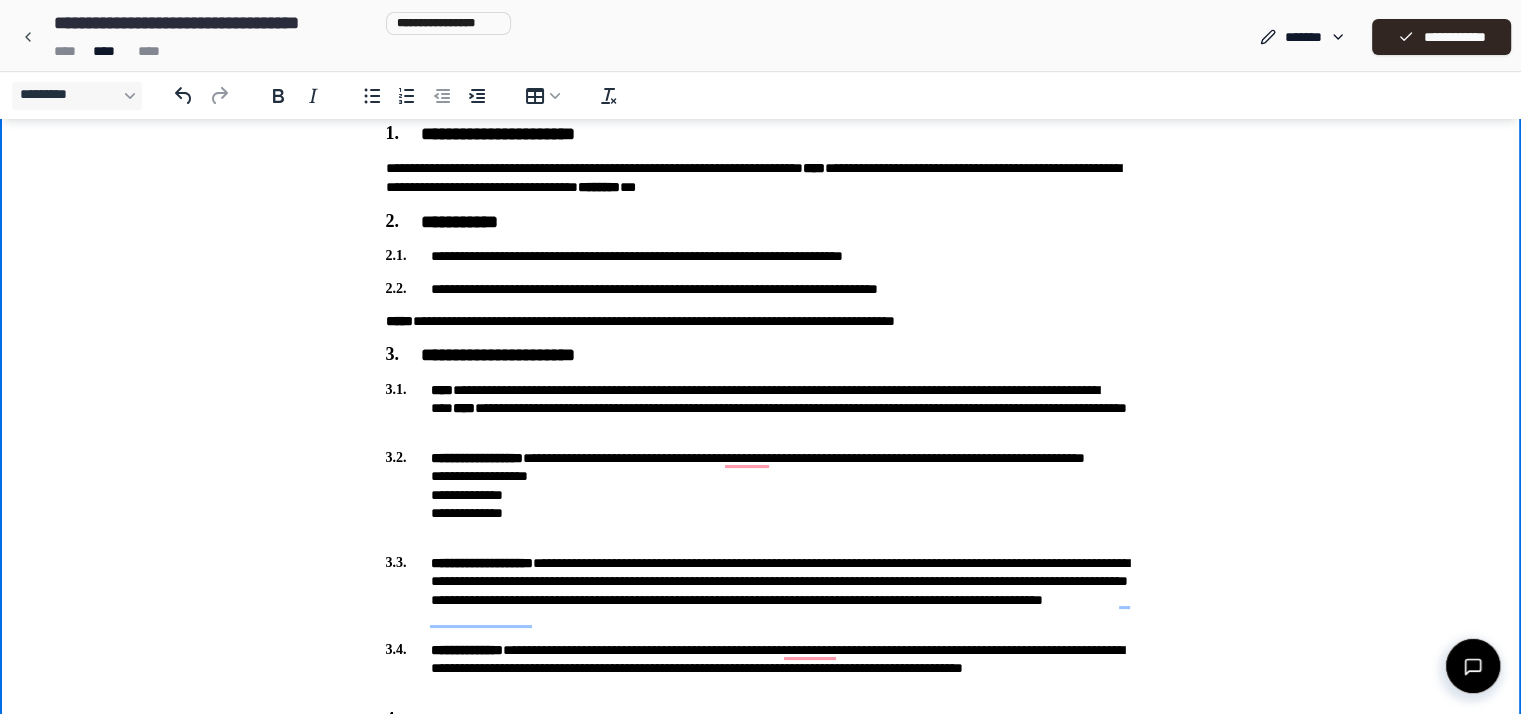 click on "**********" at bounding box center (761, 408) 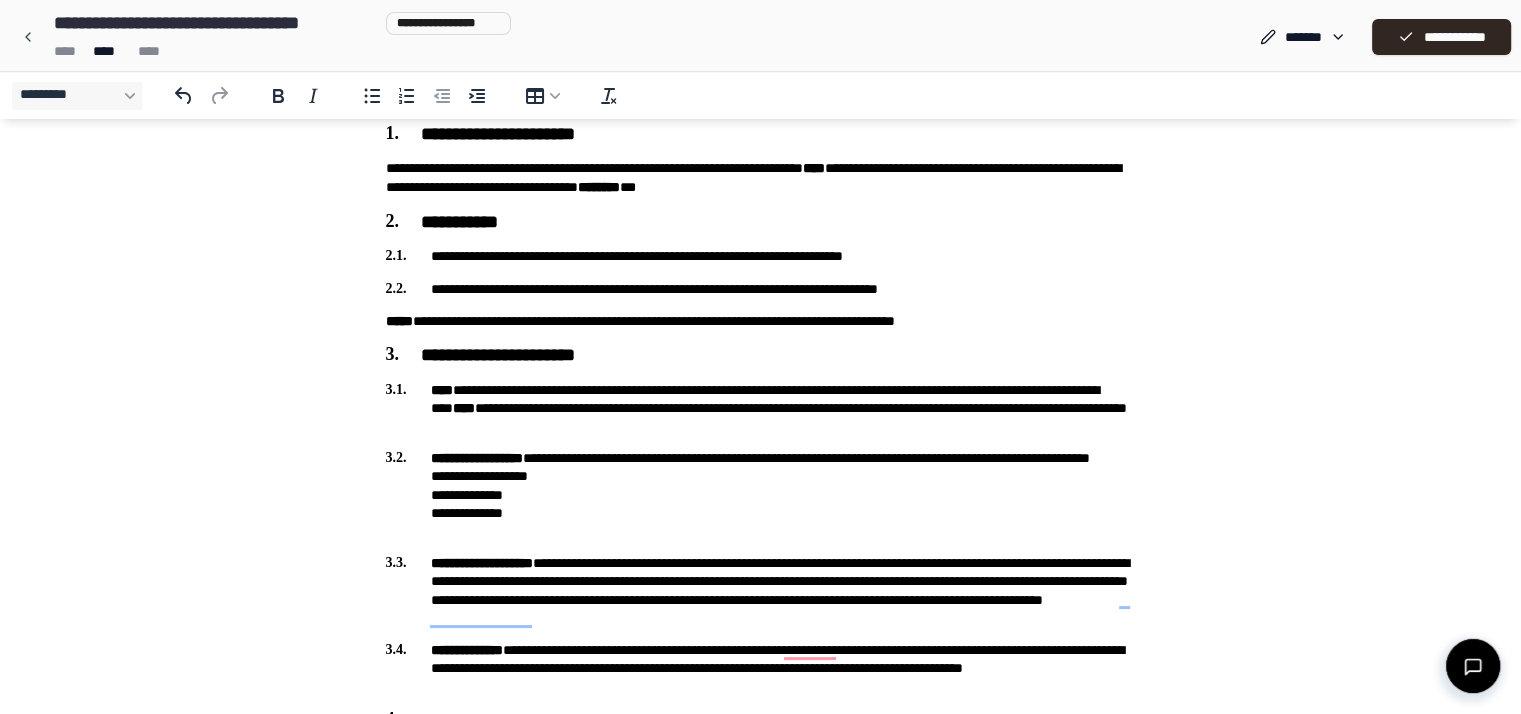 click on "**********" at bounding box center [760, 1148] 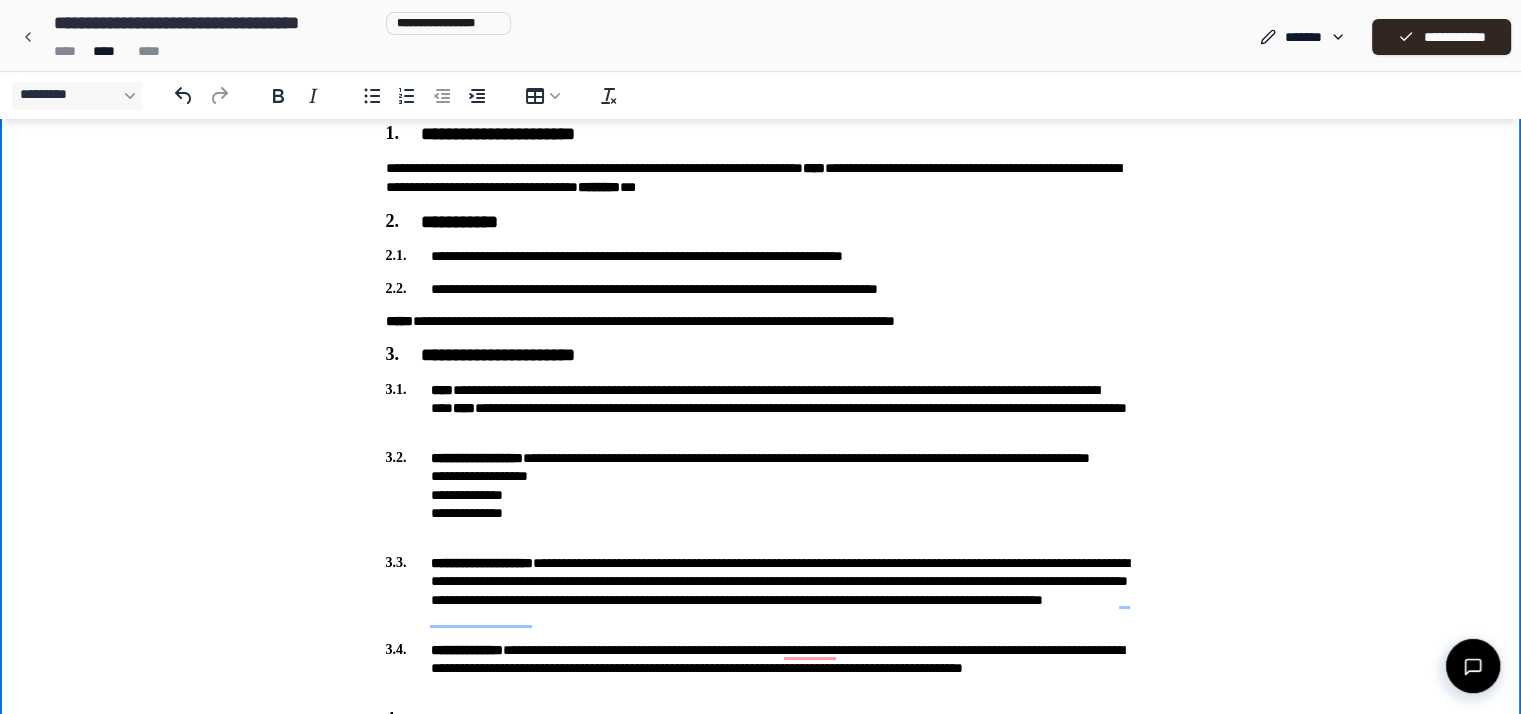 click on "**********" at bounding box center [761, 494] 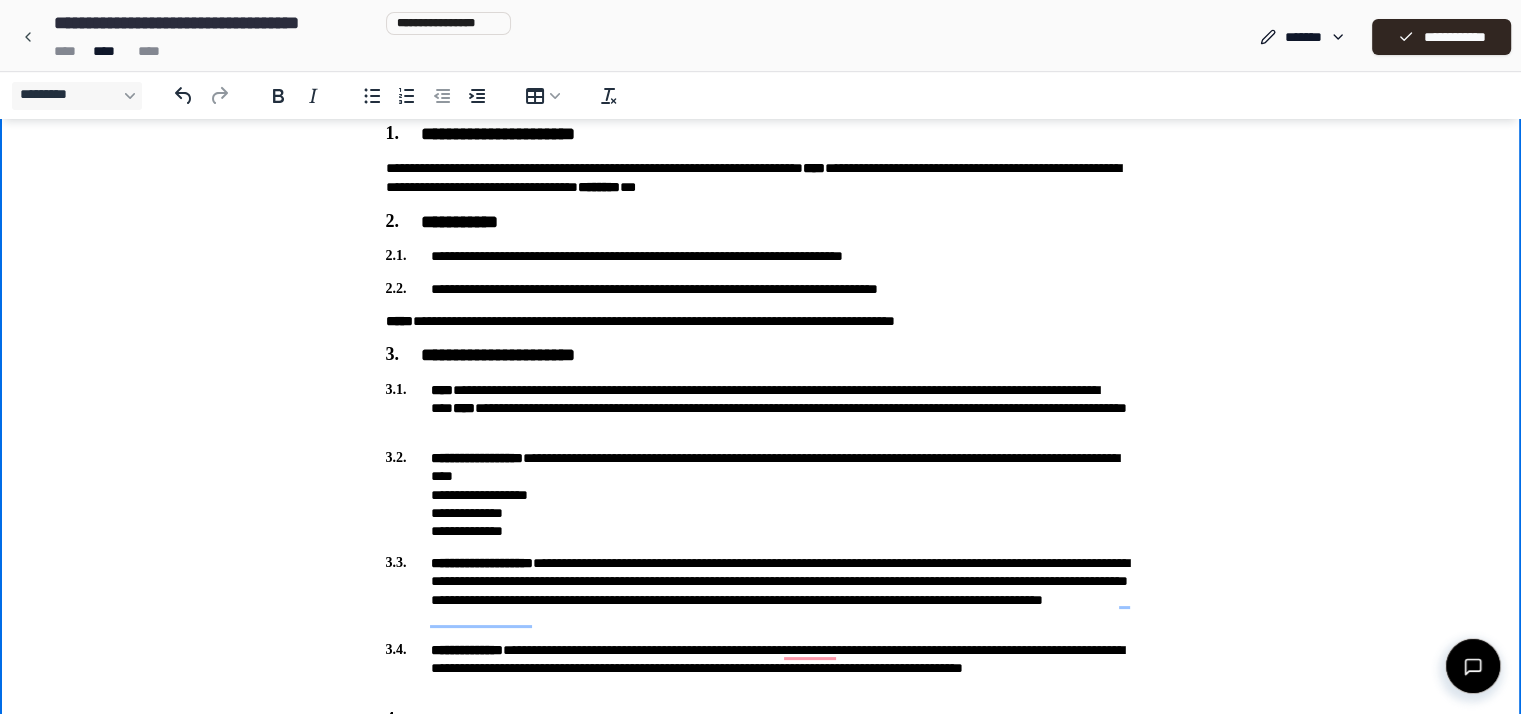click on "**********" at bounding box center [761, 494] 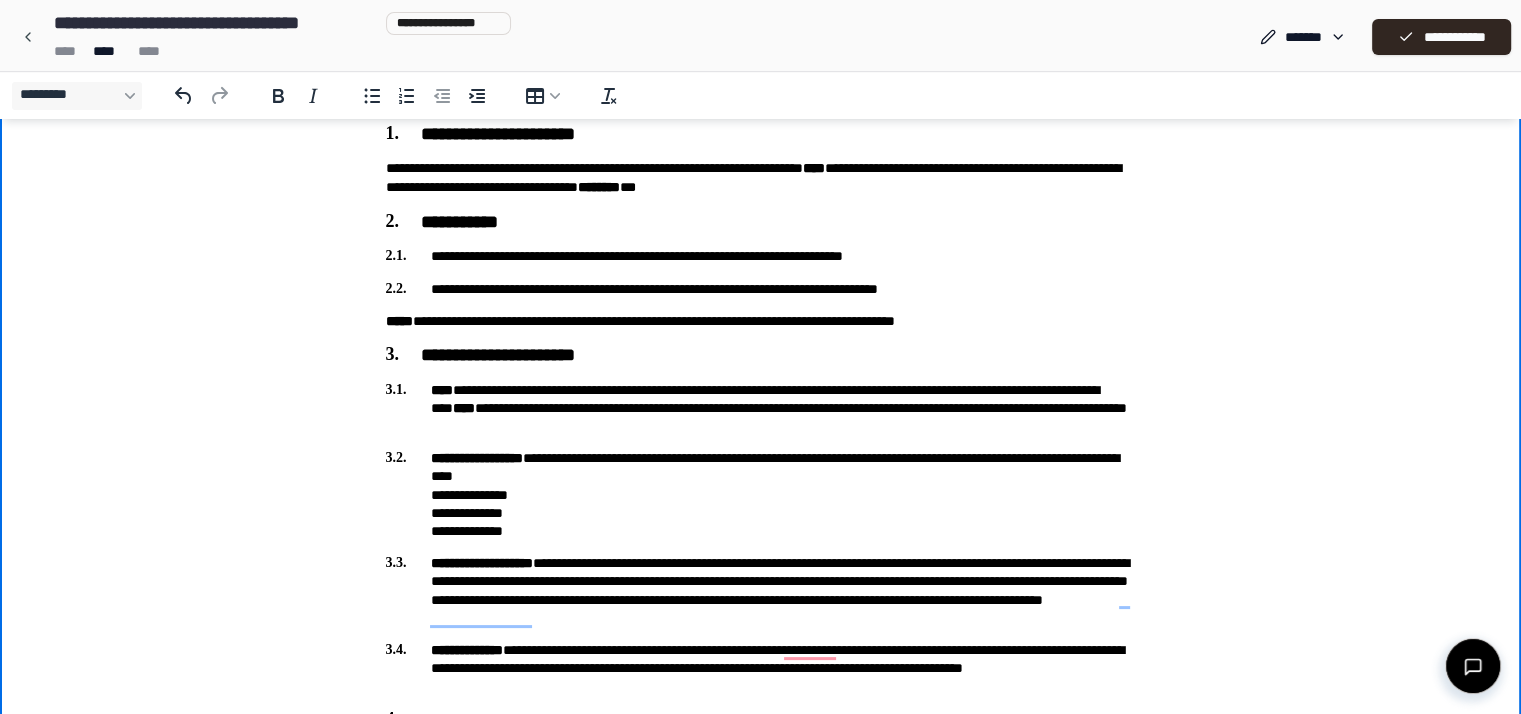 click on "**********" at bounding box center (761, 494) 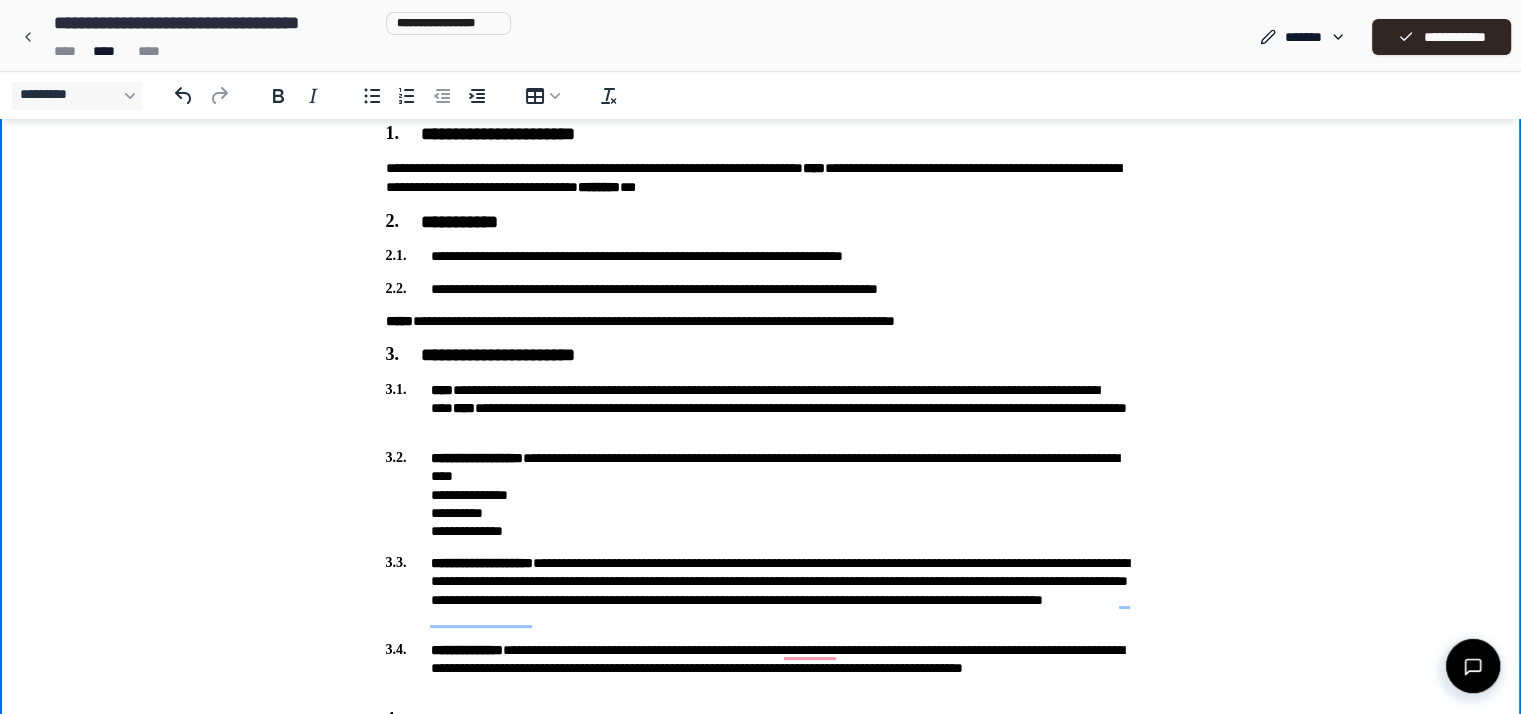 click on "**********" at bounding box center (761, 494) 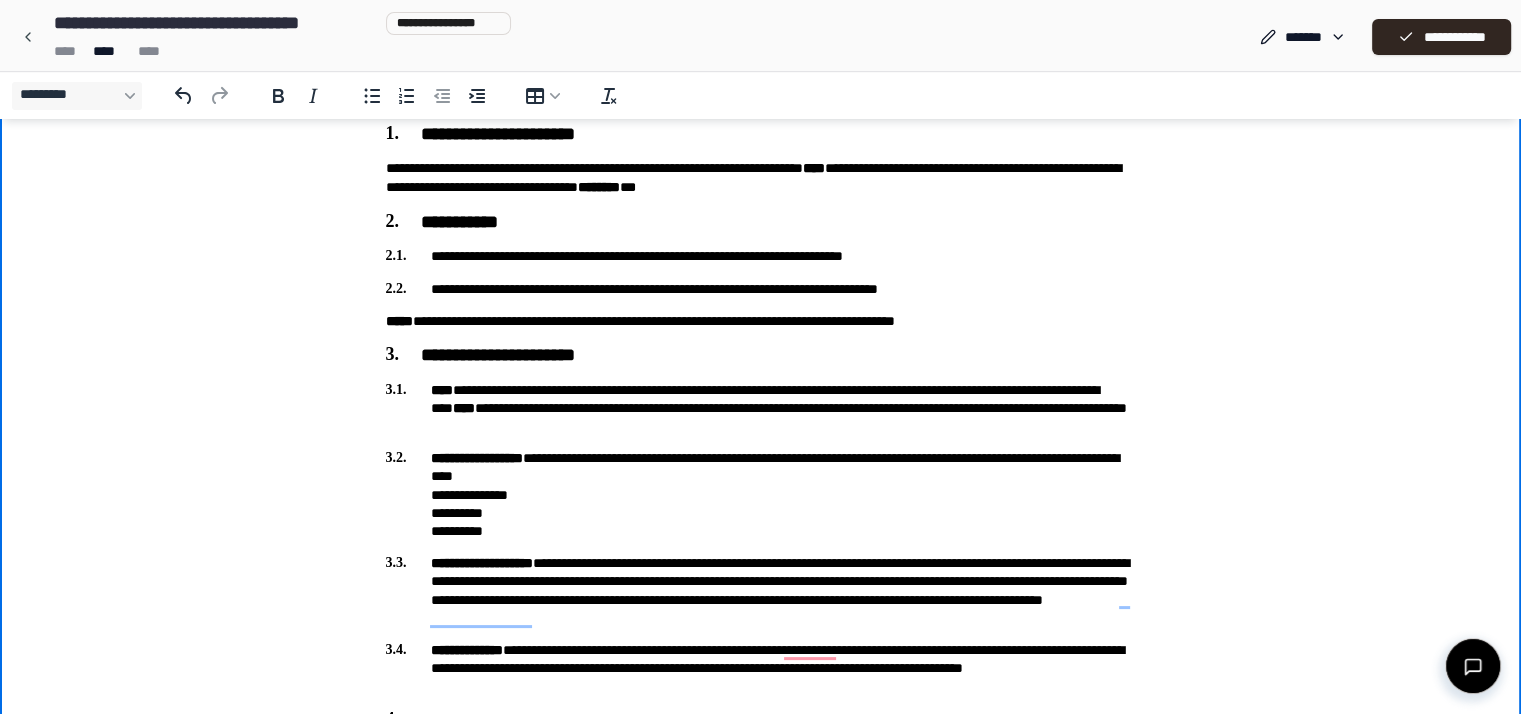 click on "**********" at bounding box center (761, 494) 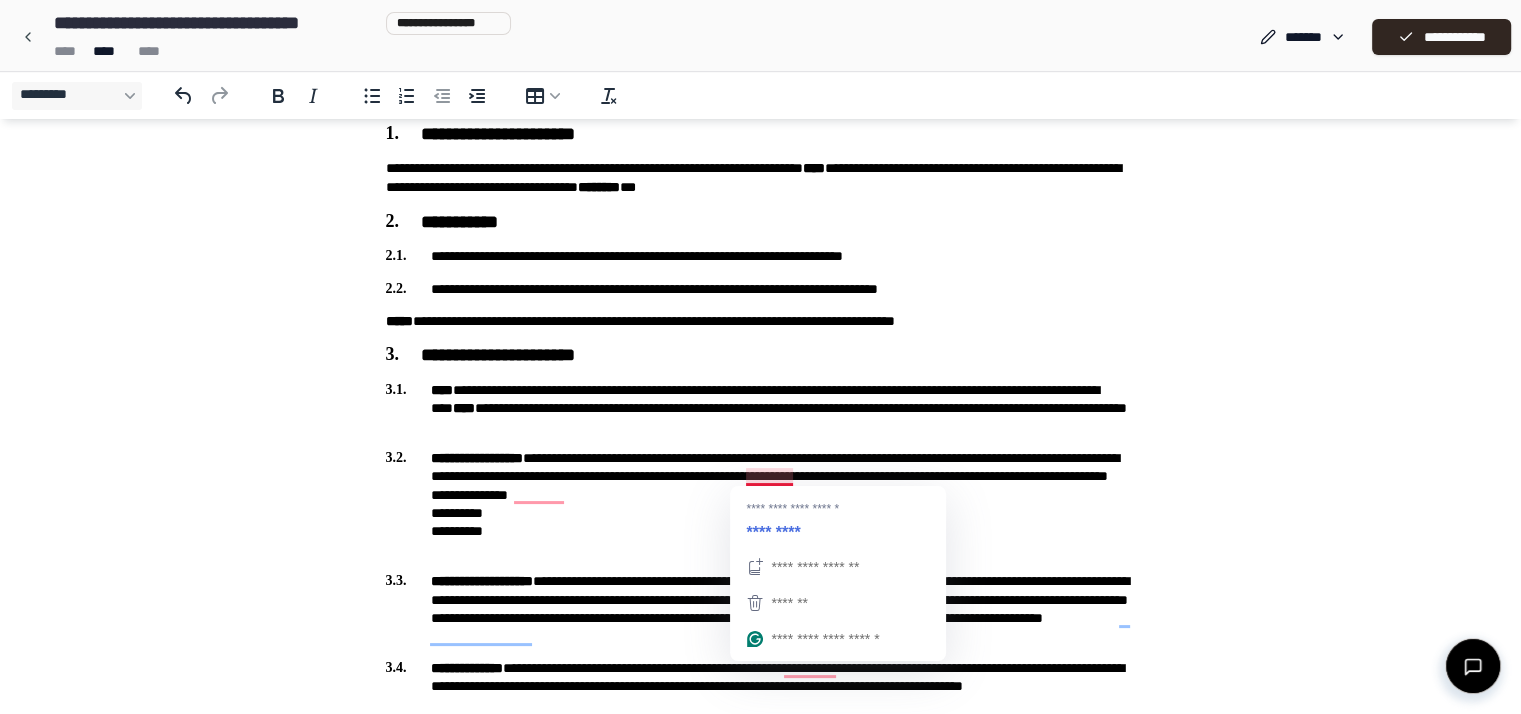 click on "**********" at bounding box center (838, 517) 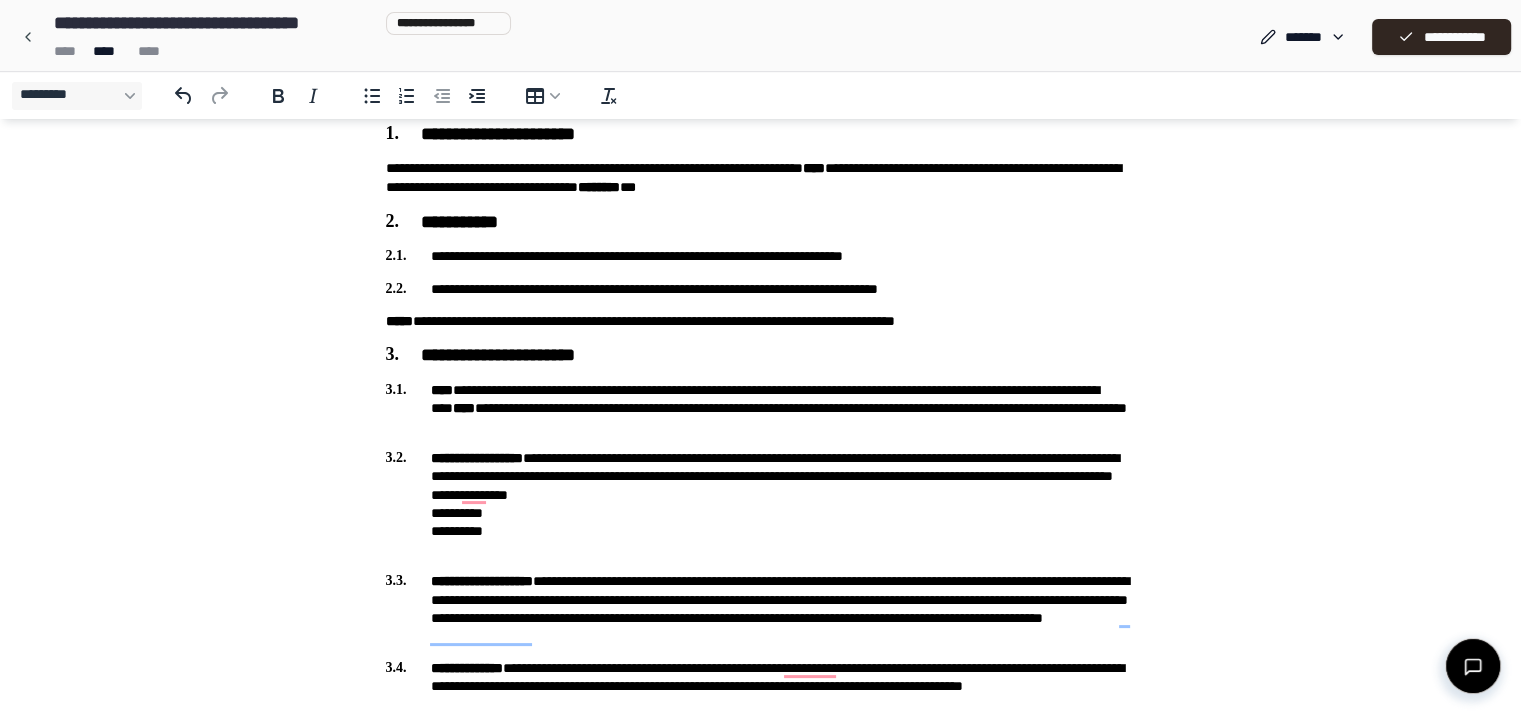 click on "**********" at bounding box center [761, 408] 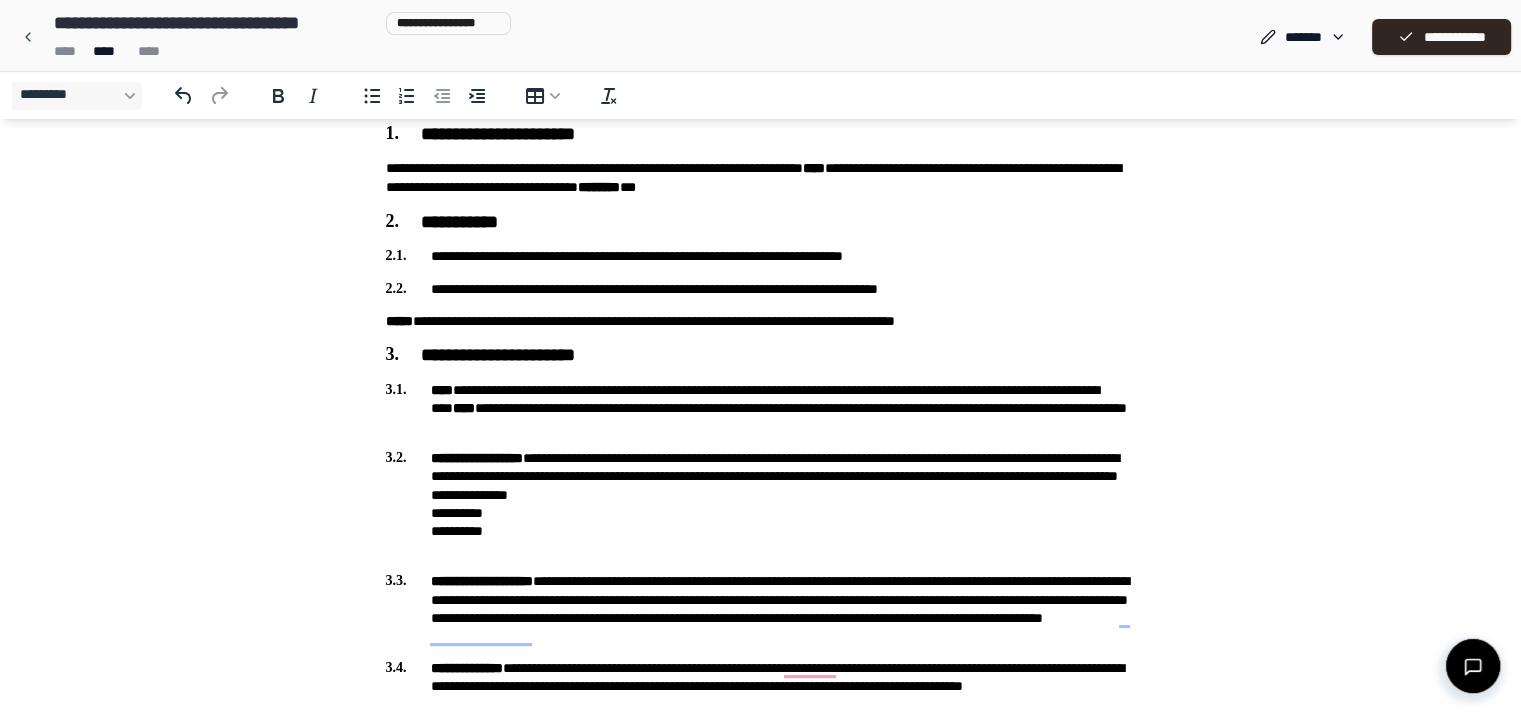 click on "**********" at bounding box center [760, 1158] 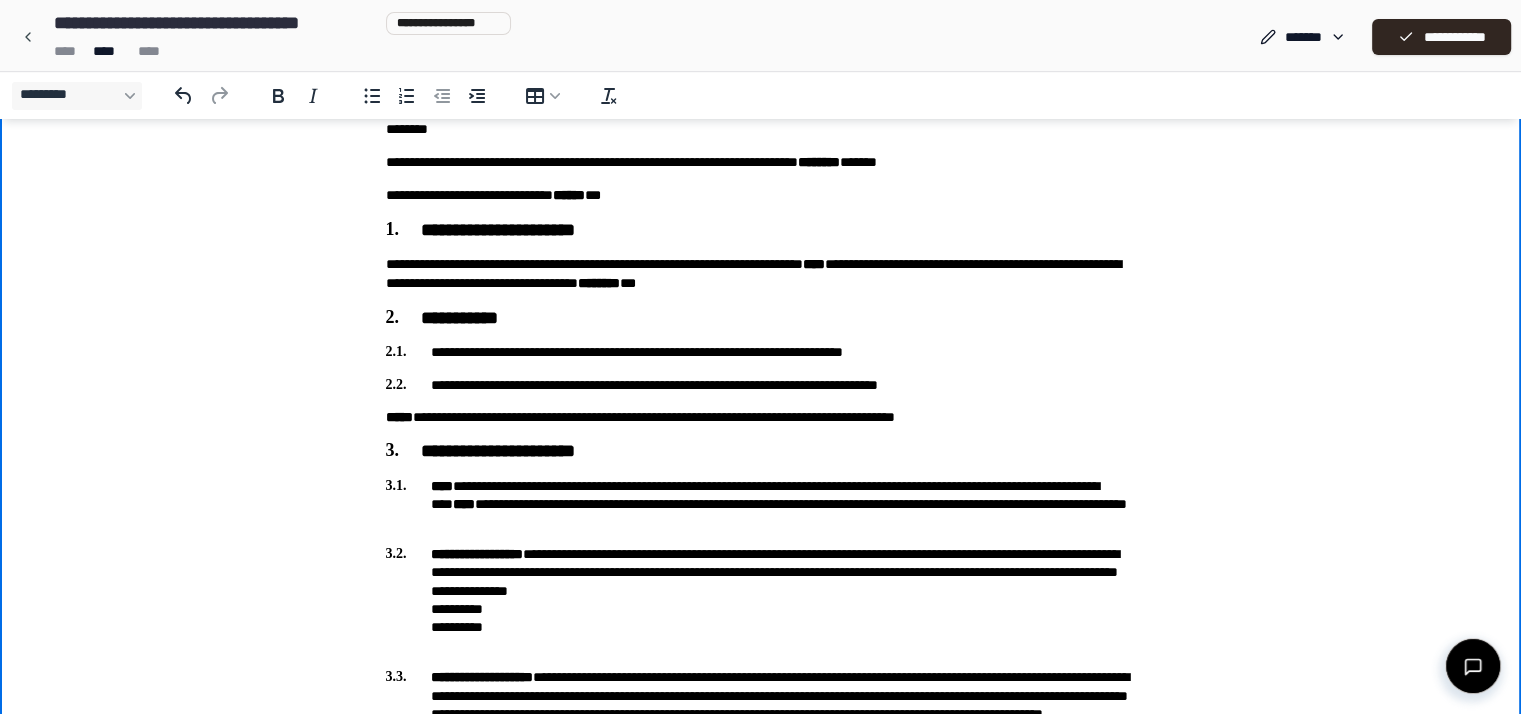 scroll, scrollTop: 84, scrollLeft: 0, axis: vertical 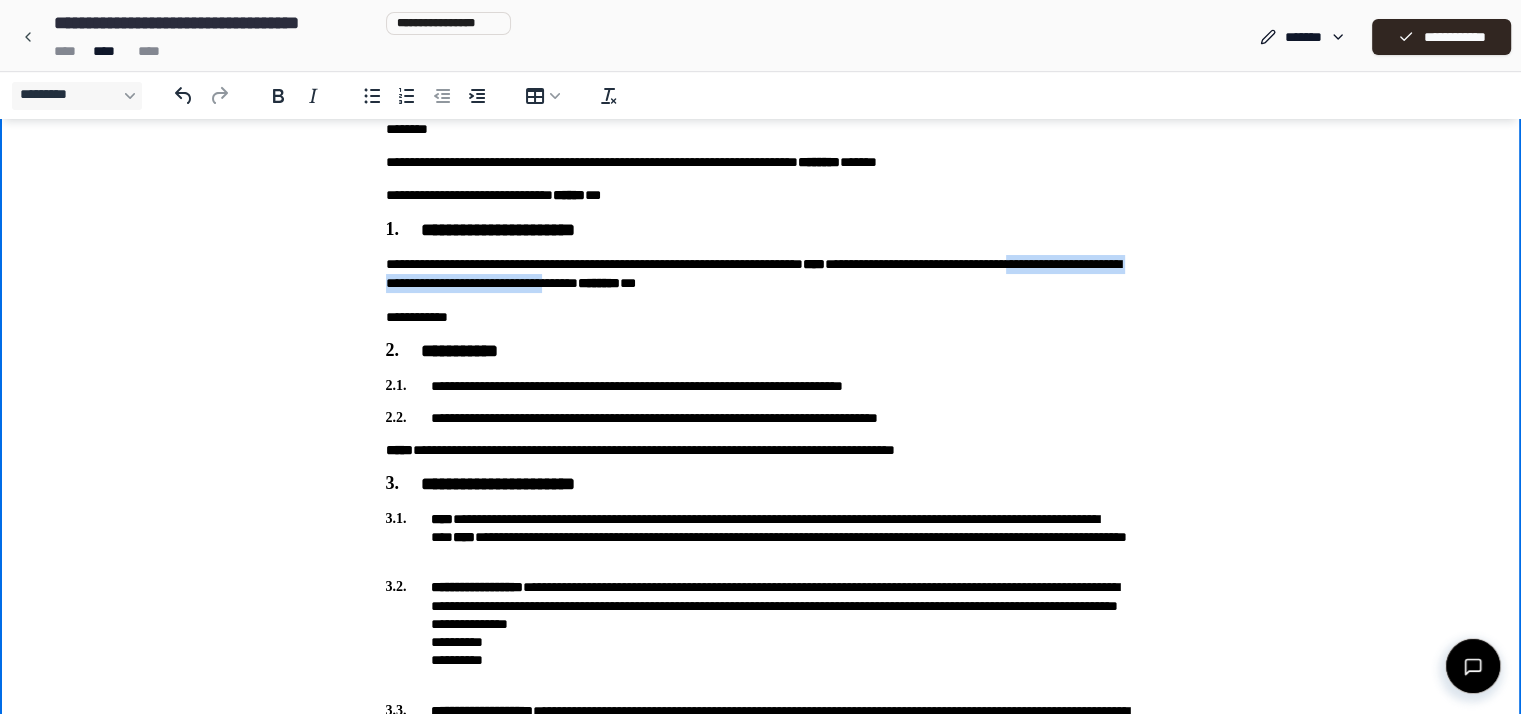 drag, startPoint x: 449, startPoint y: 292, endPoint x: 823, endPoint y: 282, distance: 374.13367 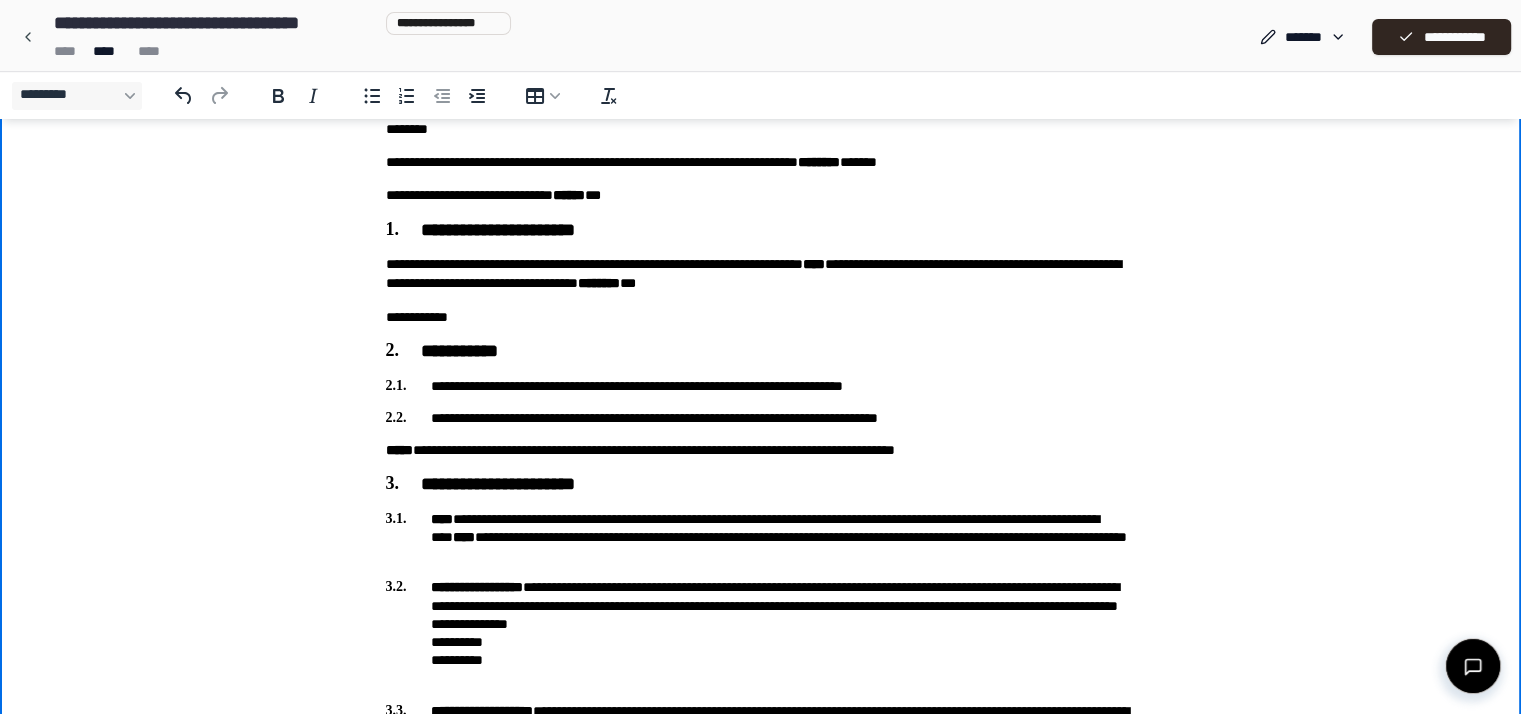 click on "**********" at bounding box center [761, 1270] 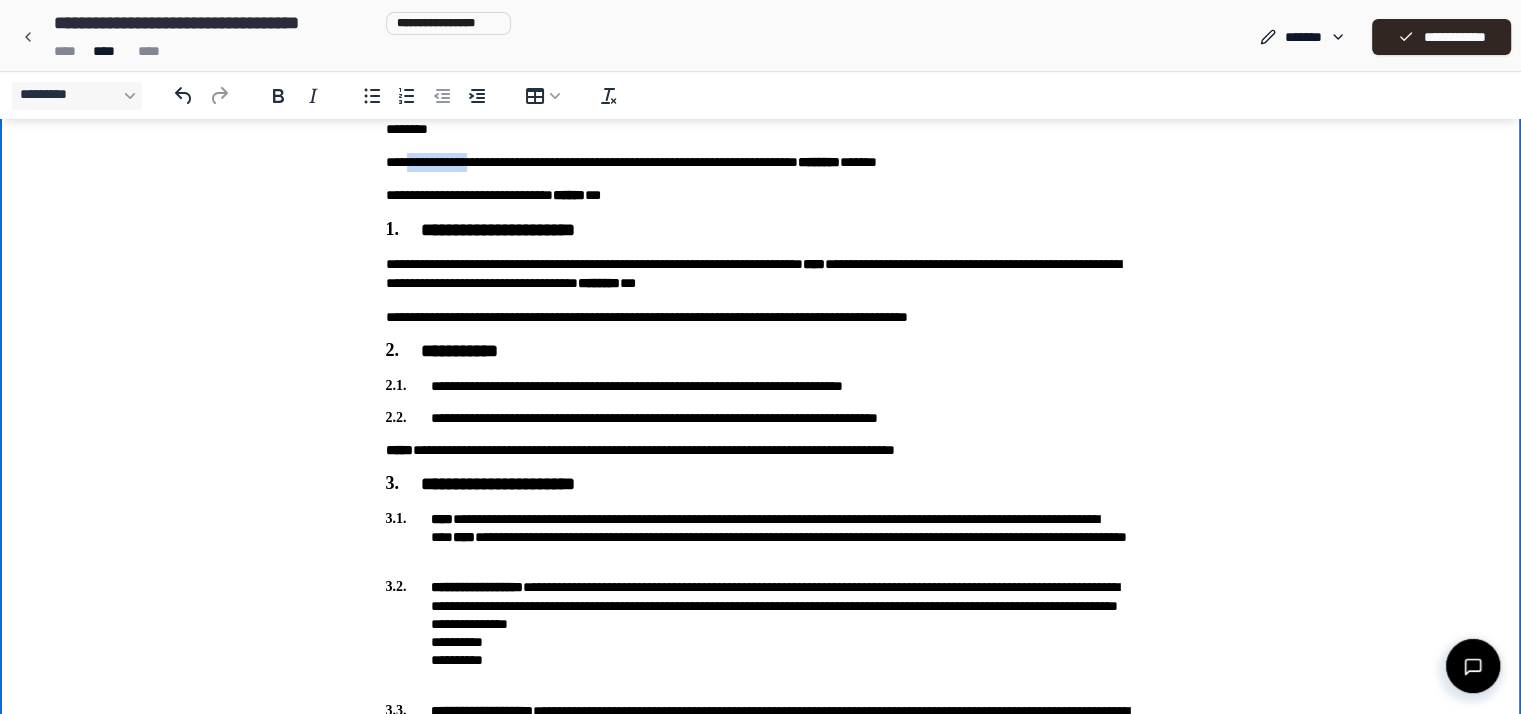 drag, startPoint x: 406, startPoint y: 165, endPoint x: 488, endPoint y: 163, distance: 82.02438 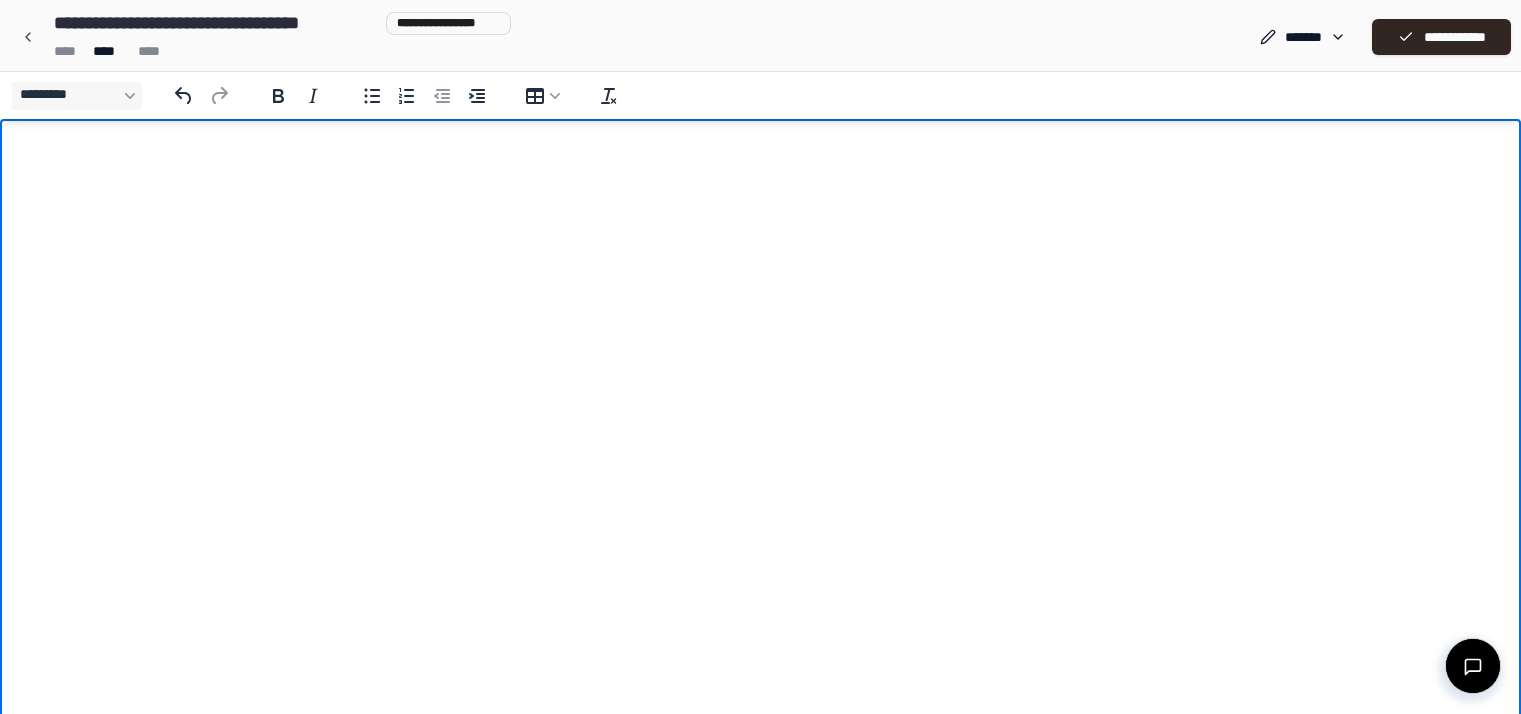 scroll, scrollTop: 84, scrollLeft: 0, axis: vertical 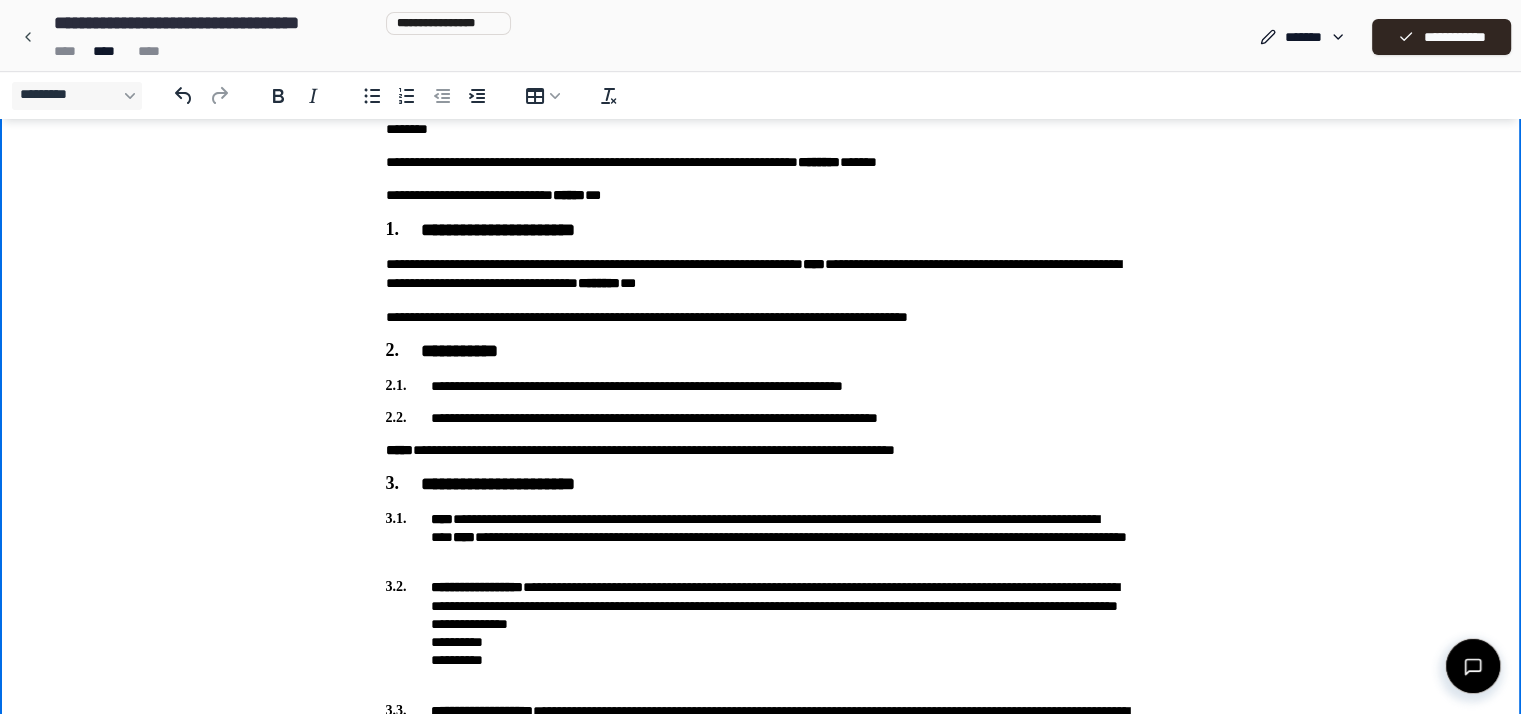 click on "**********" at bounding box center [761, 317] 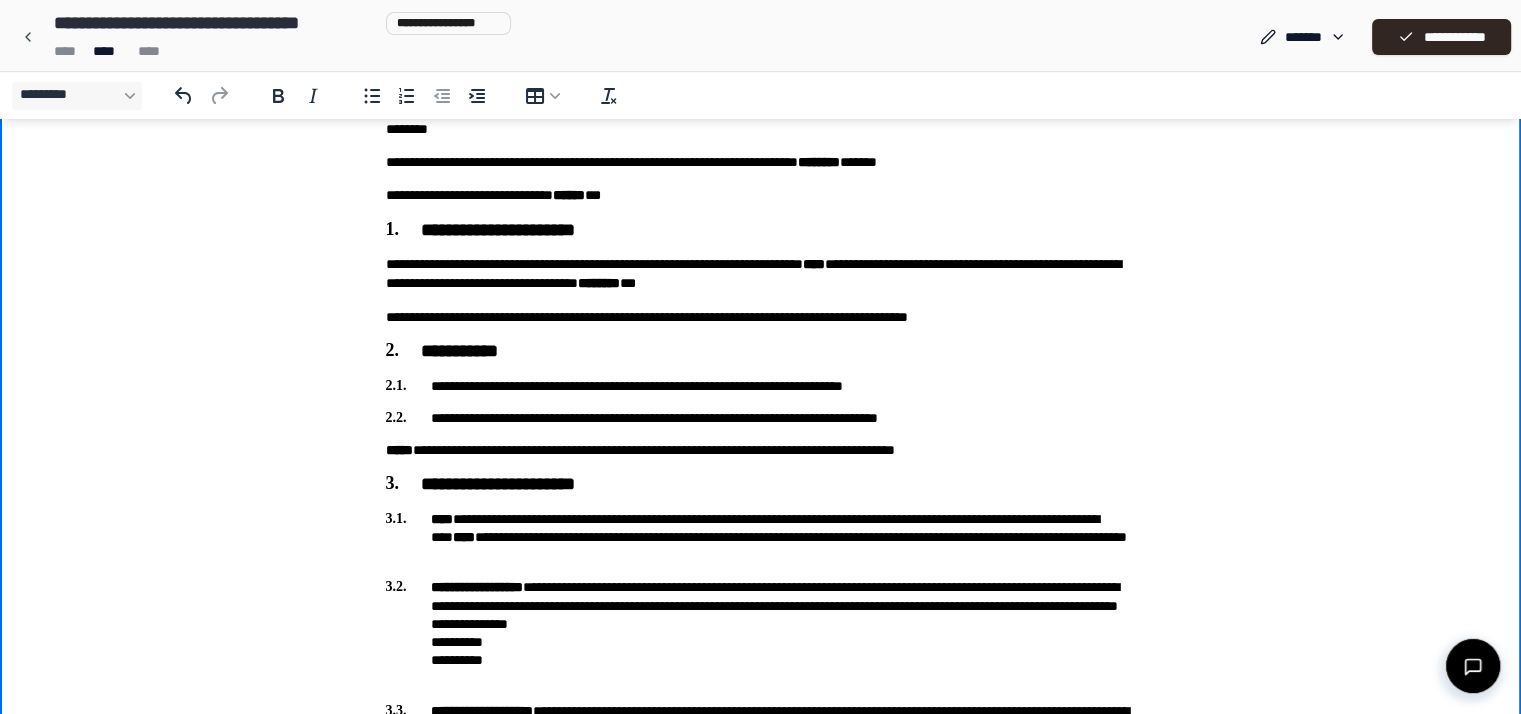 type 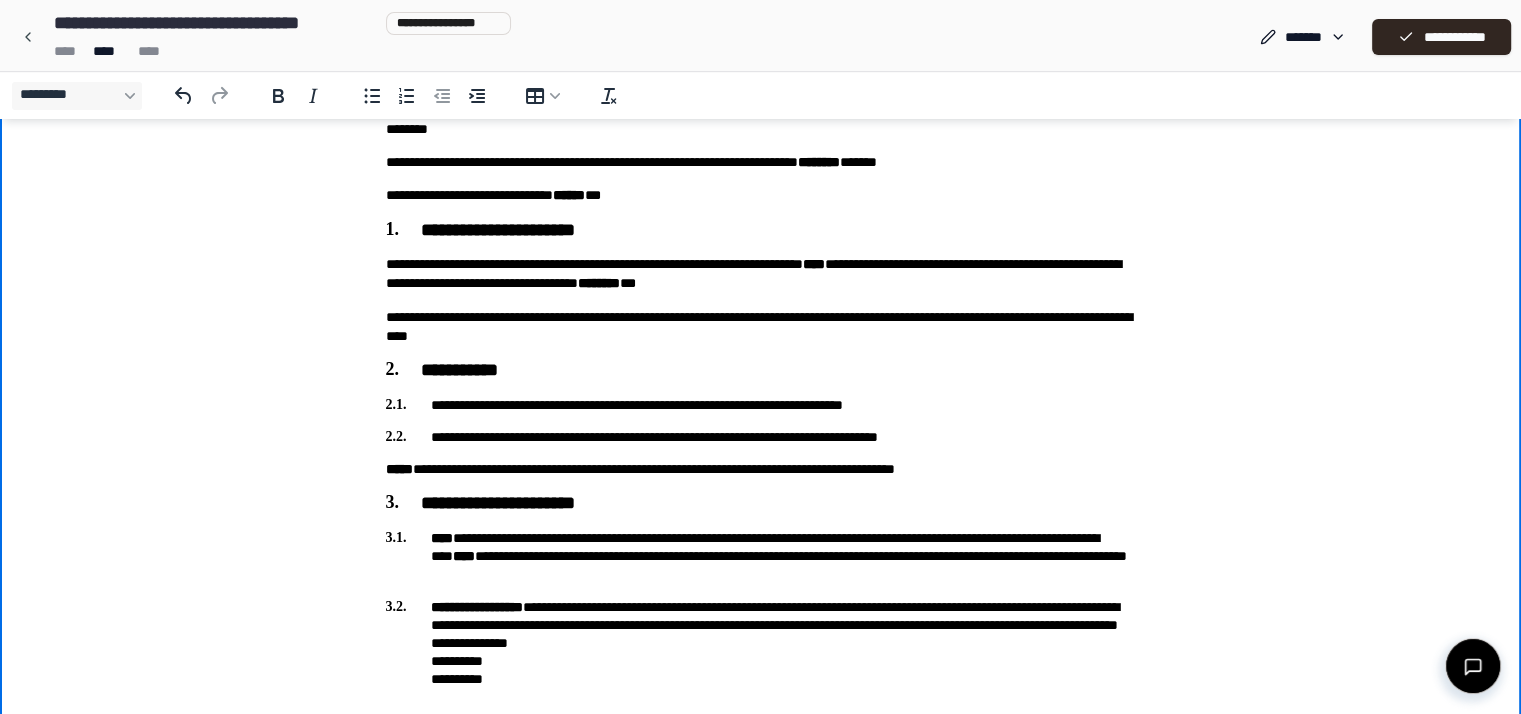 click on "**********" at bounding box center [761, 327] 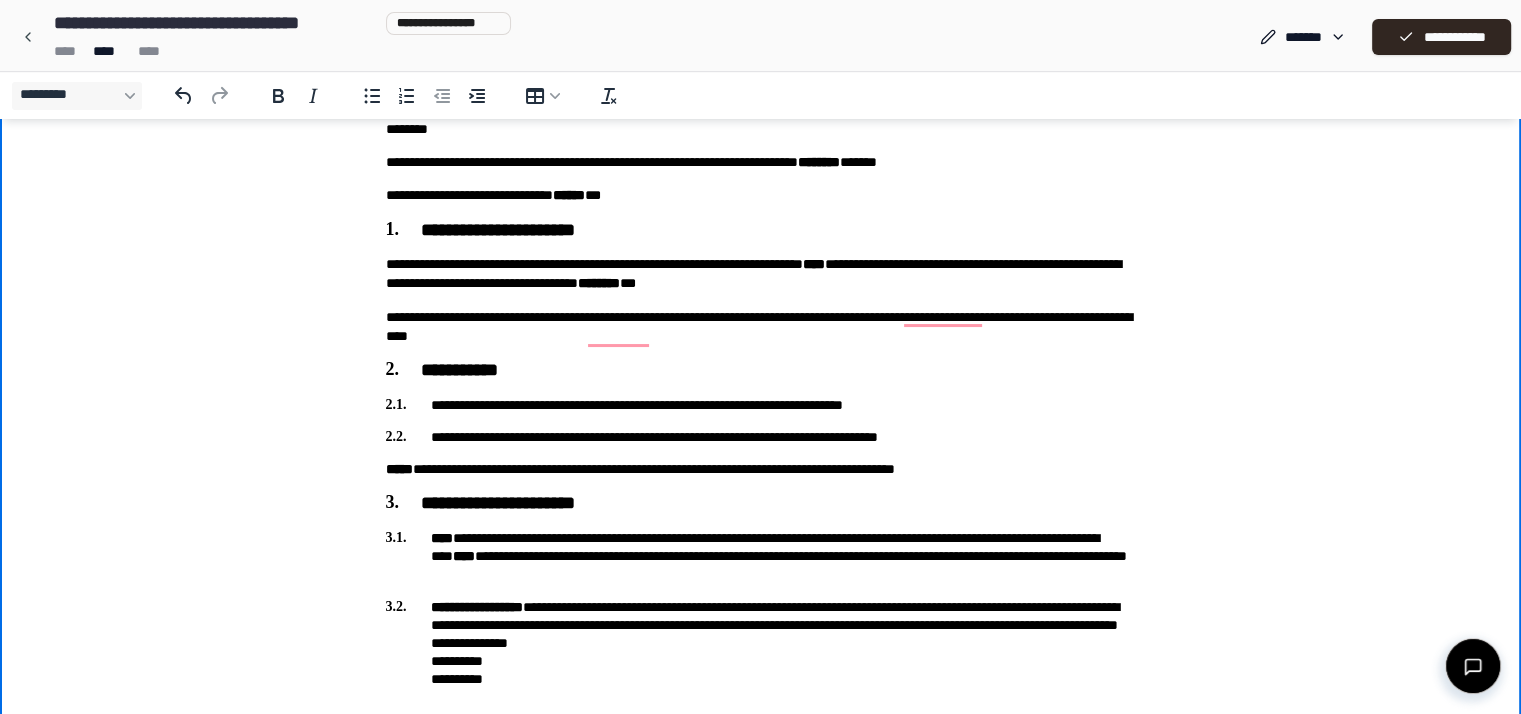 click on "**********" at bounding box center (761, 327) 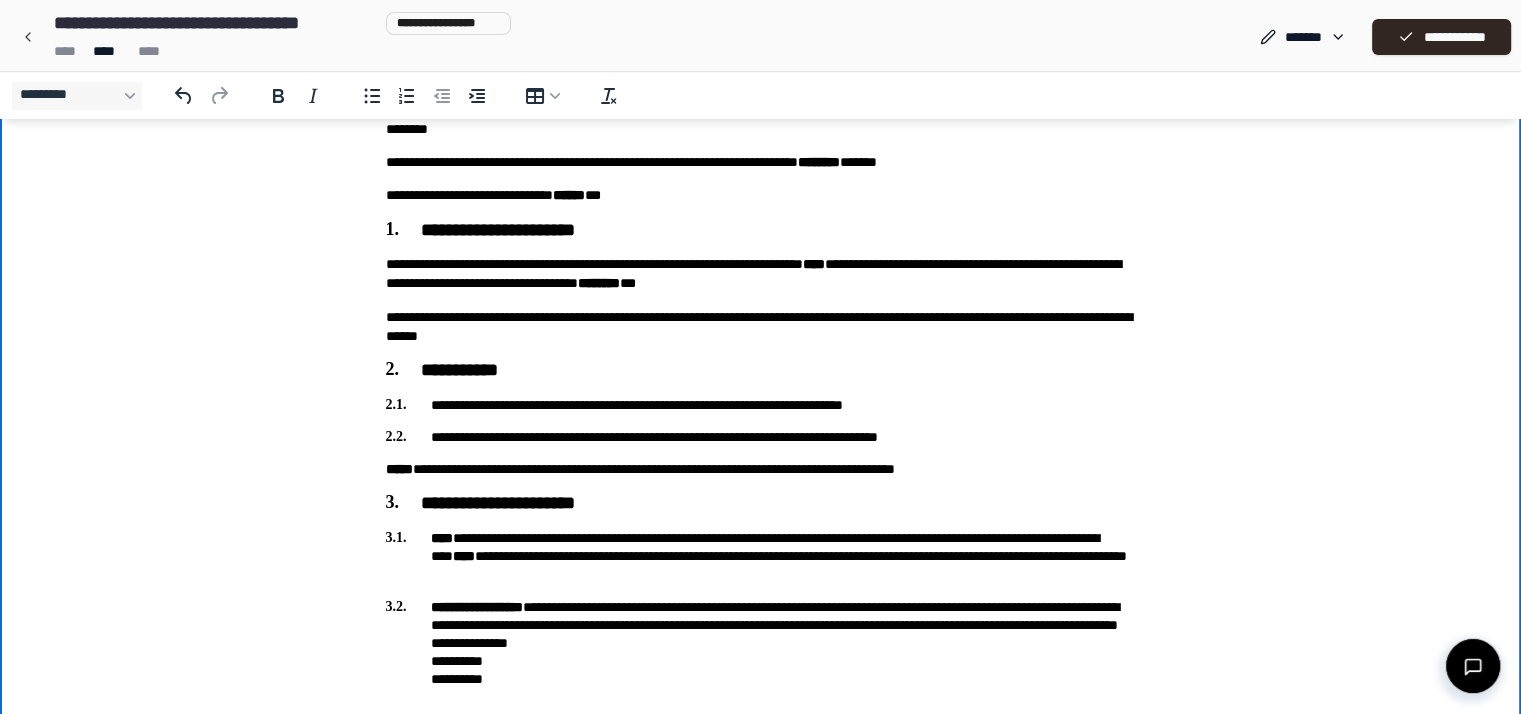 click on "**********" at bounding box center [761, 1280] 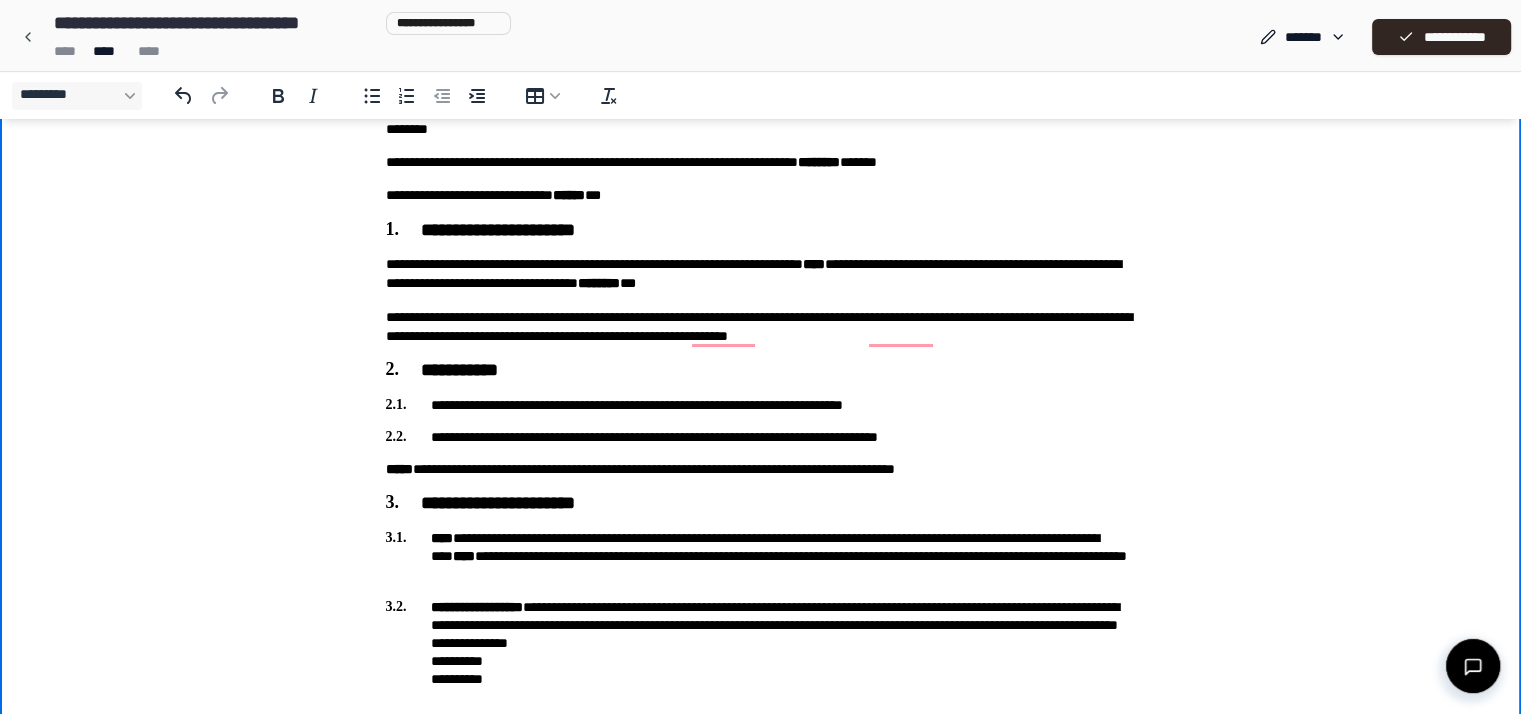 click on "**********" at bounding box center (761, 327) 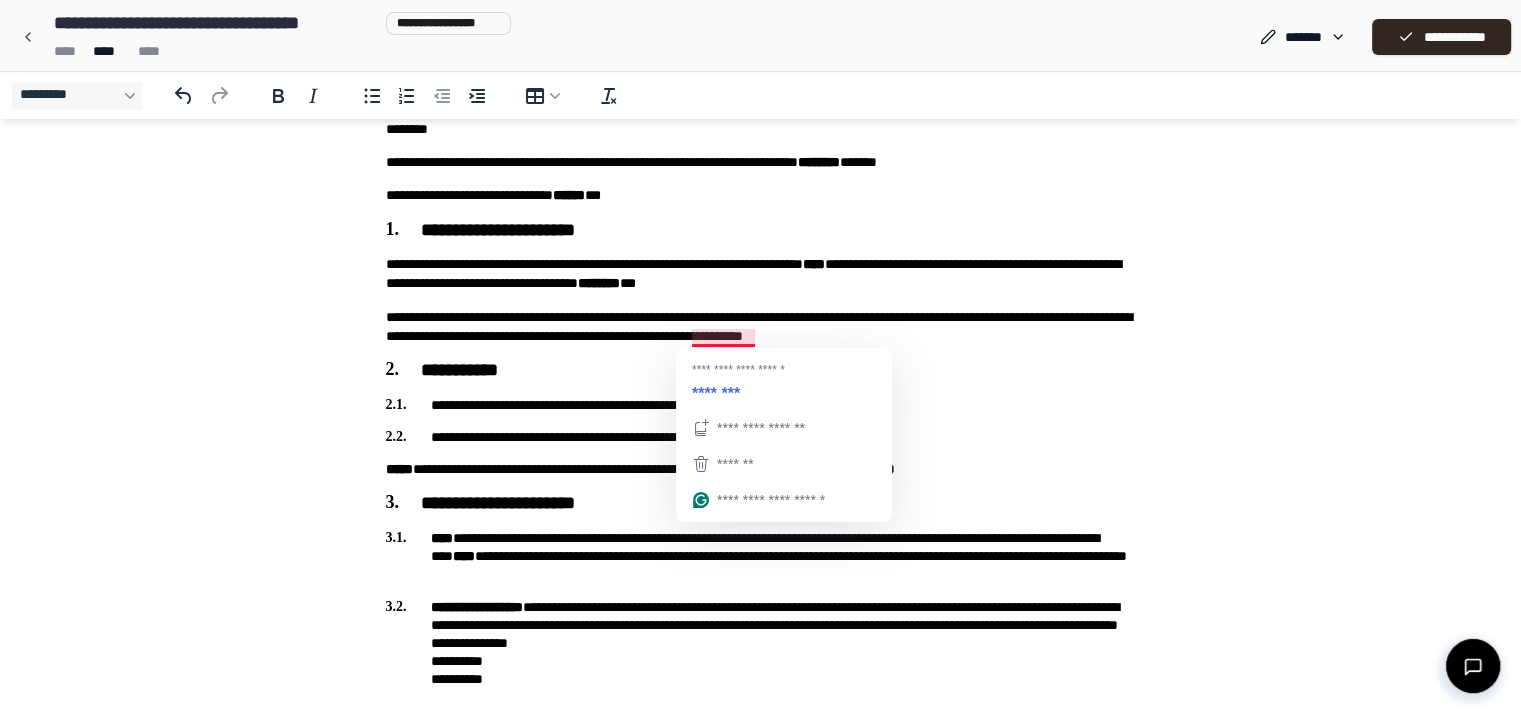 click on "**********" at bounding box center (761, 327) 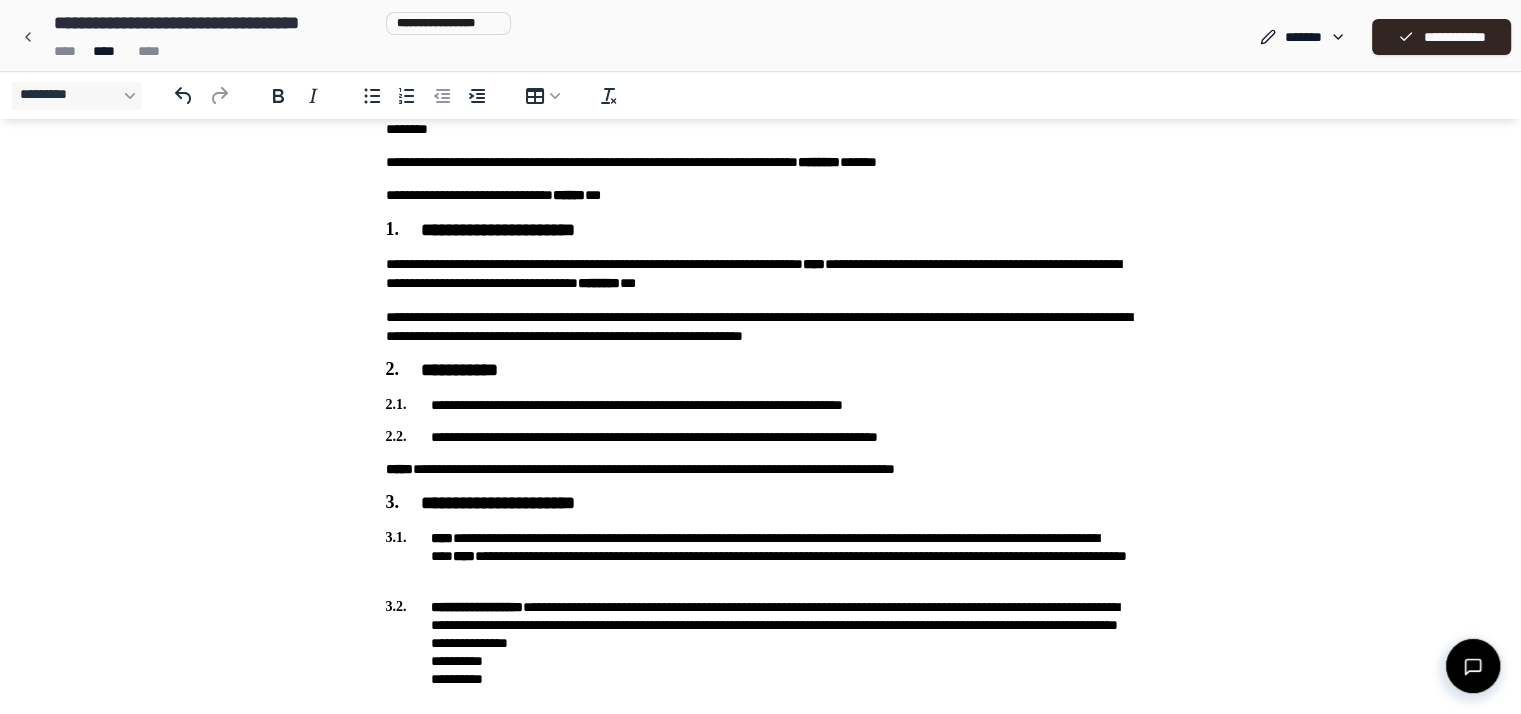 click on "**********" at bounding box center (761, 371) 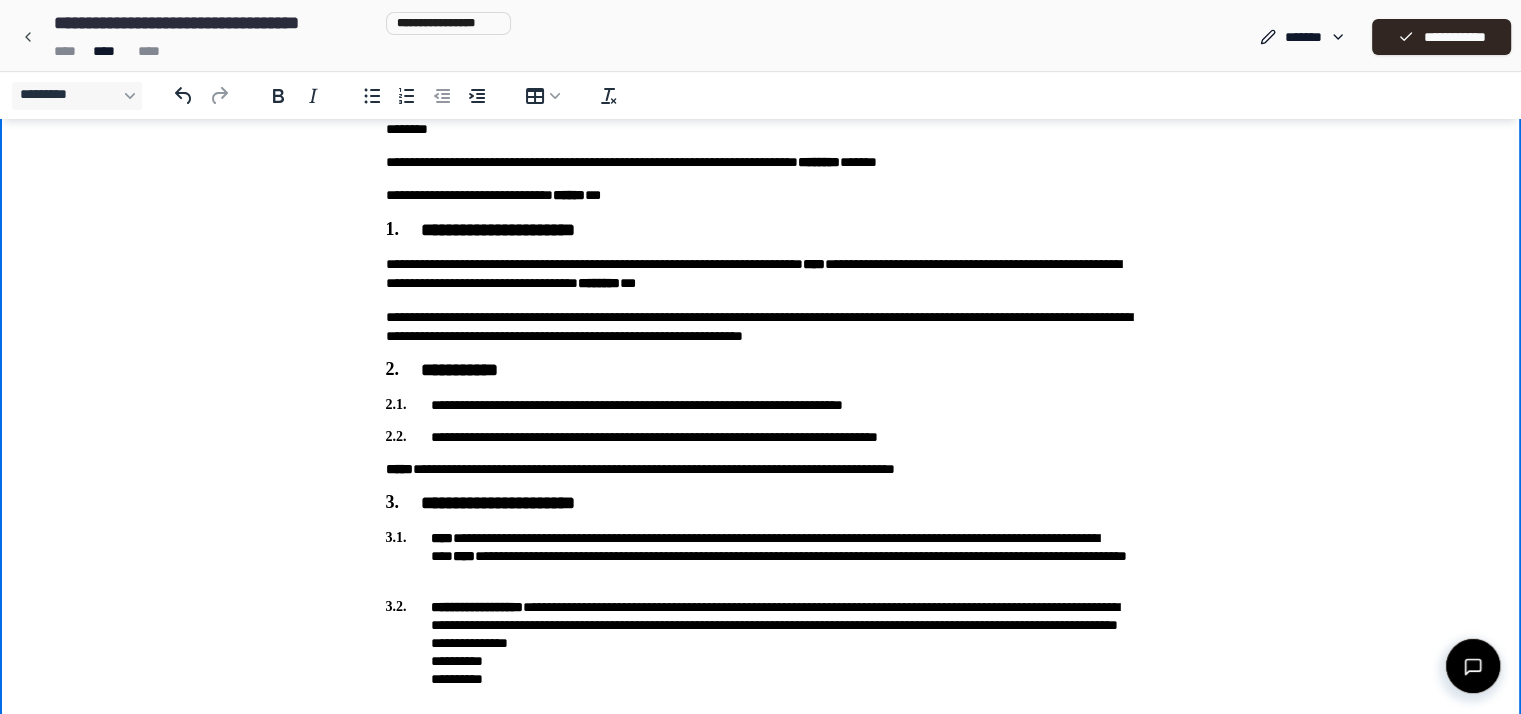 click on "**********" at bounding box center (761, 327) 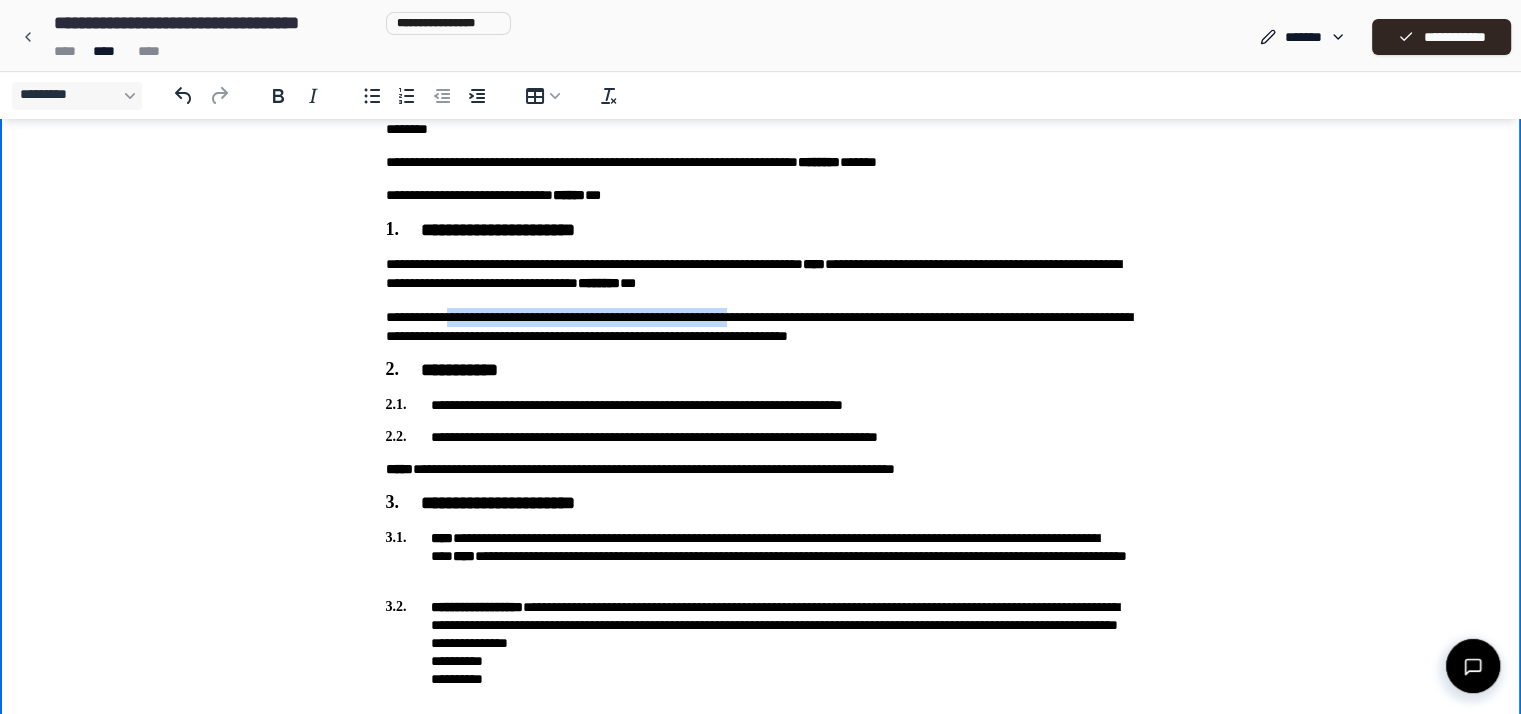 drag, startPoint x: 463, startPoint y: 315, endPoint x: 846, endPoint y: 303, distance: 383.18796 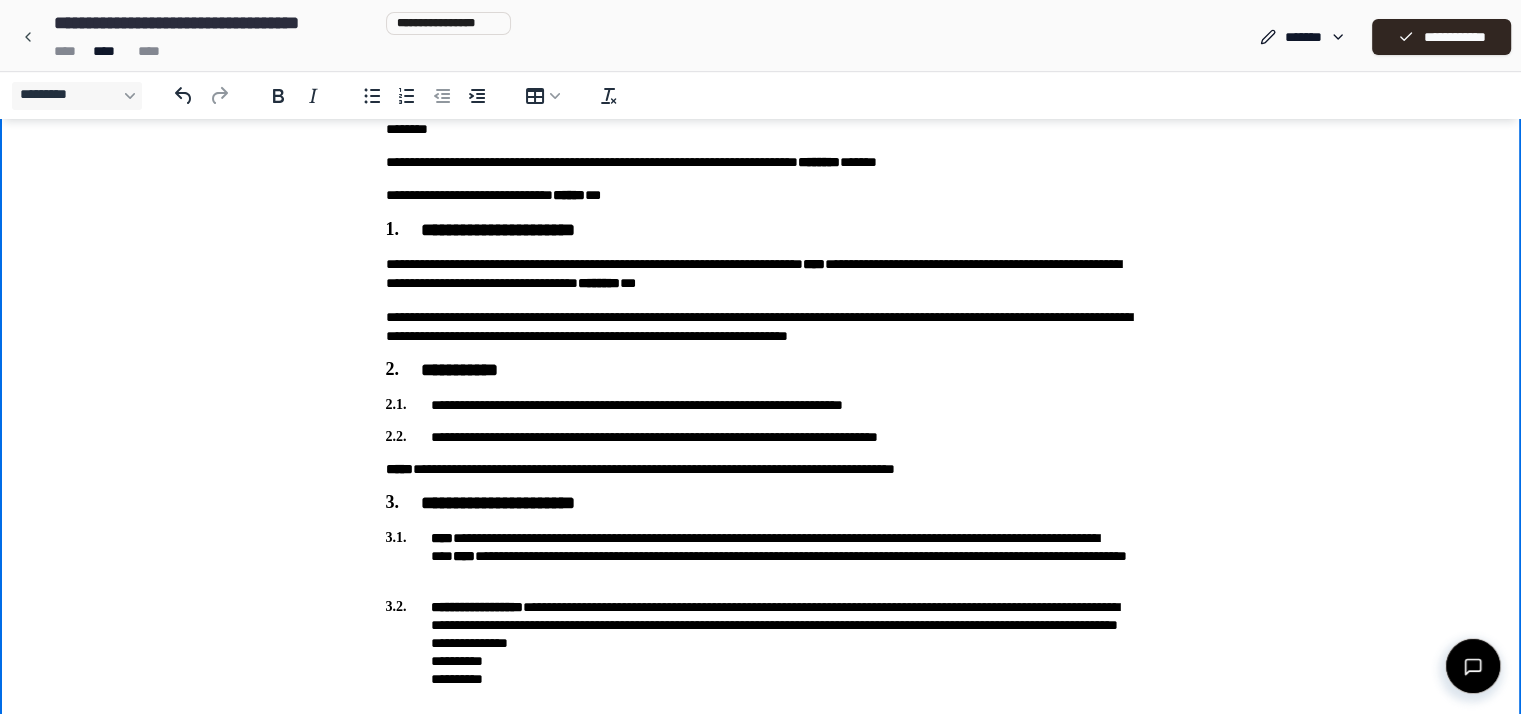 click on "**********" at bounding box center [761, 1280] 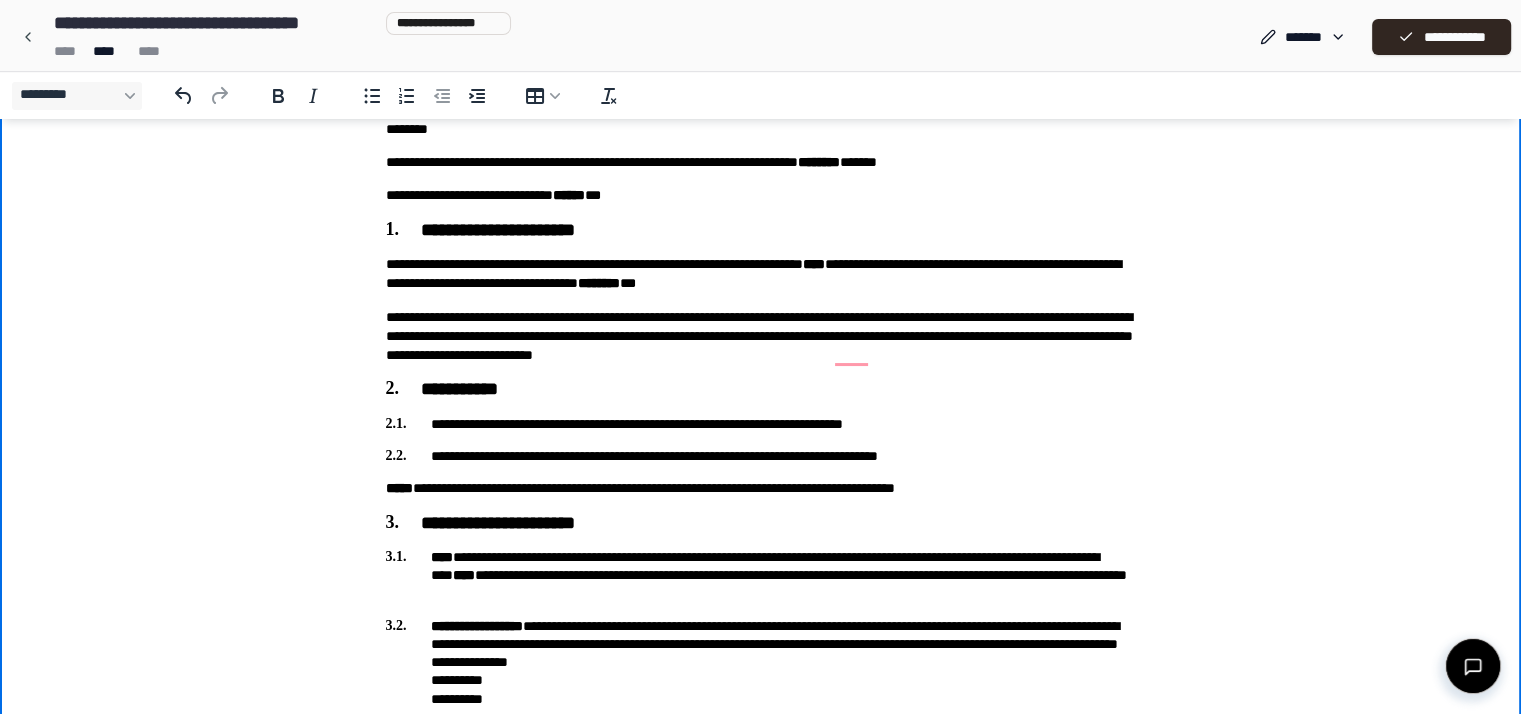 click on "**********" at bounding box center (760, 1289) 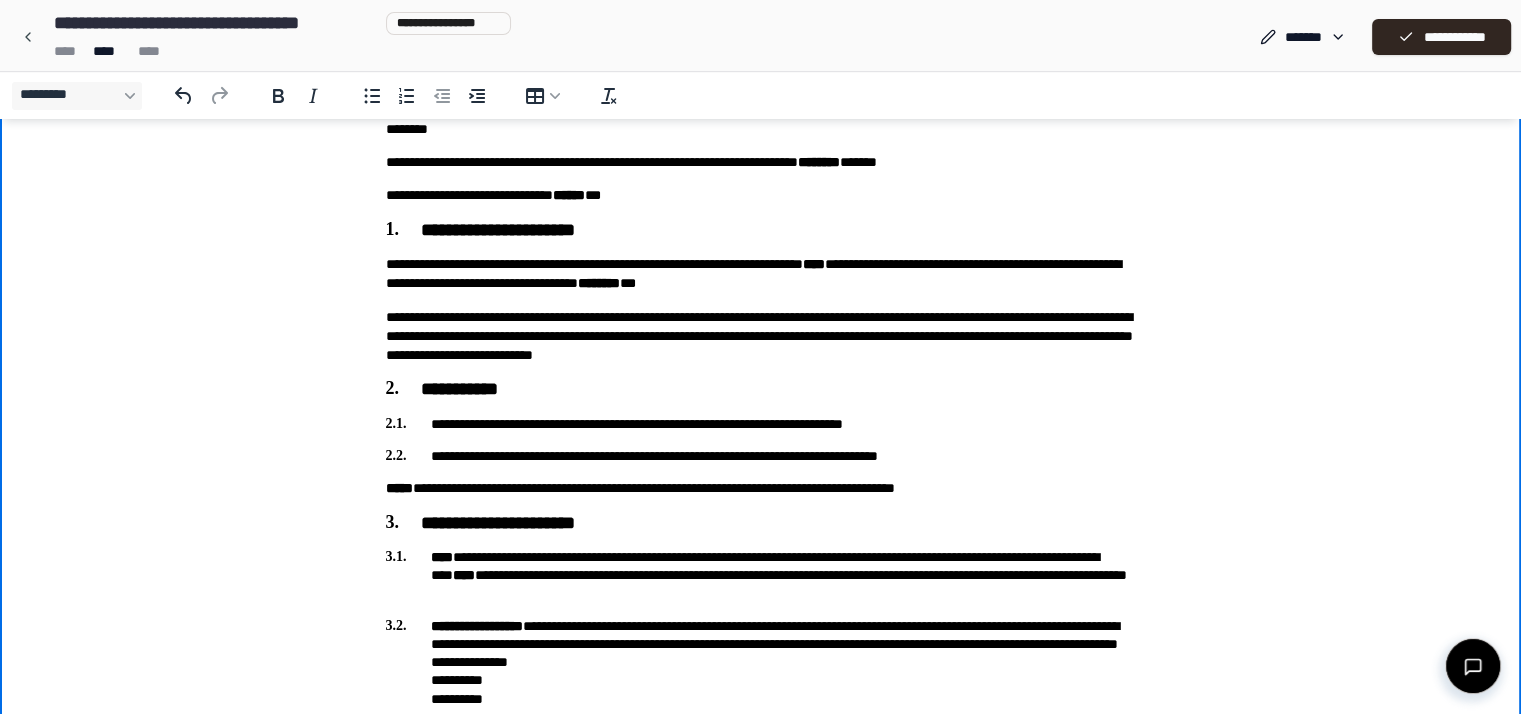click on "**********" at bounding box center [761, 337] 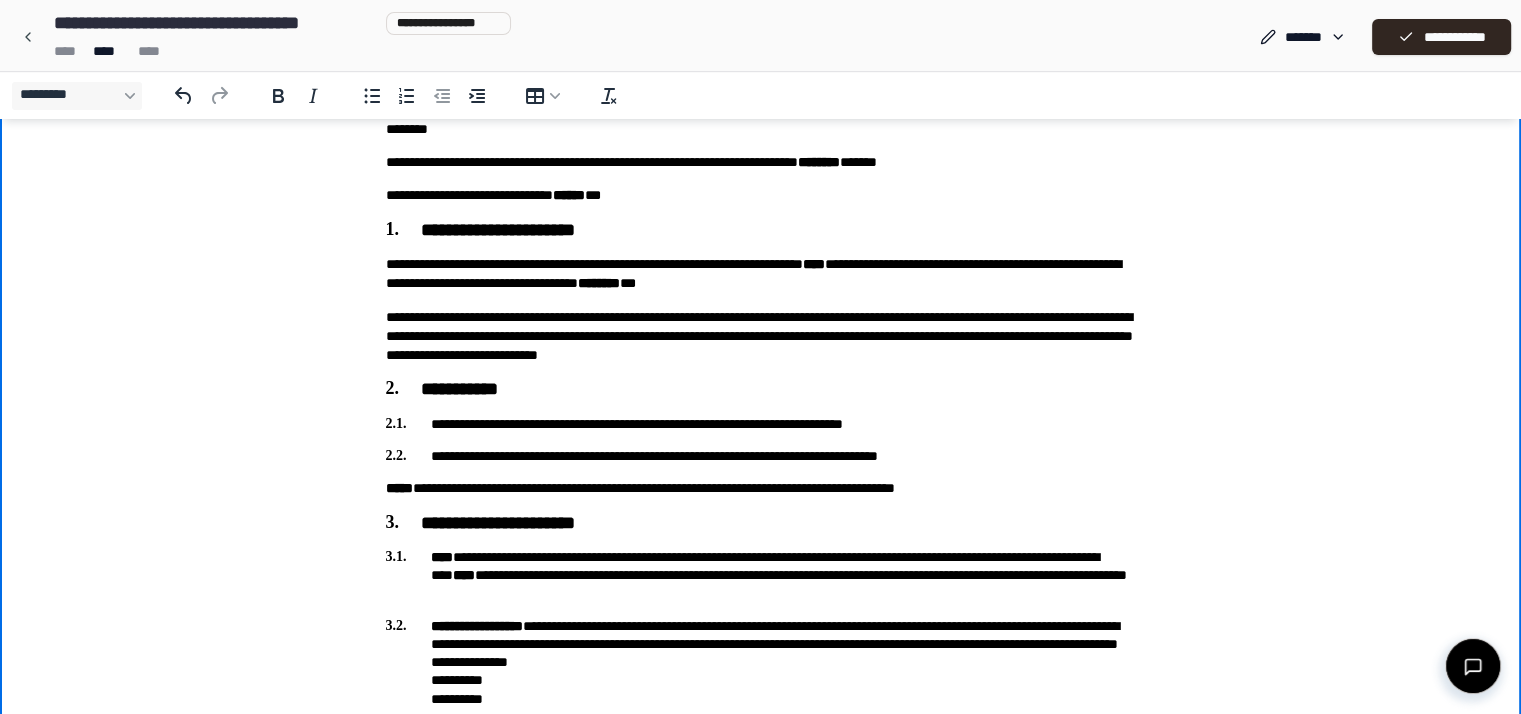 click on "**********" at bounding box center (761, 1289) 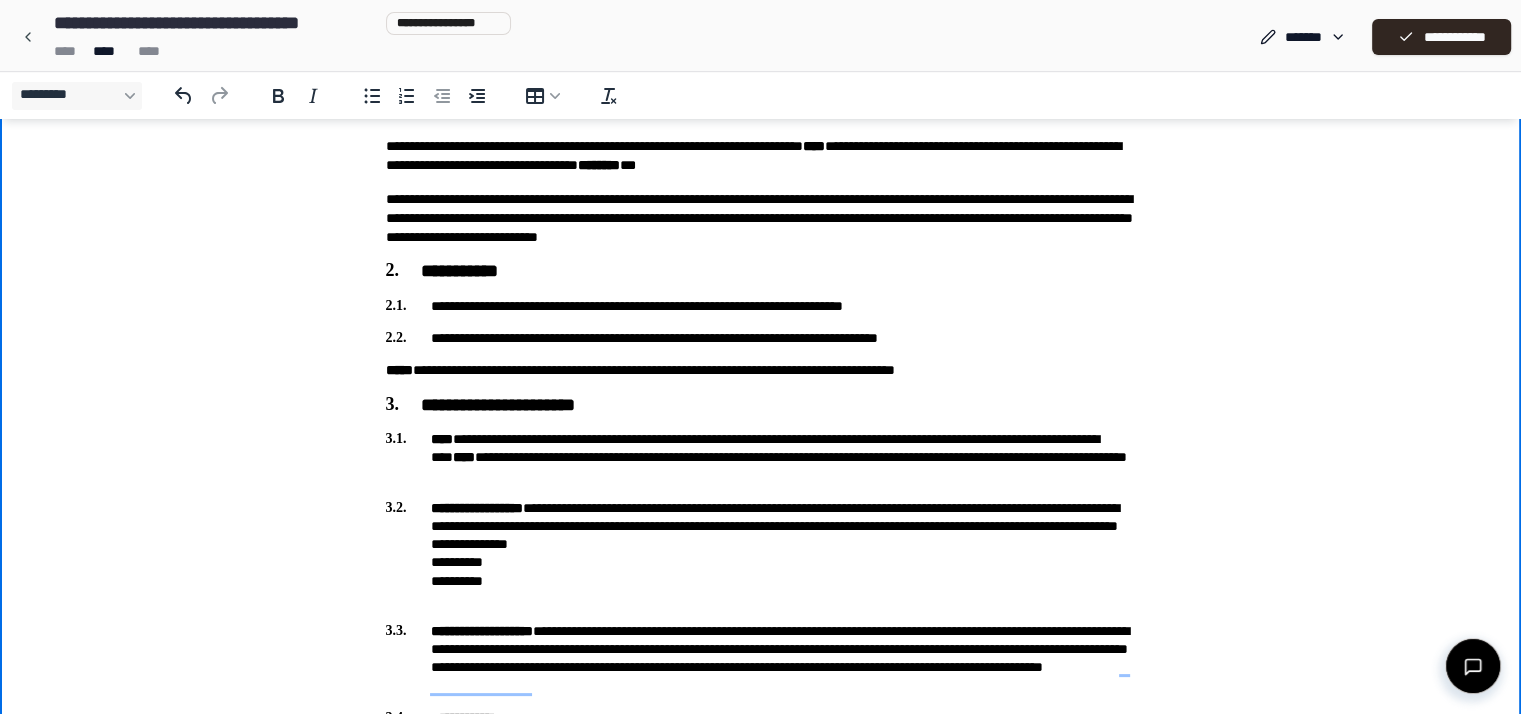 click on "**********" at bounding box center [761, 1171] 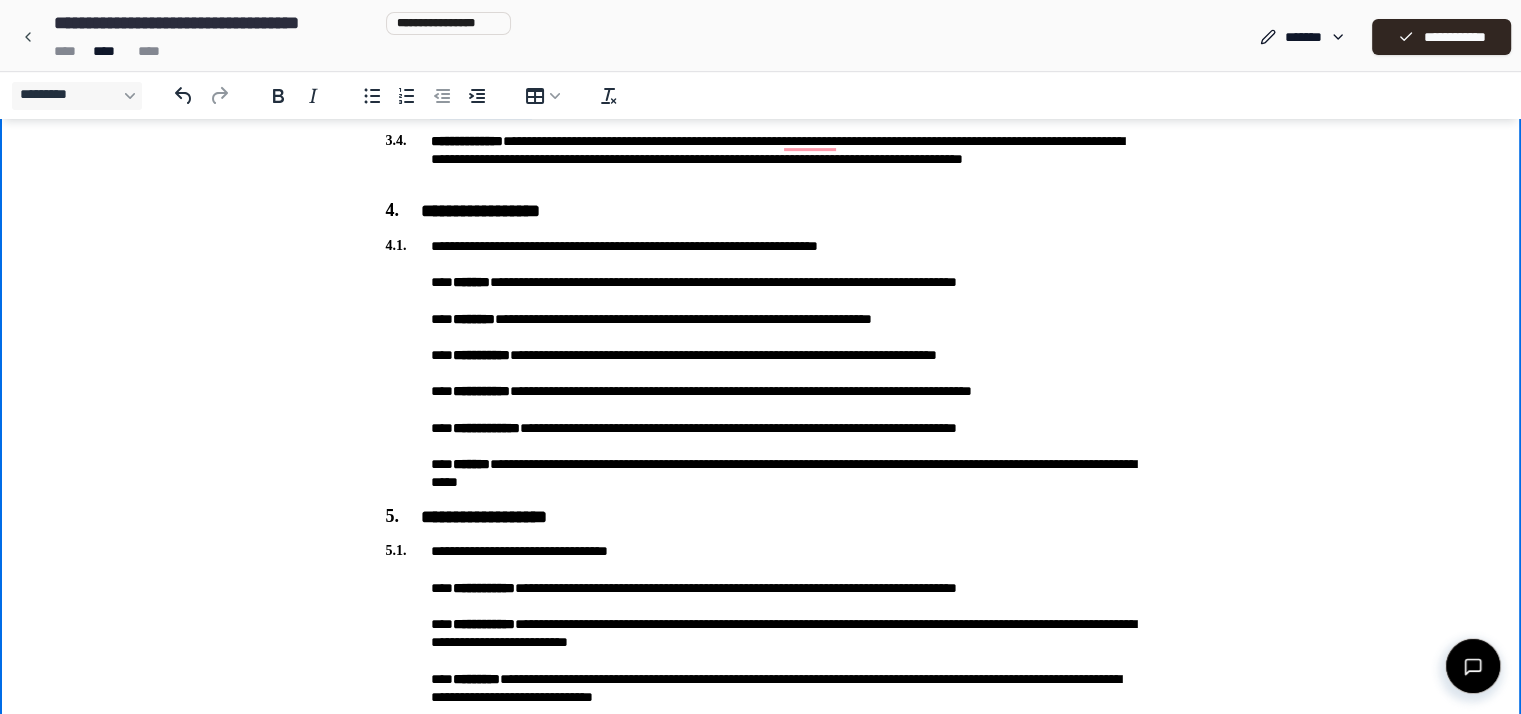 scroll, scrollTop: 782, scrollLeft: 0, axis: vertical 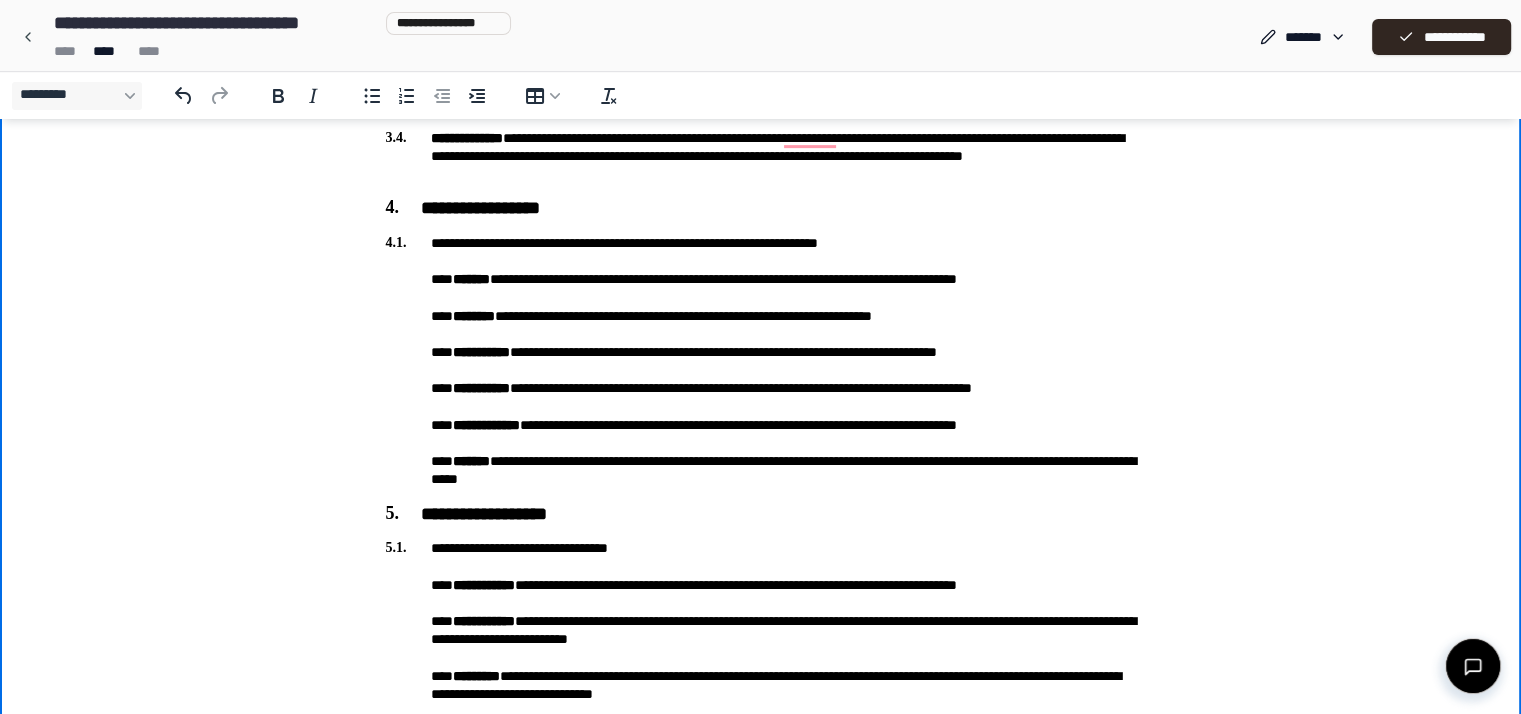 click on "**********" at bounding box center [761, 361] 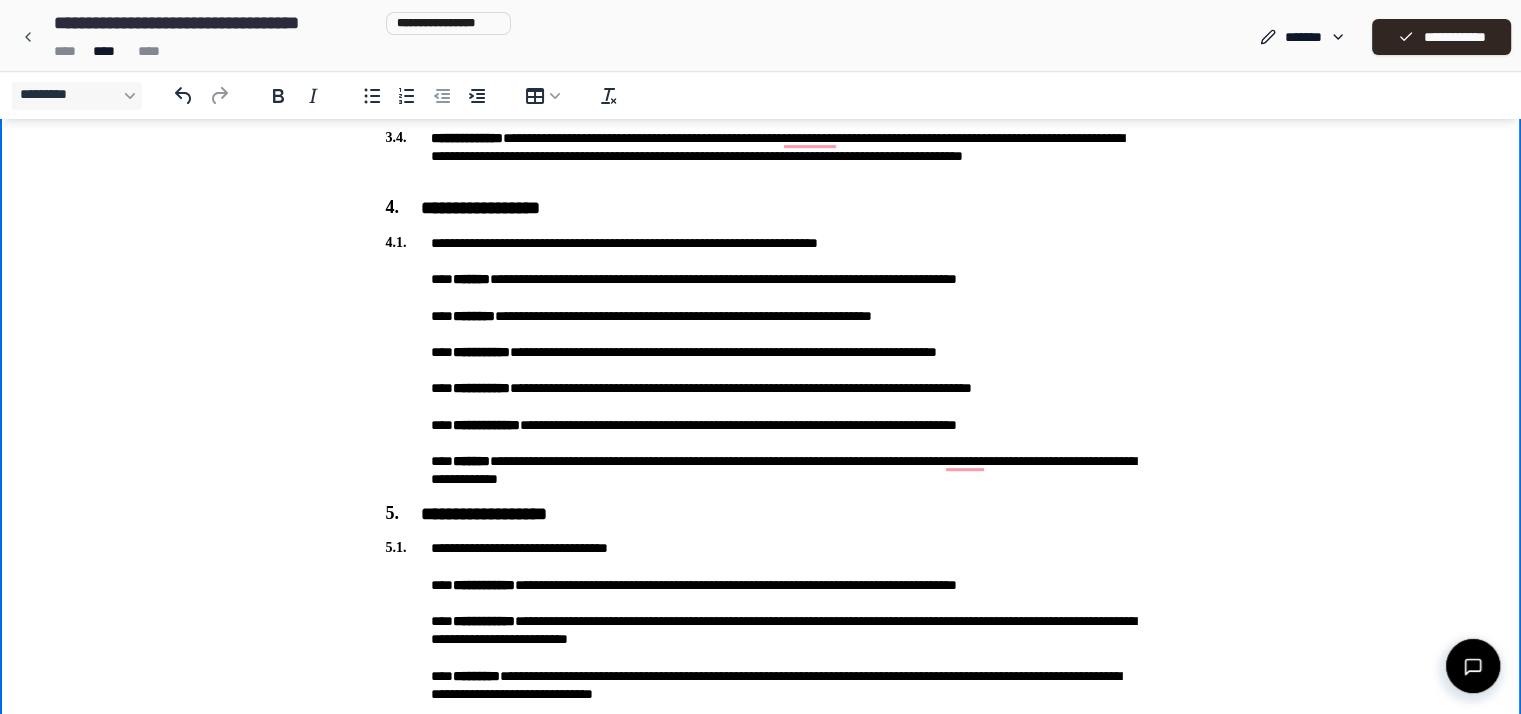 click on "**********" at bounding box center (761, 361) 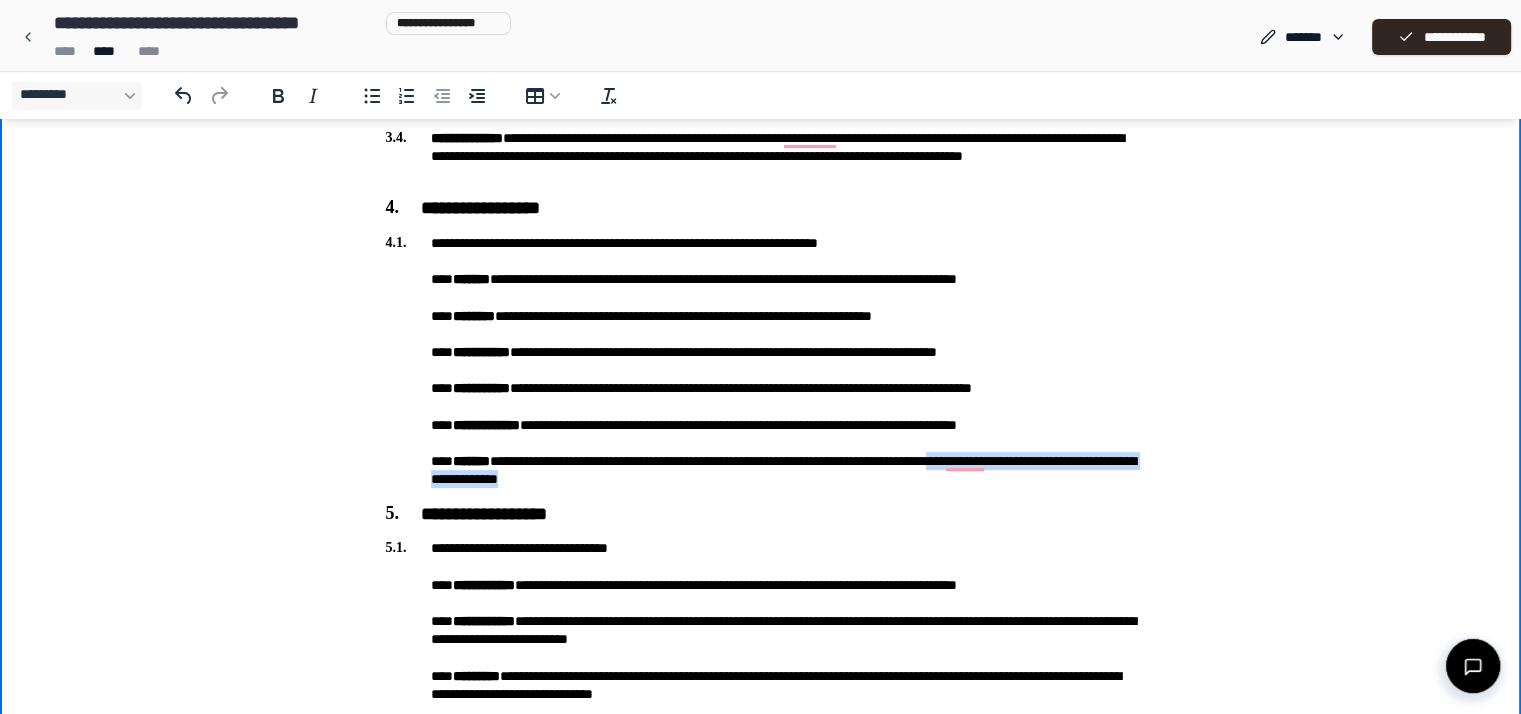 drag, startPoint x: 1033, startPoint y: 460, endPoint x: 1033, endPoint y: 478, distance: 18 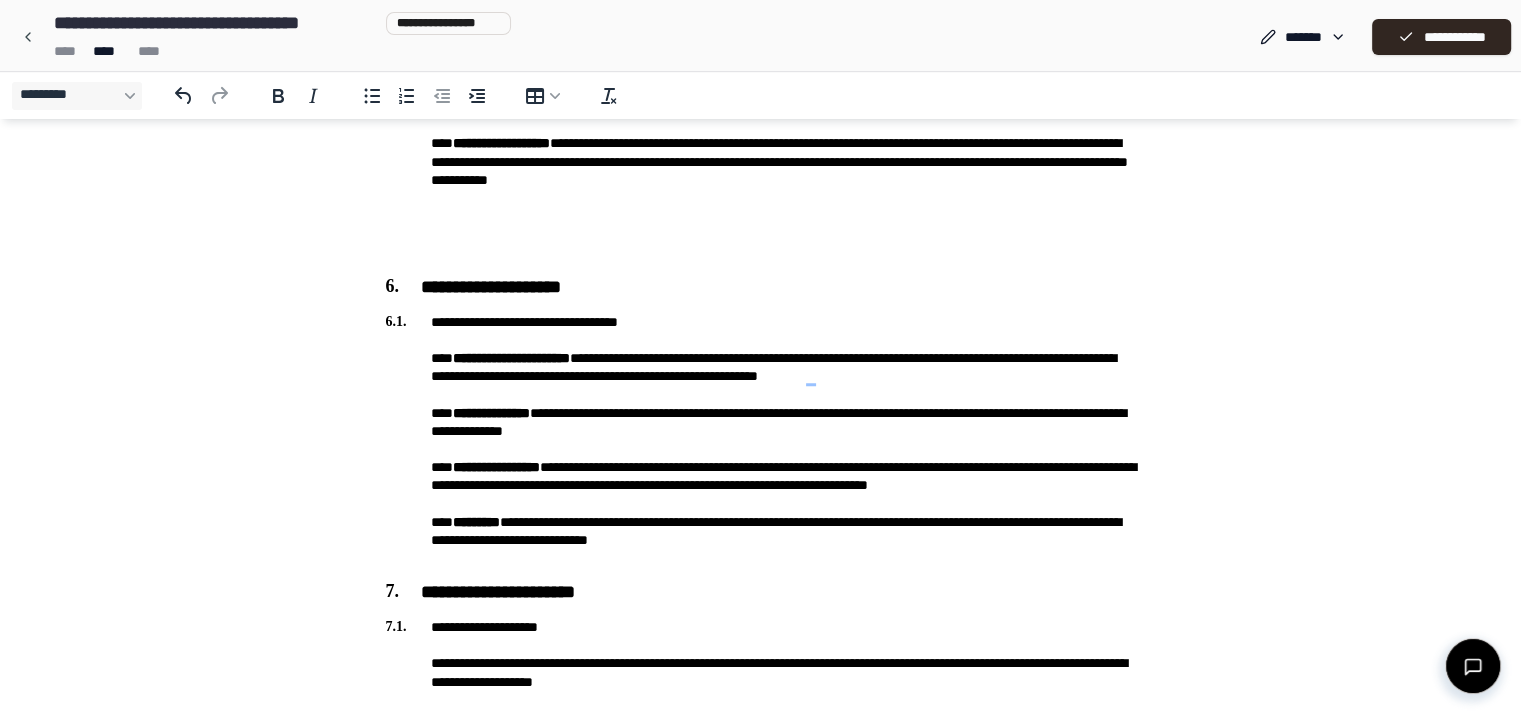 scroll, scrollTop: 1588, scrollLeft: 0, axis: vertical 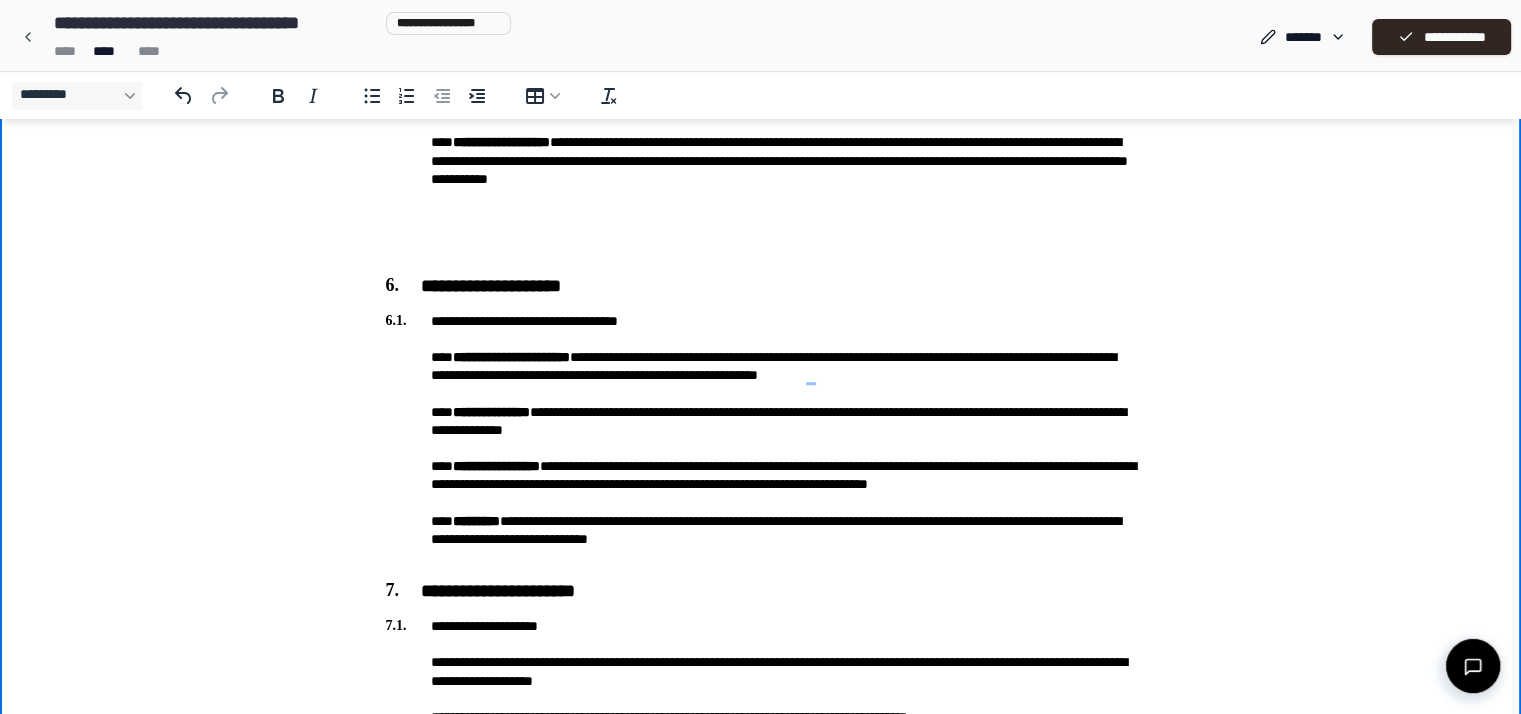 click on "**********" at bounding box center [761, 439] 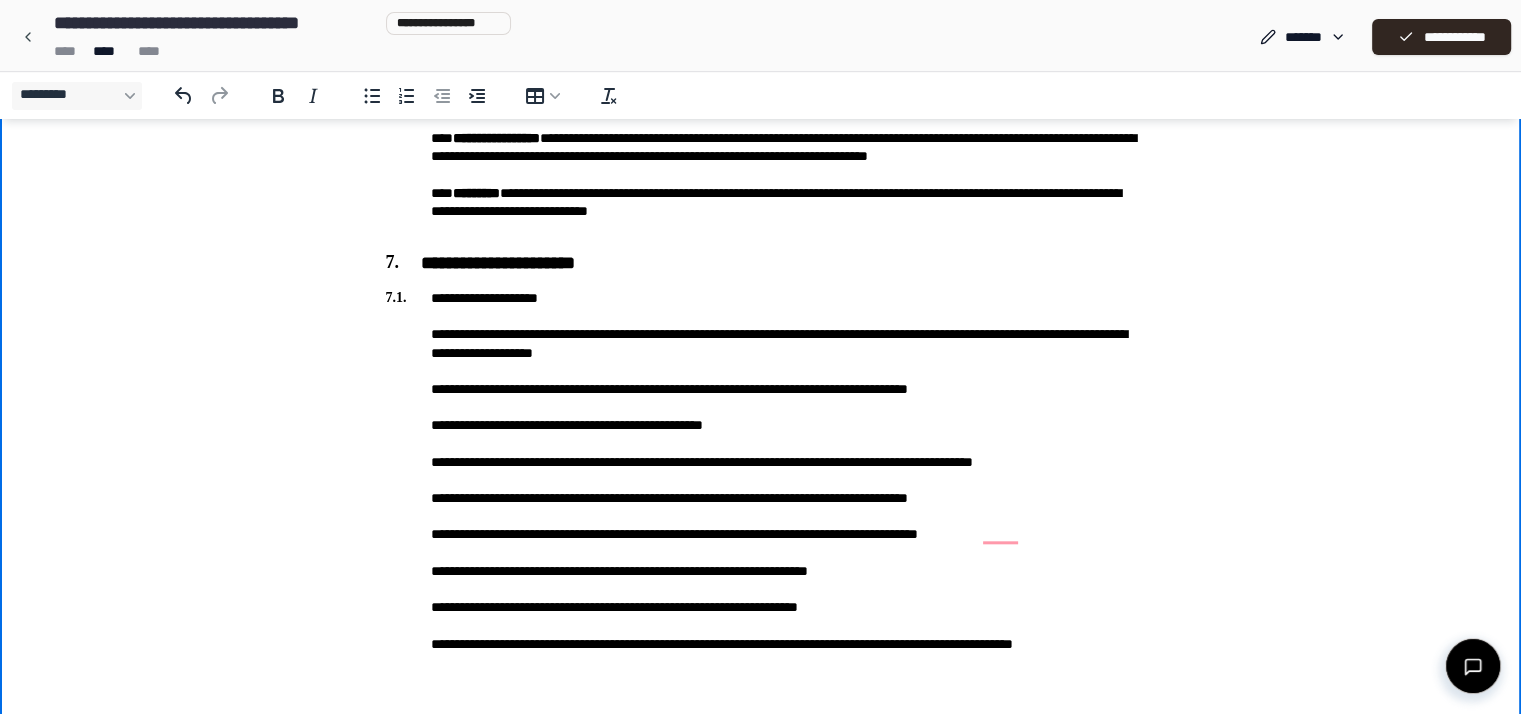 scroll, scrollTop: 1918, scrollLeft: 0, axis: vertical 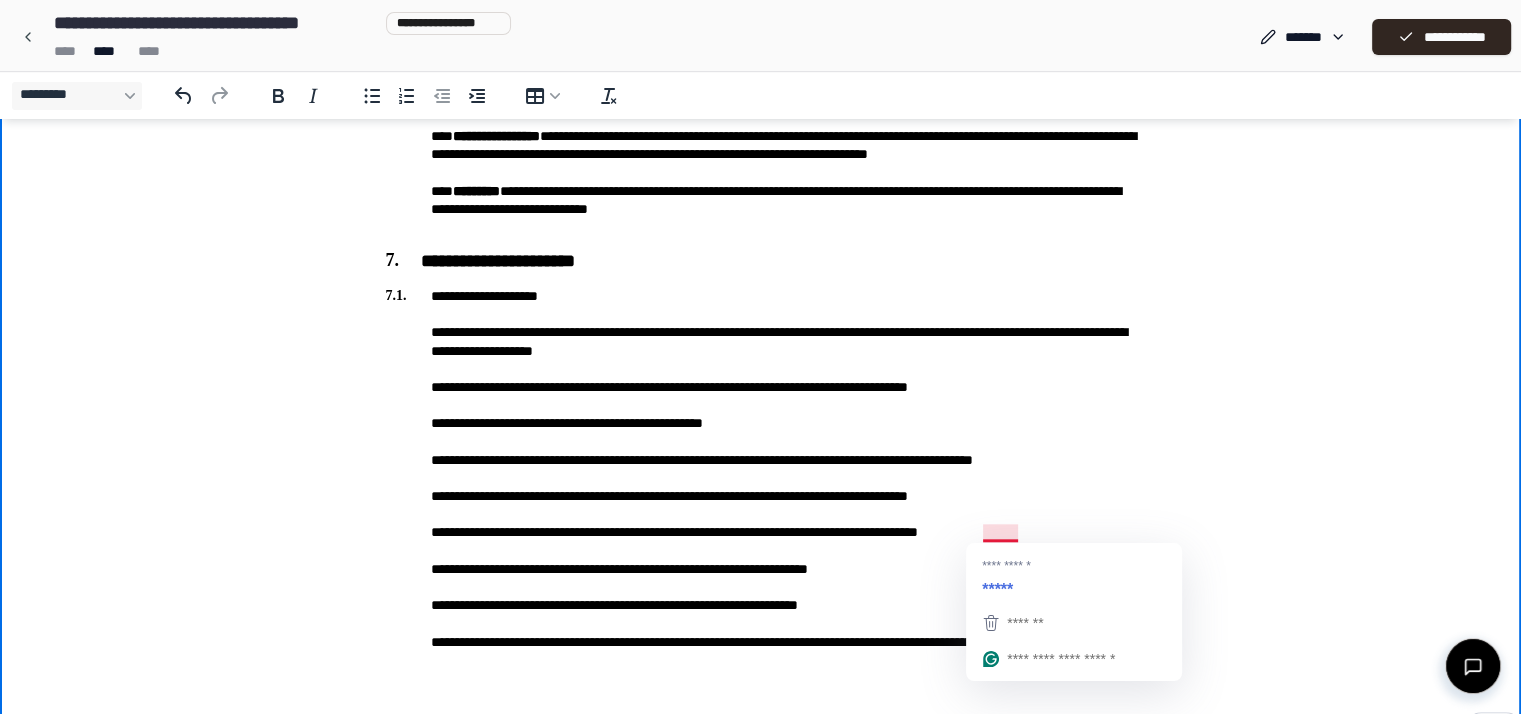 click on "**********" at bounding box center (761, 478) 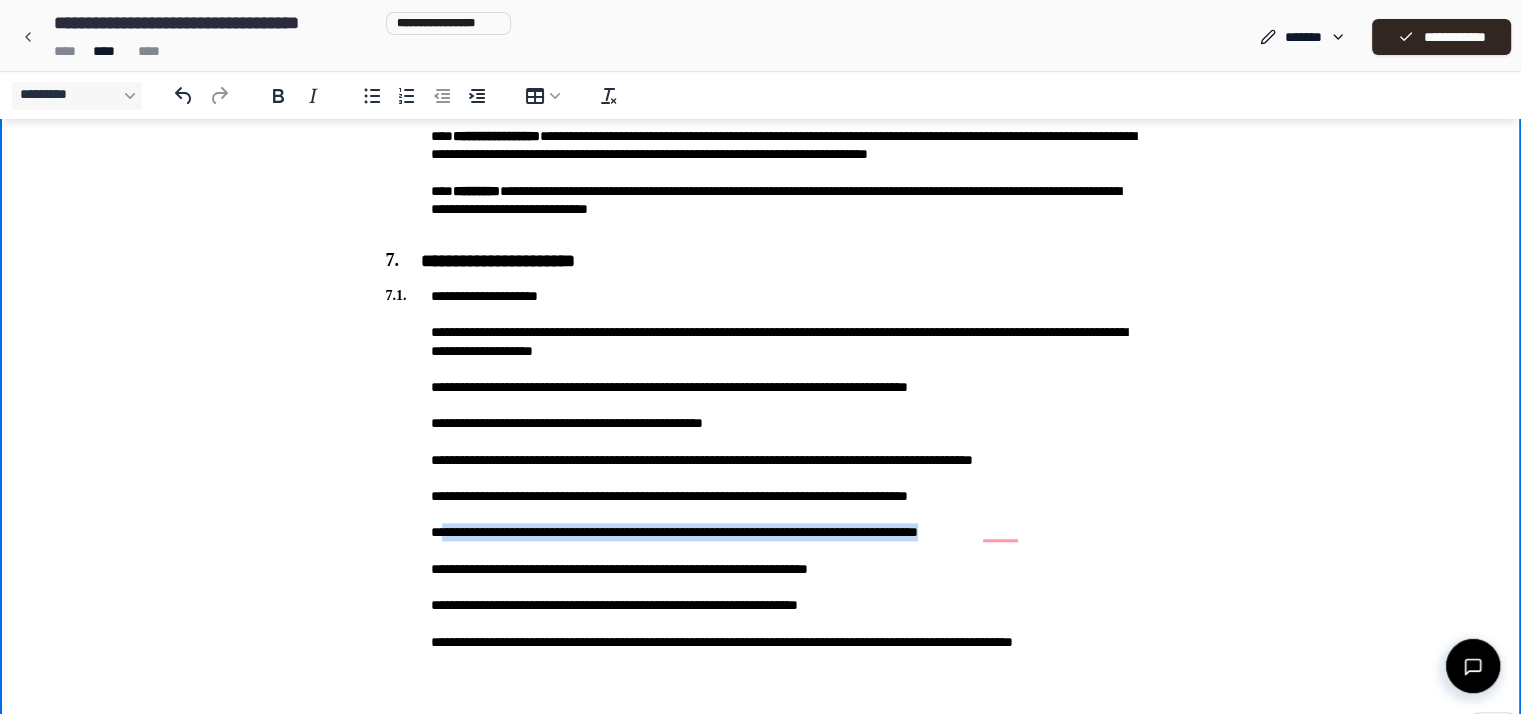 drag, startPoint x: 1052, startPoint y: 527, endPoint x: 440, endPoint y: 538, distance: 612.0989 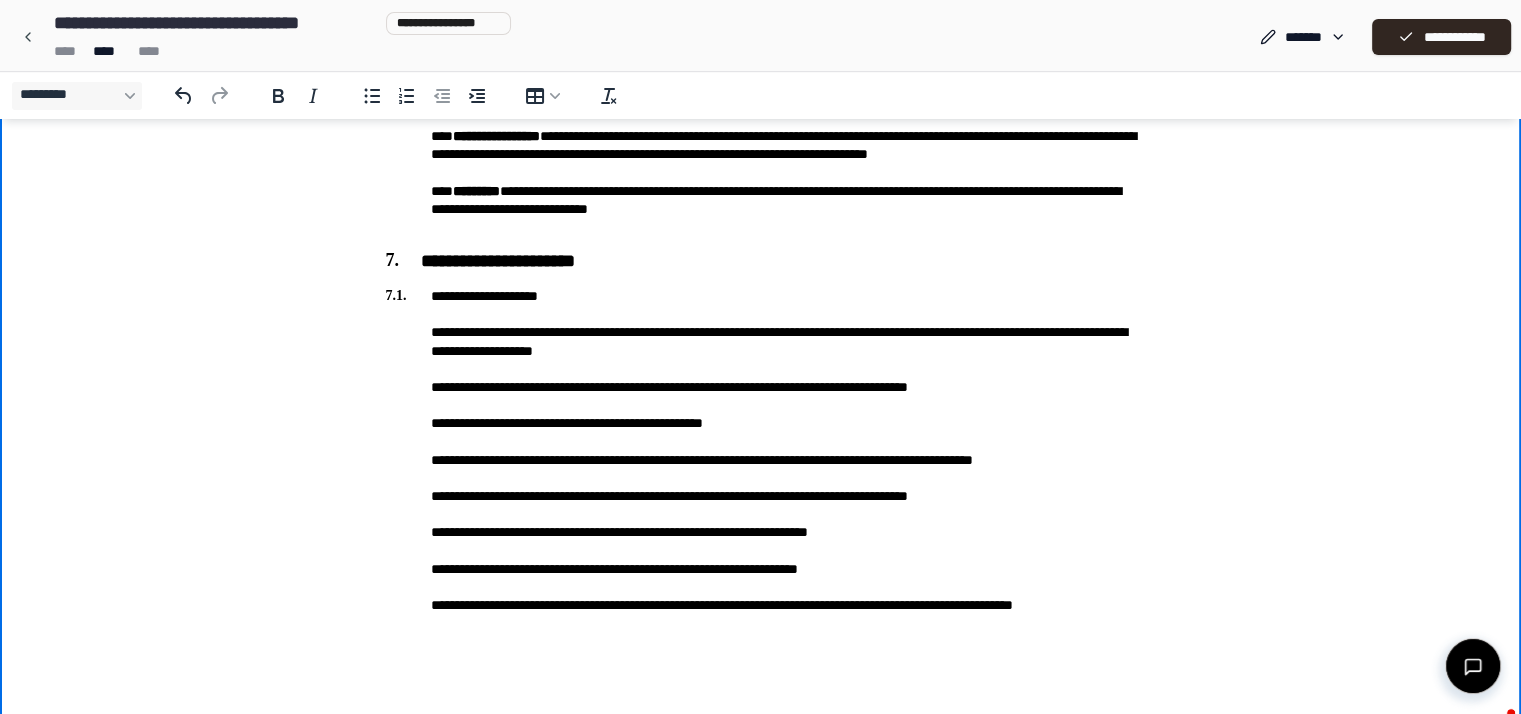 scroll, scrollTop: 1917, scrollLeft: 0, axis: vertical 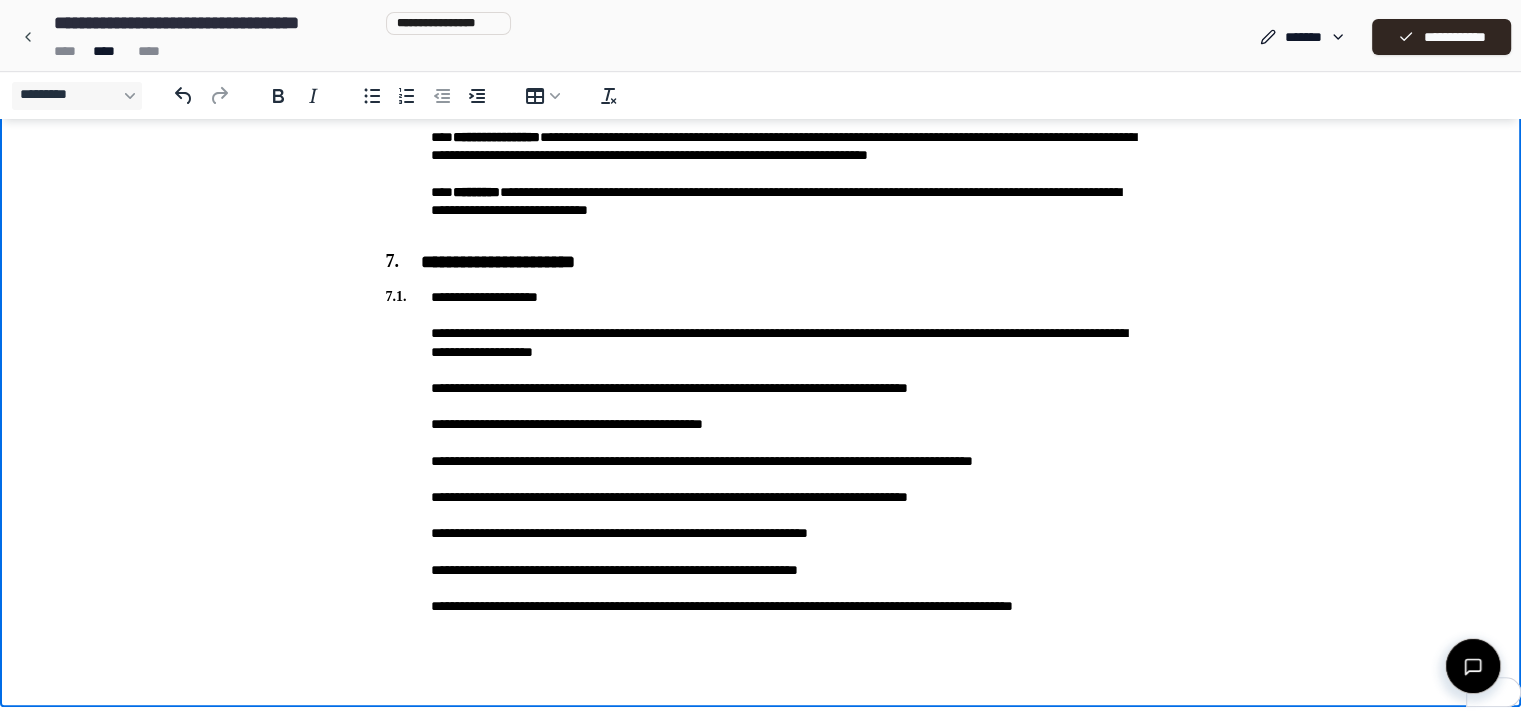 click on "**********" at bounding box center [761, 461] 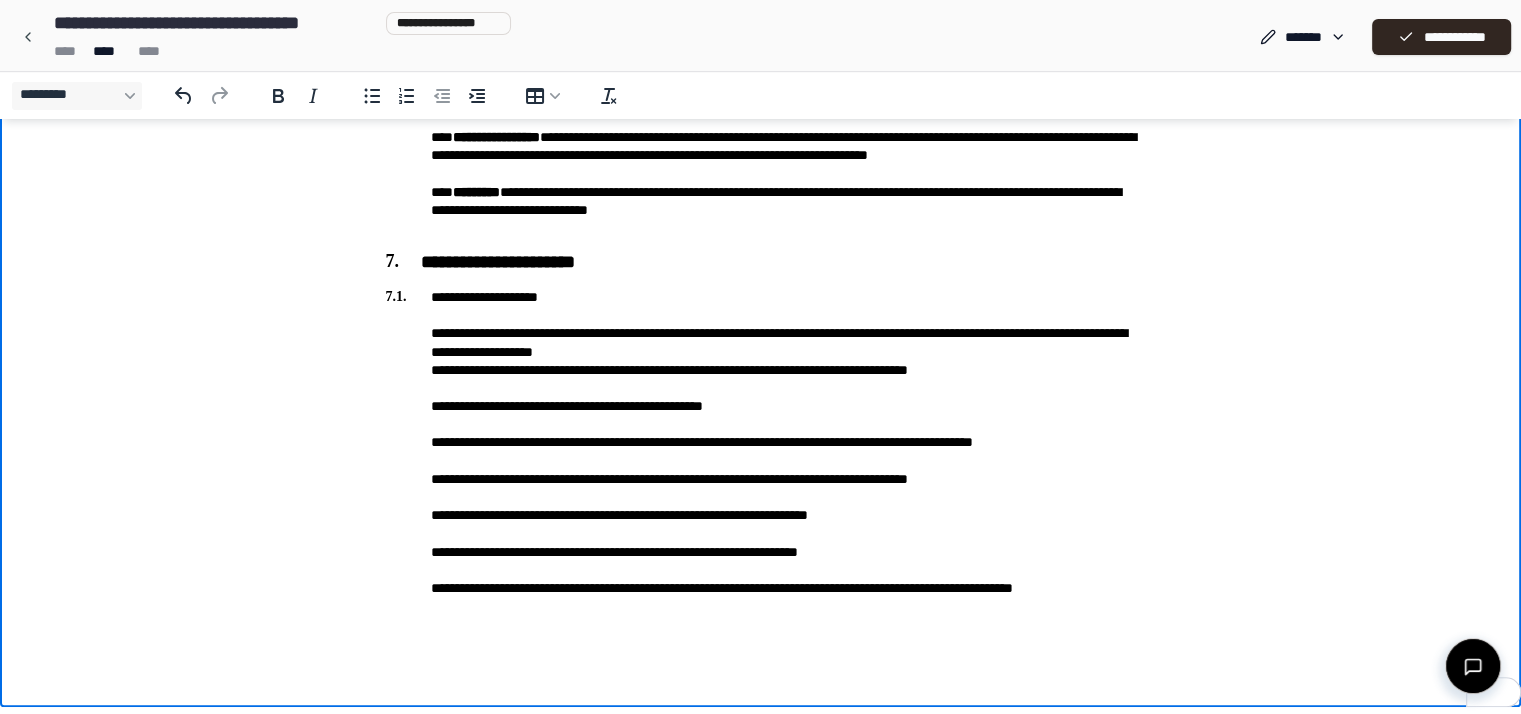 scroll, scrollTop: 1900, scrollLeft: 0, axis: vertical 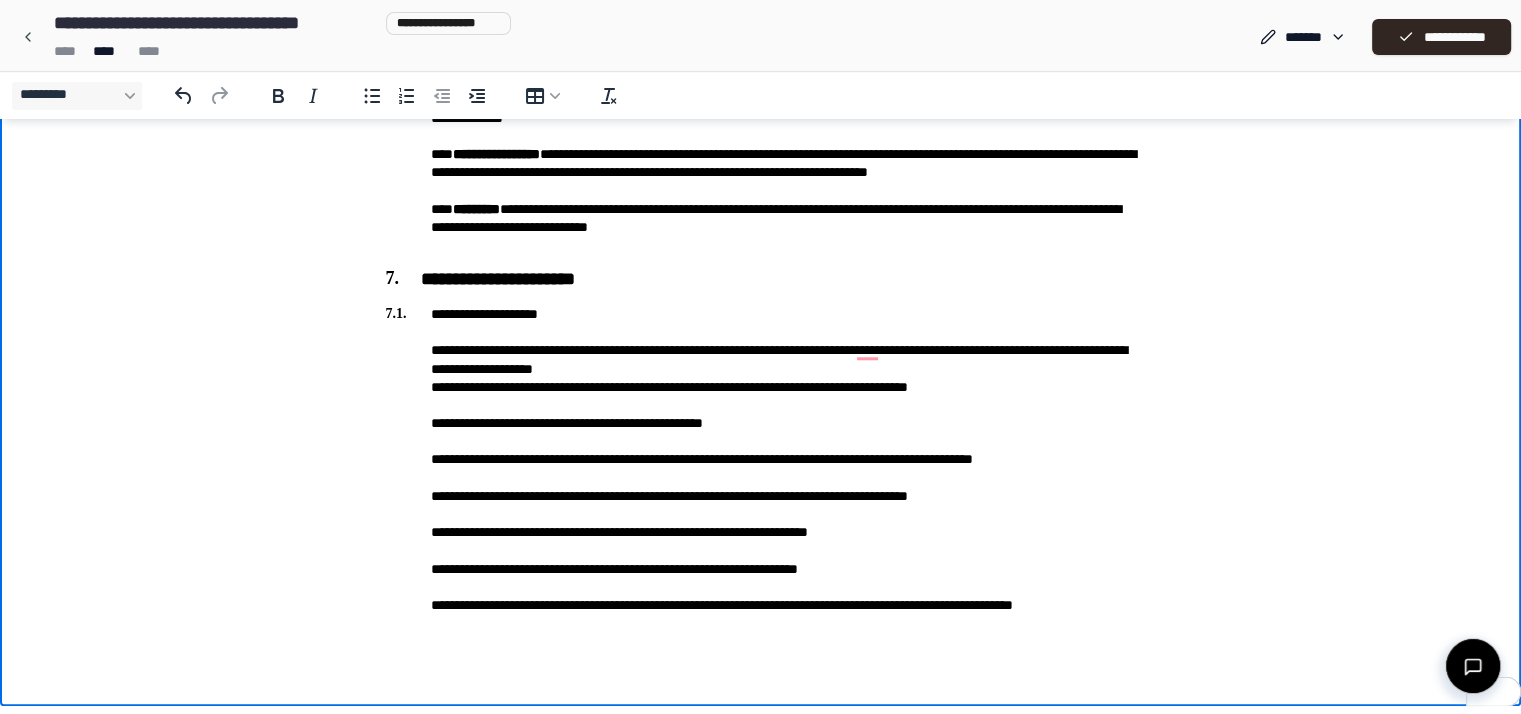 click on "**********" at bounding box center (761, 469) 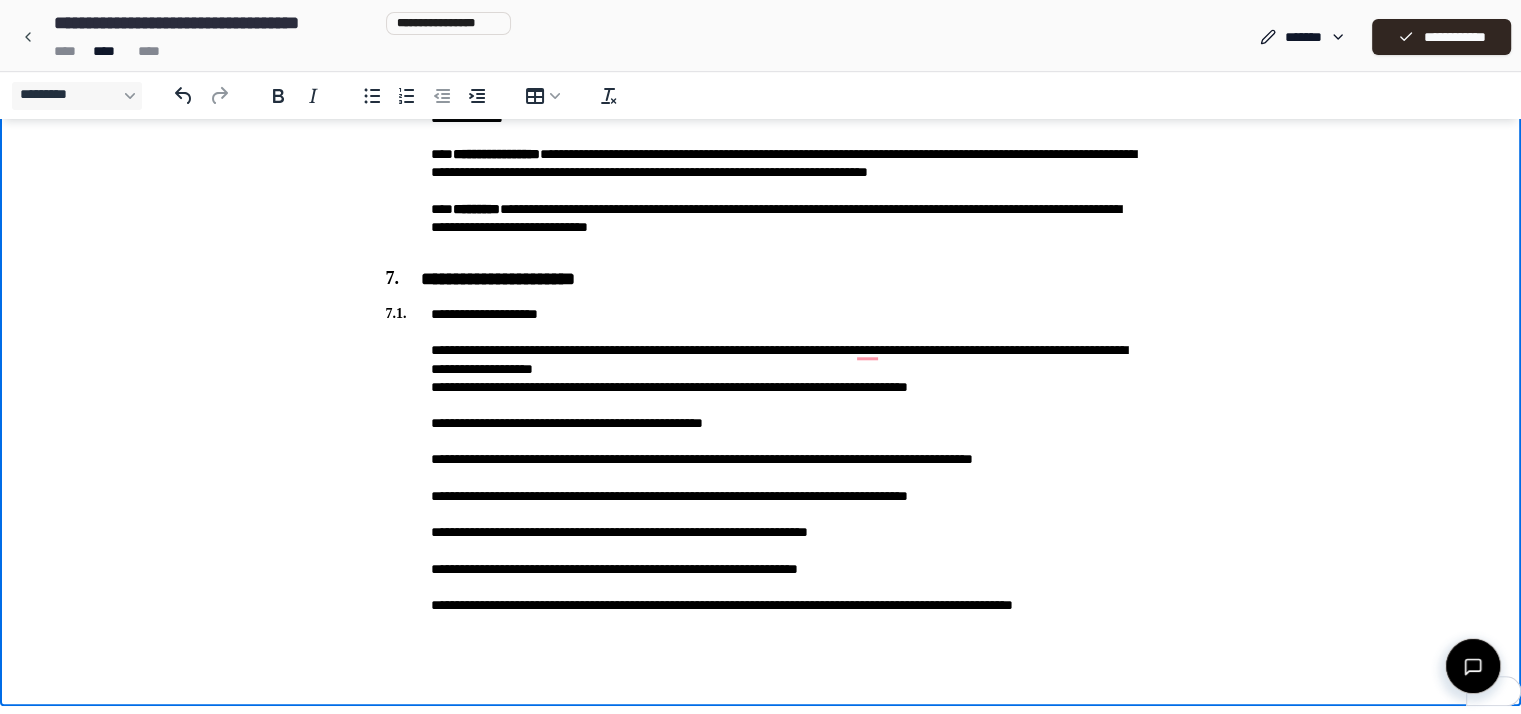 click on "**********" at bounding box center [761, 469] 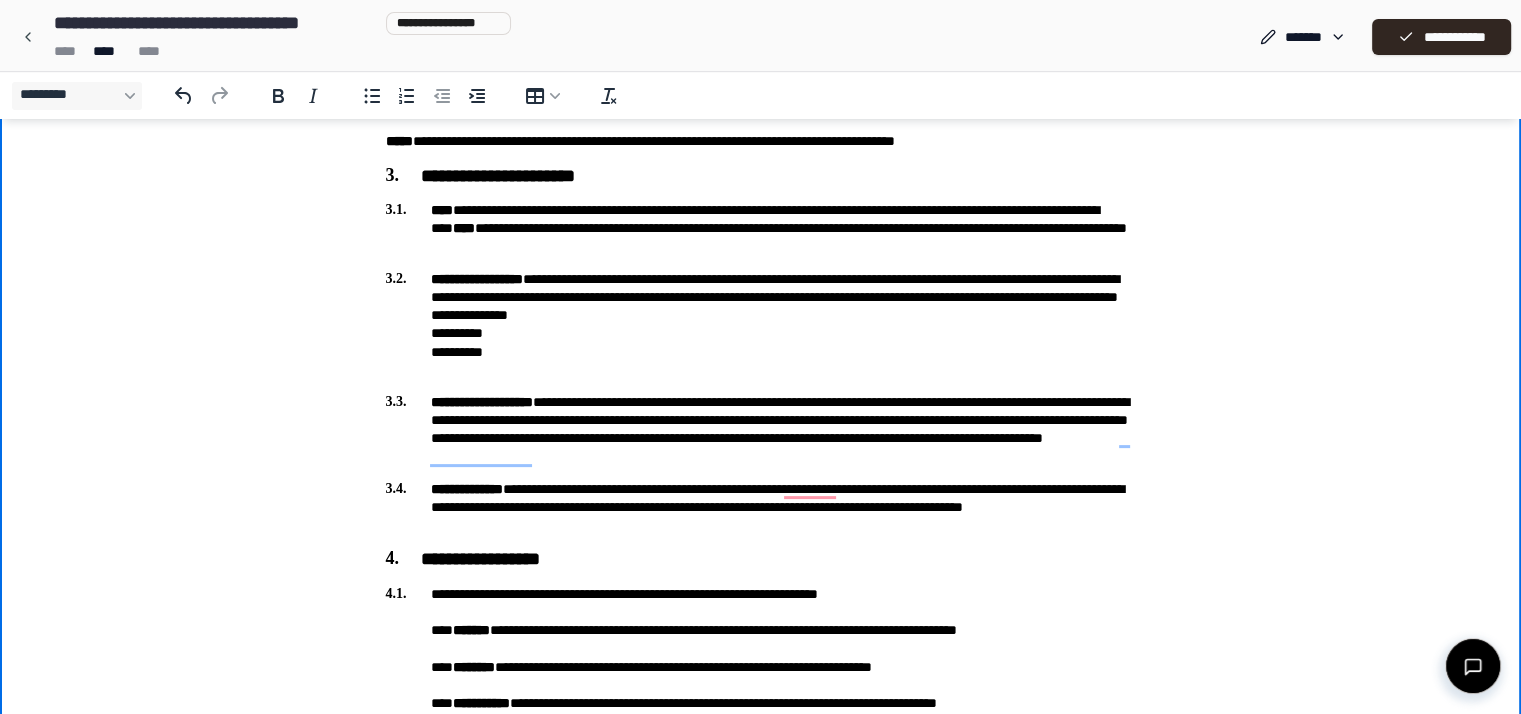 scroll, scrollTop: 0, scrollLeft: 0, axis: both 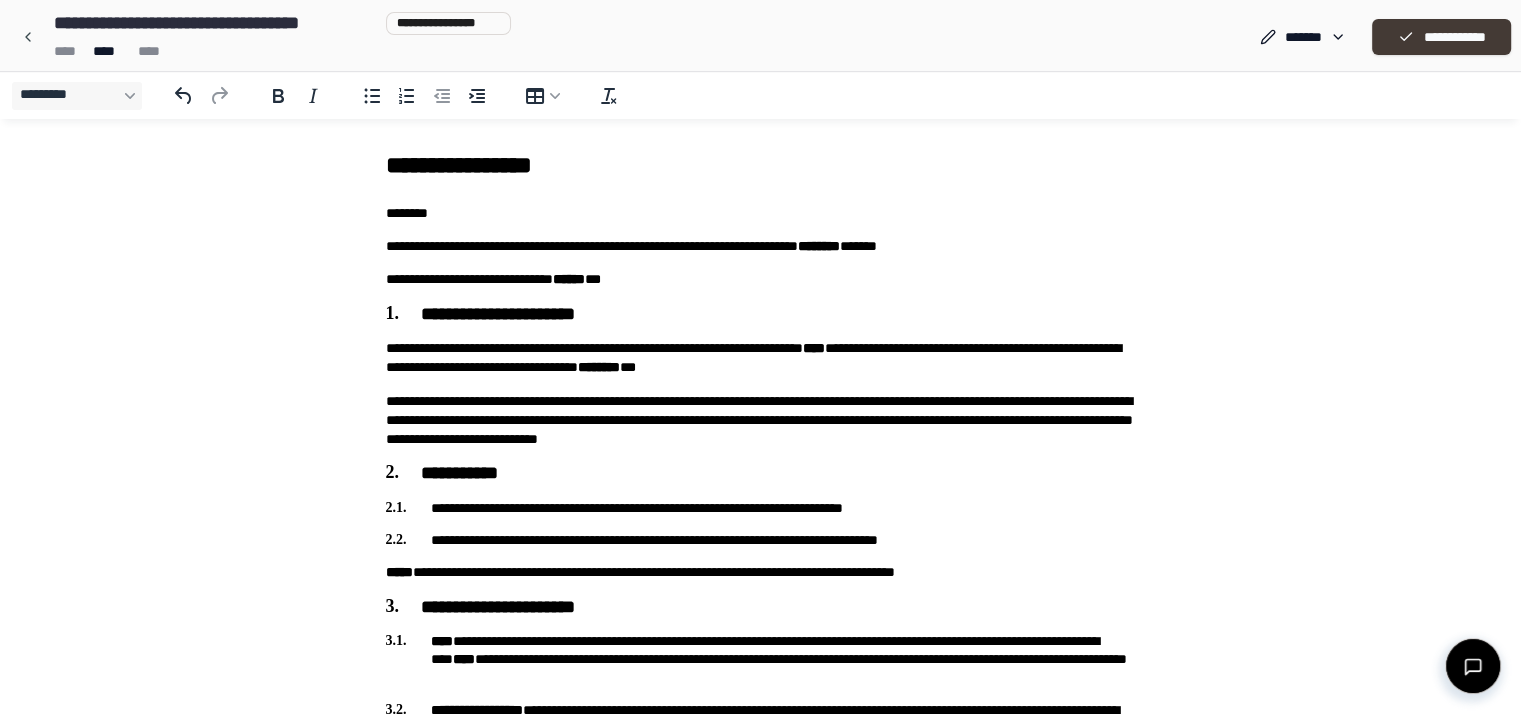 click on "**********" at bounding box center (1441, 37) 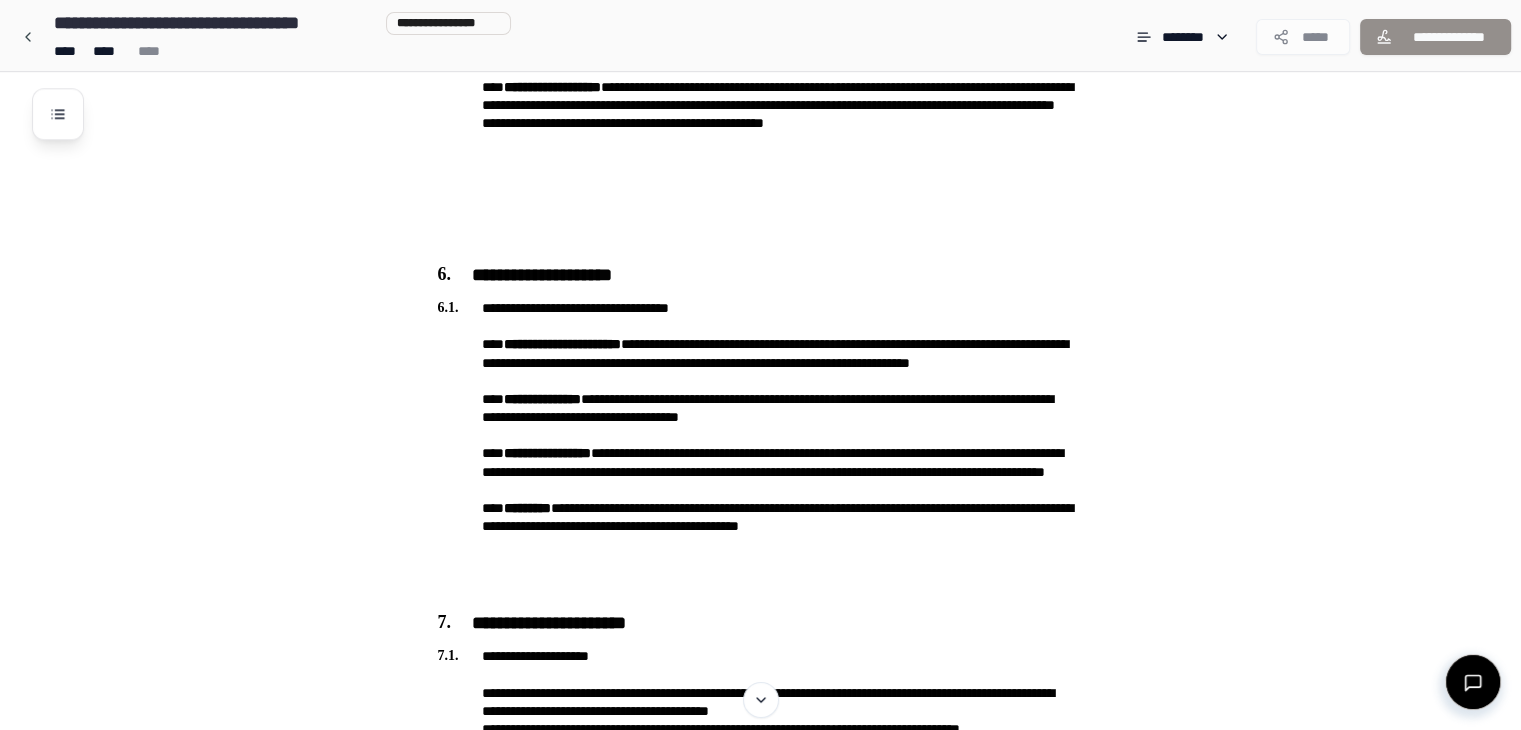 scroll, scrollTop: 2416, scrollLeft: 0, axis: vertical 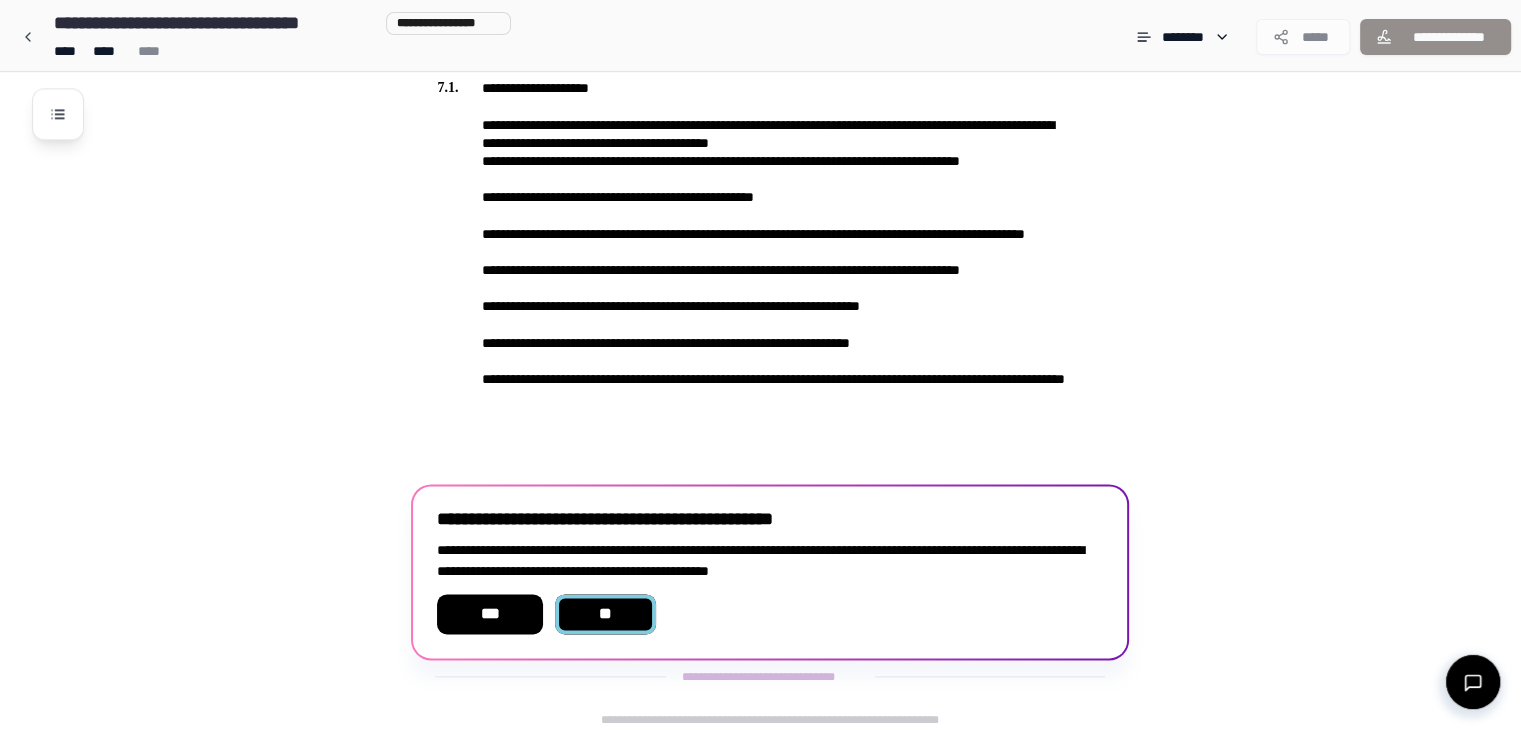 click on "**" at bounding box center [606, 614] 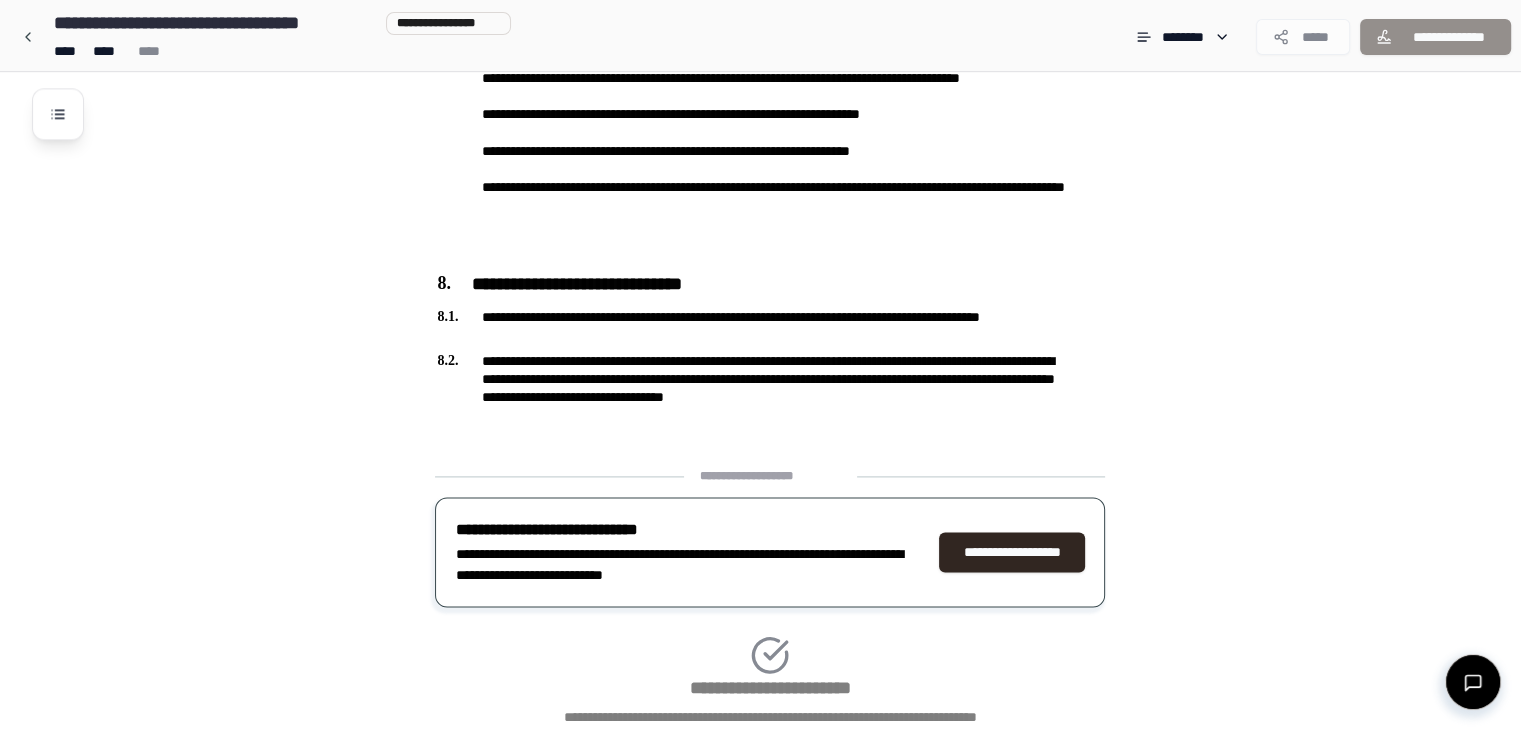 scroll, scrollTop: 2741, scrollLeft: 0, axis: vertical 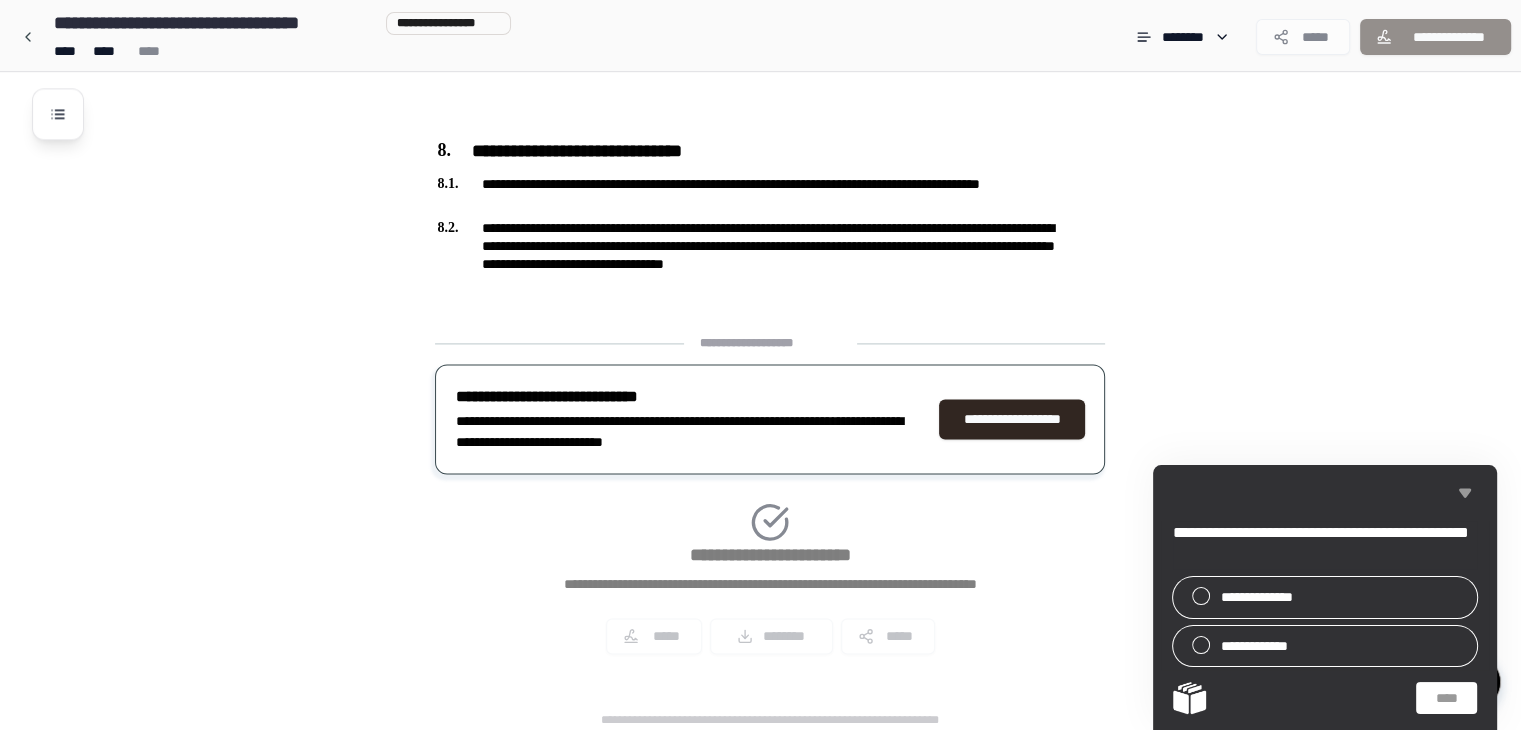 click 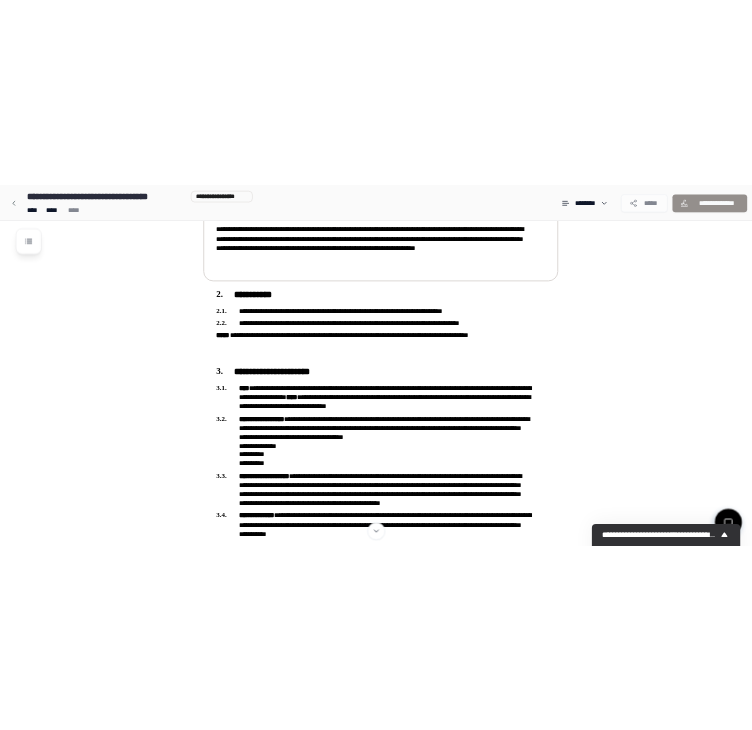 scroll, scrollTop: 0, scrollLeft: 0, axis: both 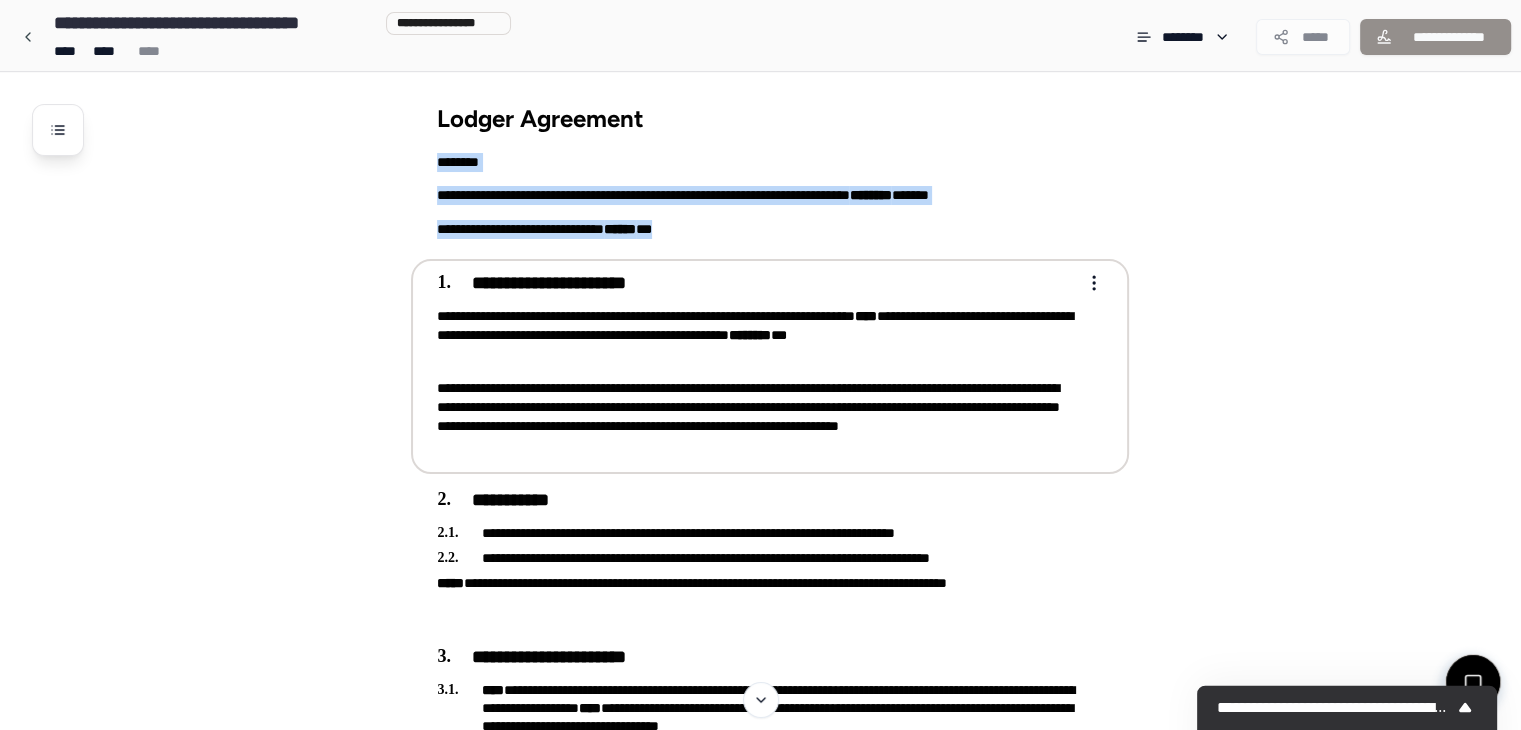 drag, startPoint x: 352, startPoint y: 137, endPoint x: 649, endPoint y: 437, distance: 422.14807 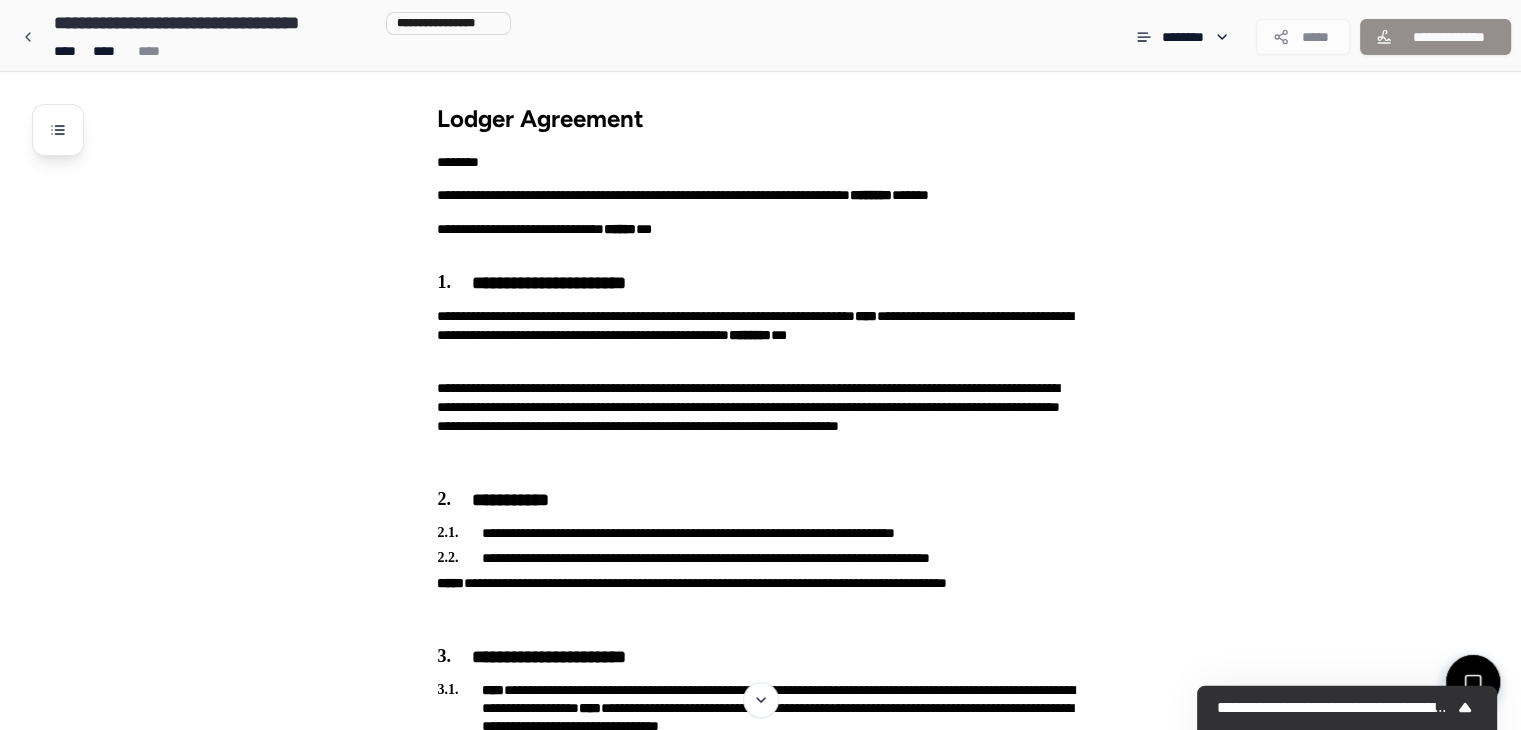 click on "**********" at bounding box center (786, 1775) 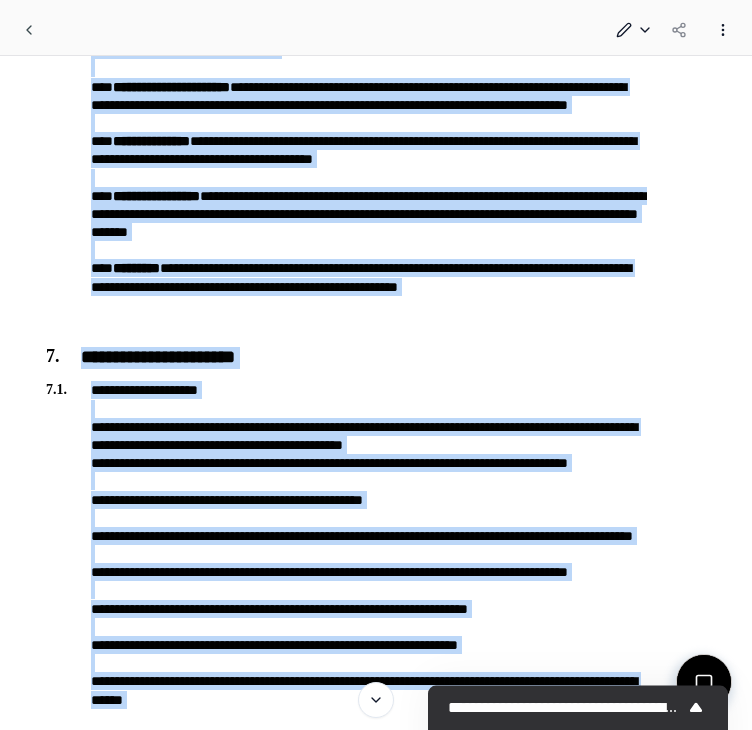 scroll, scrollTop: 2646, scrollLeft: 0, axis: vertical 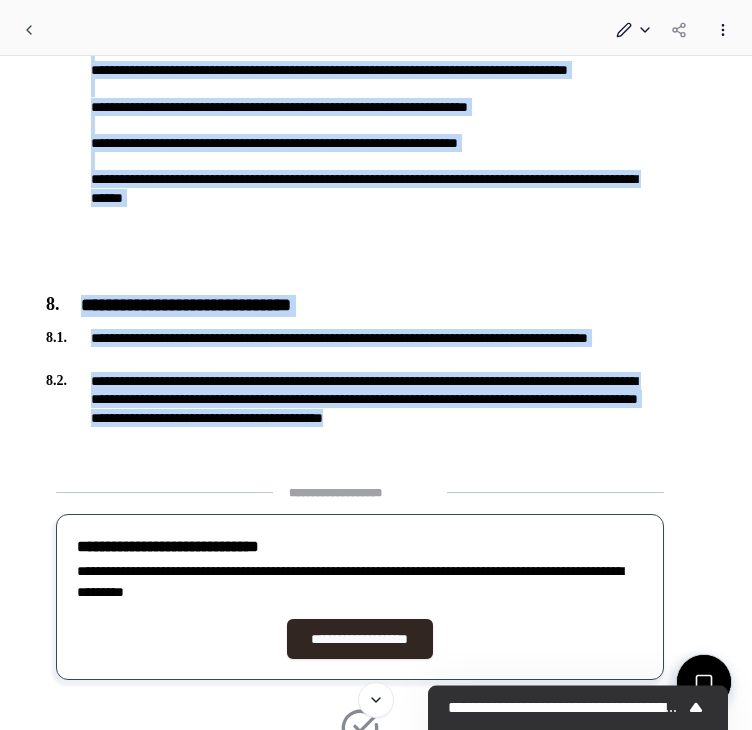 drag, startPoint x: 30, startPoint y: 90, endPoint x: 649, endPoint y: 441, distance: 711.5912 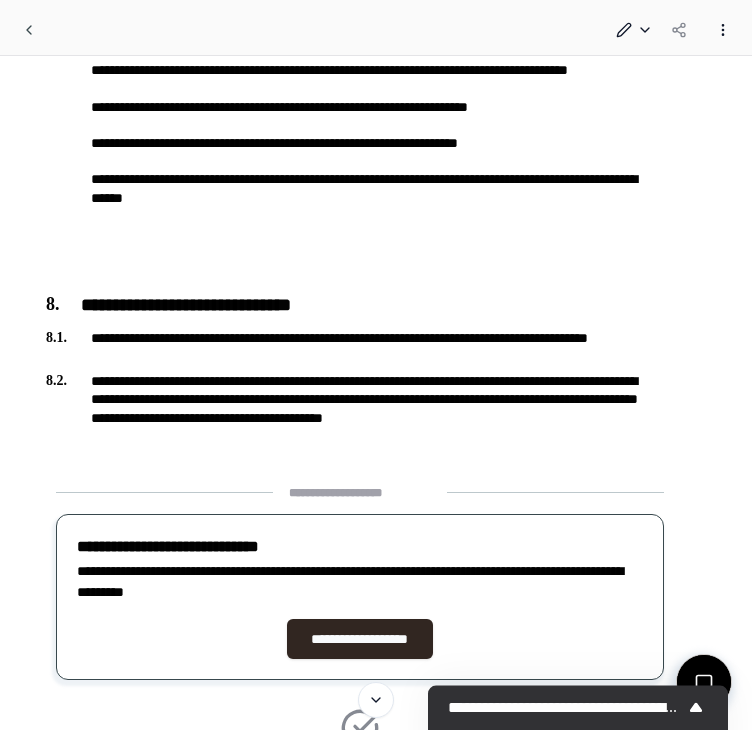 click on "**********" at bounding box center [376, -823] 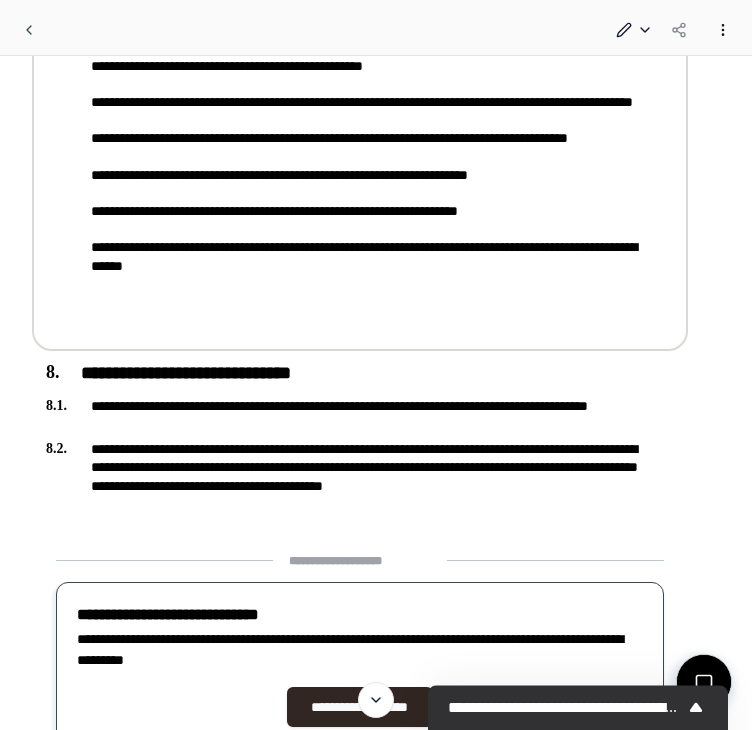 scroll, scrollTop: 2852, scrollLeft: 0, axis: vertical 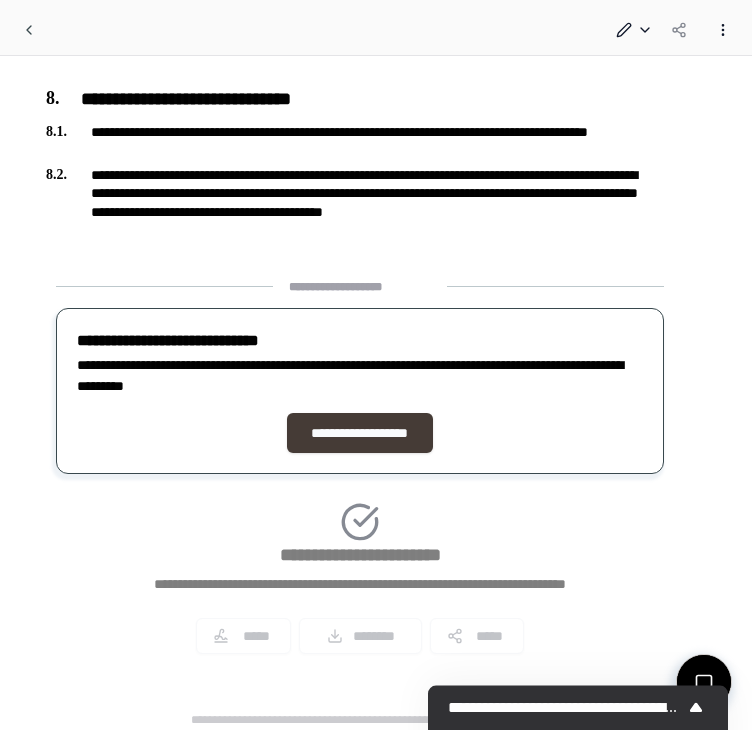 click on "**********" at bounding box center [360, 433] 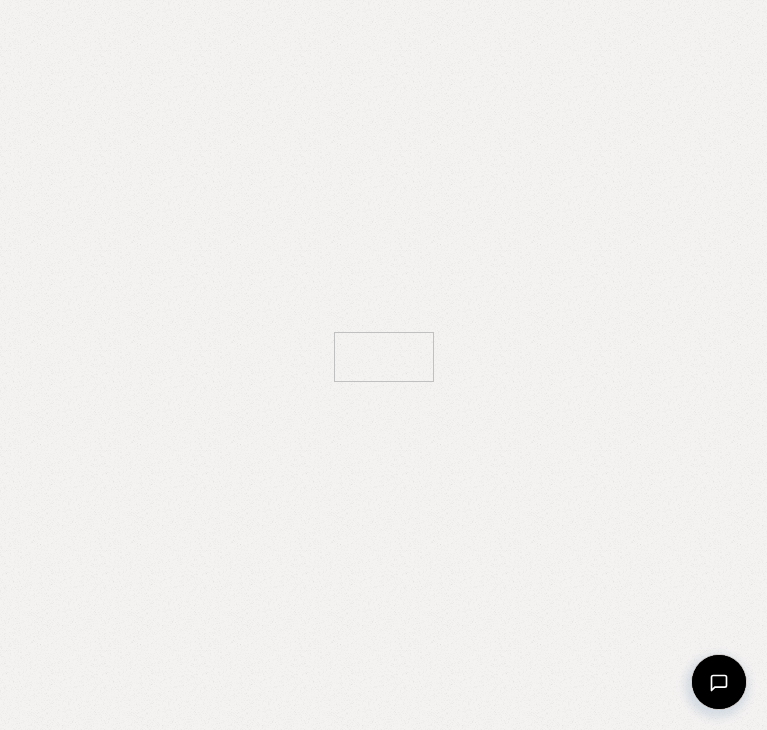 scroll, scrollTop: 0, scrollLeft: 0, axis: both 